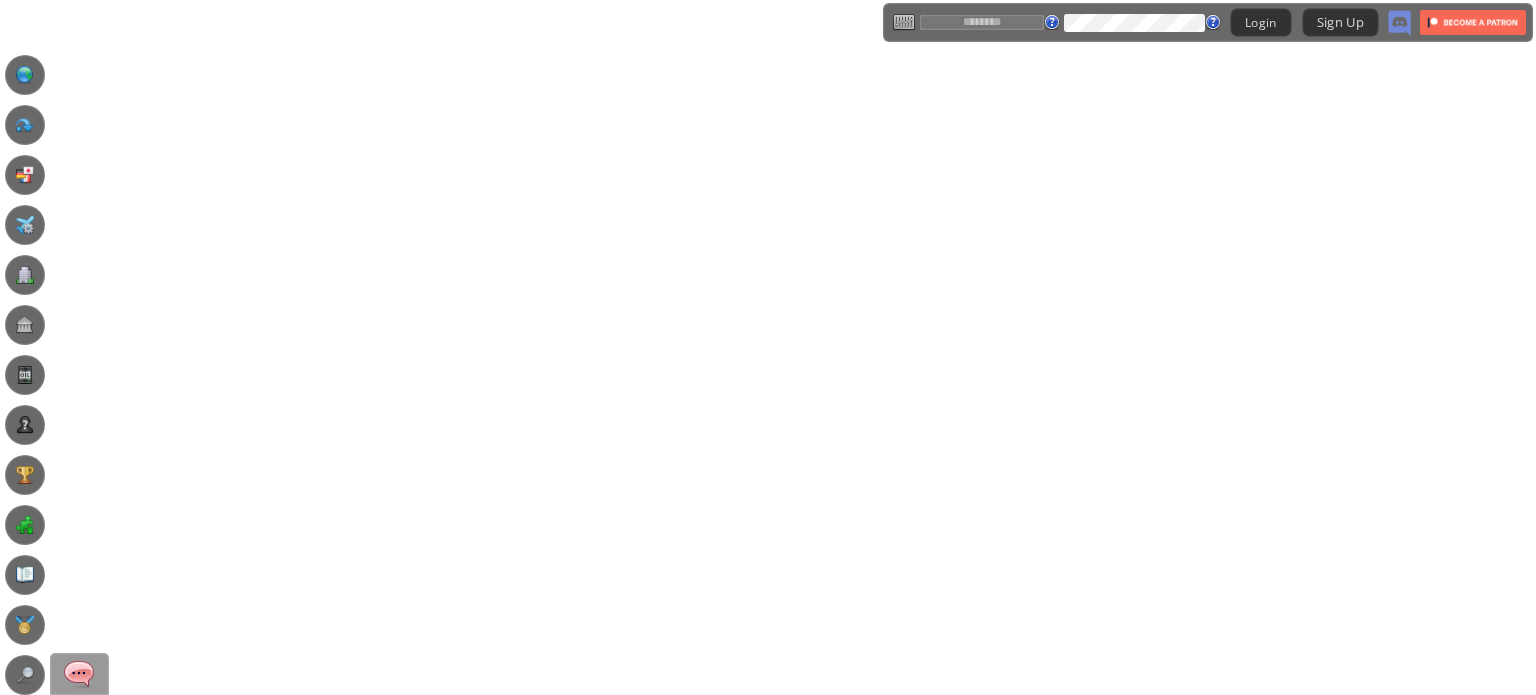 scroll, scrollTop: 0, scrollLeft: 0, axis: both 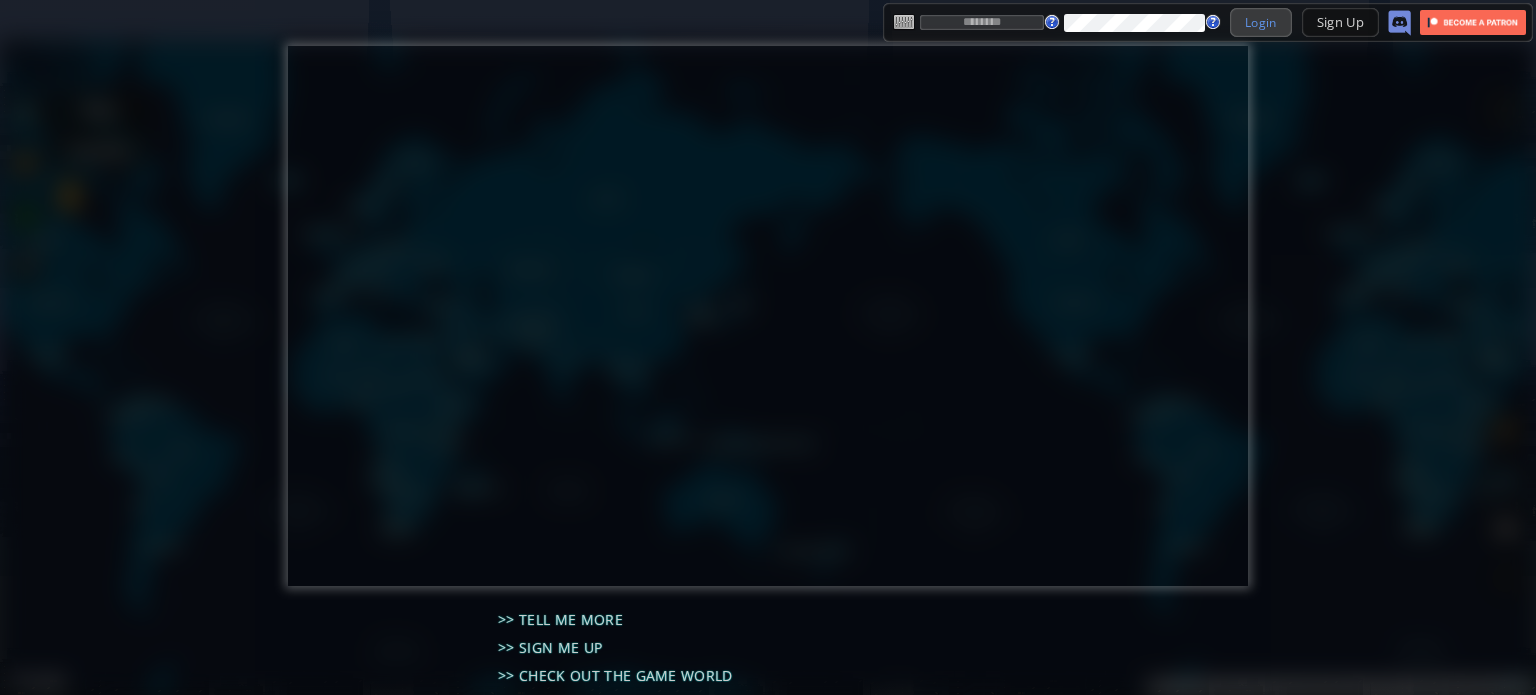 type on "**********" 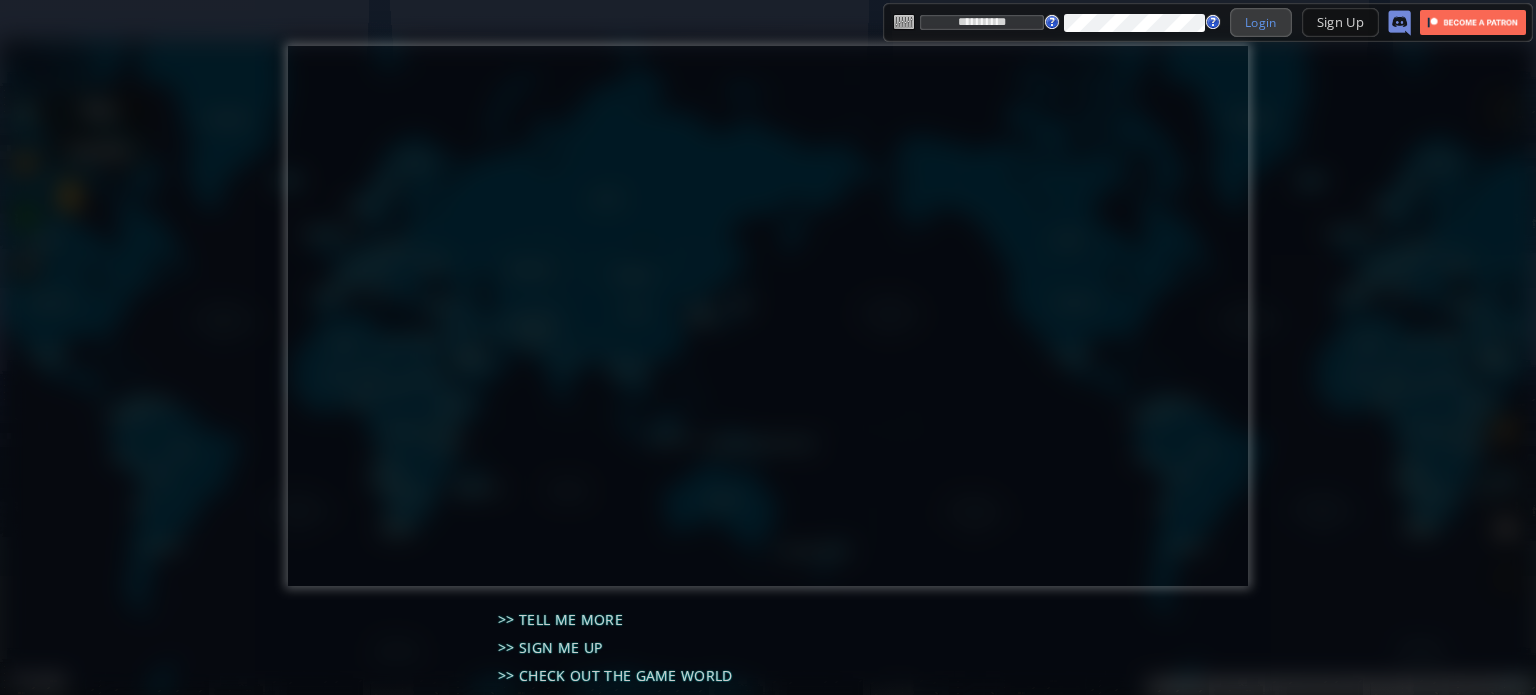 click on "Login" at bounding box center [1261, 22] 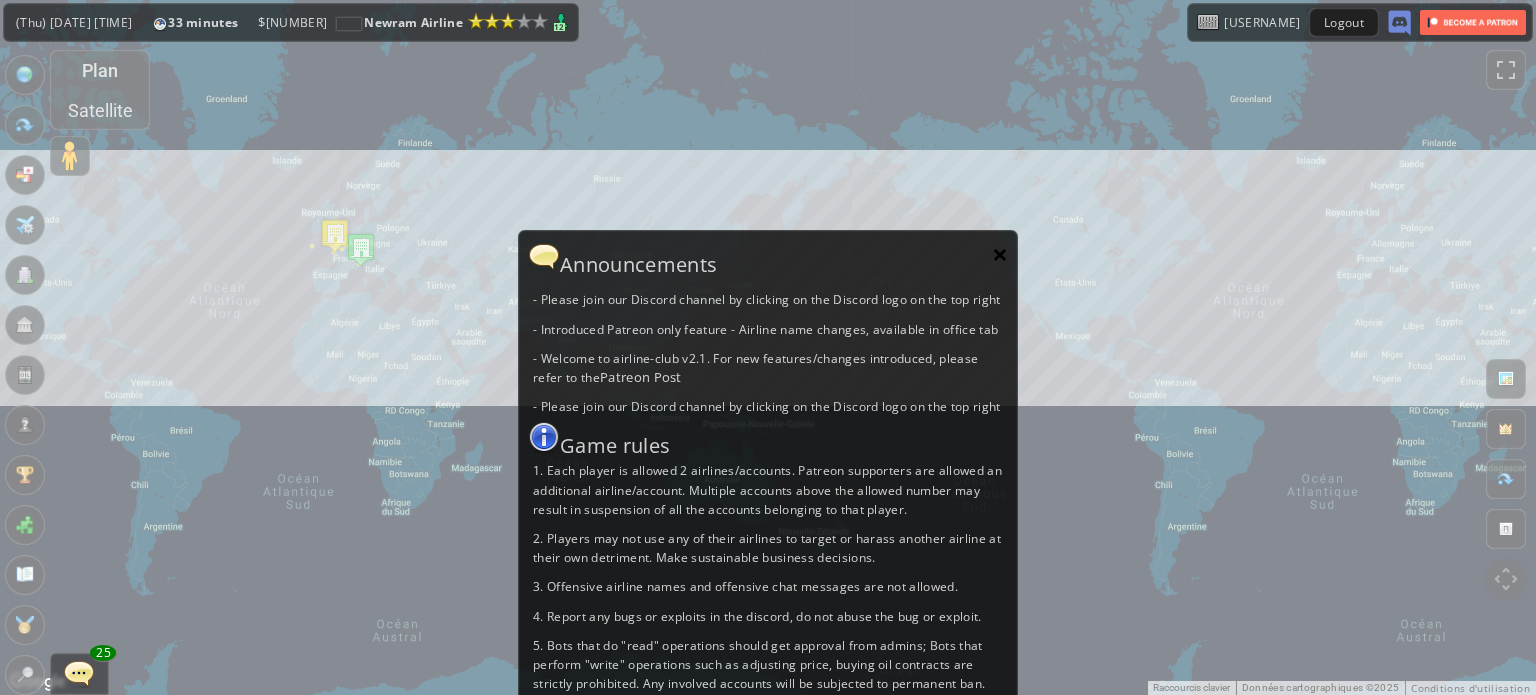 click on "×" at bounding box center (1000, 254) 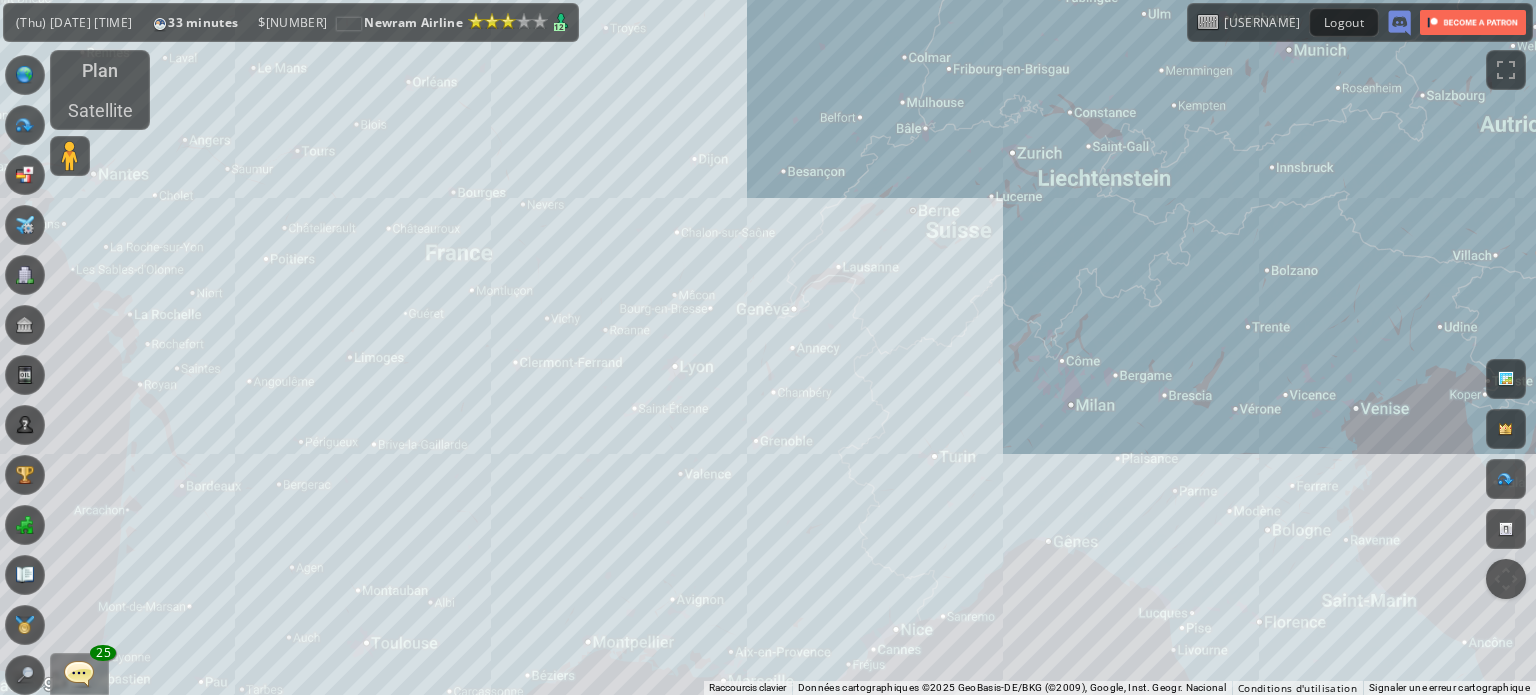 click on "Pour naviguer, appuyez sur les touches fléchées." at bounding box center [768, 347] 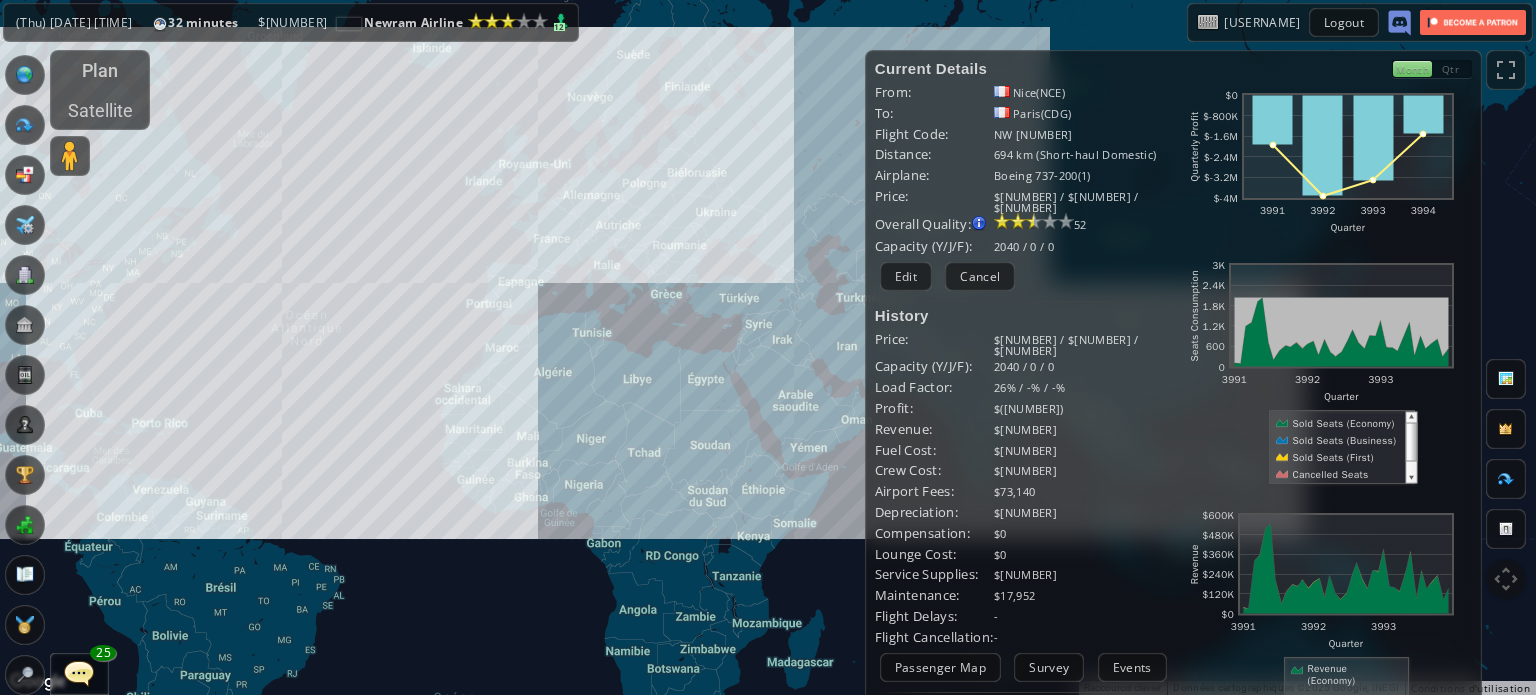 drag, startPoint x: 813, startPoint y: 331, endPoint x: 596, endPoint y: 323, distance: 217.14742 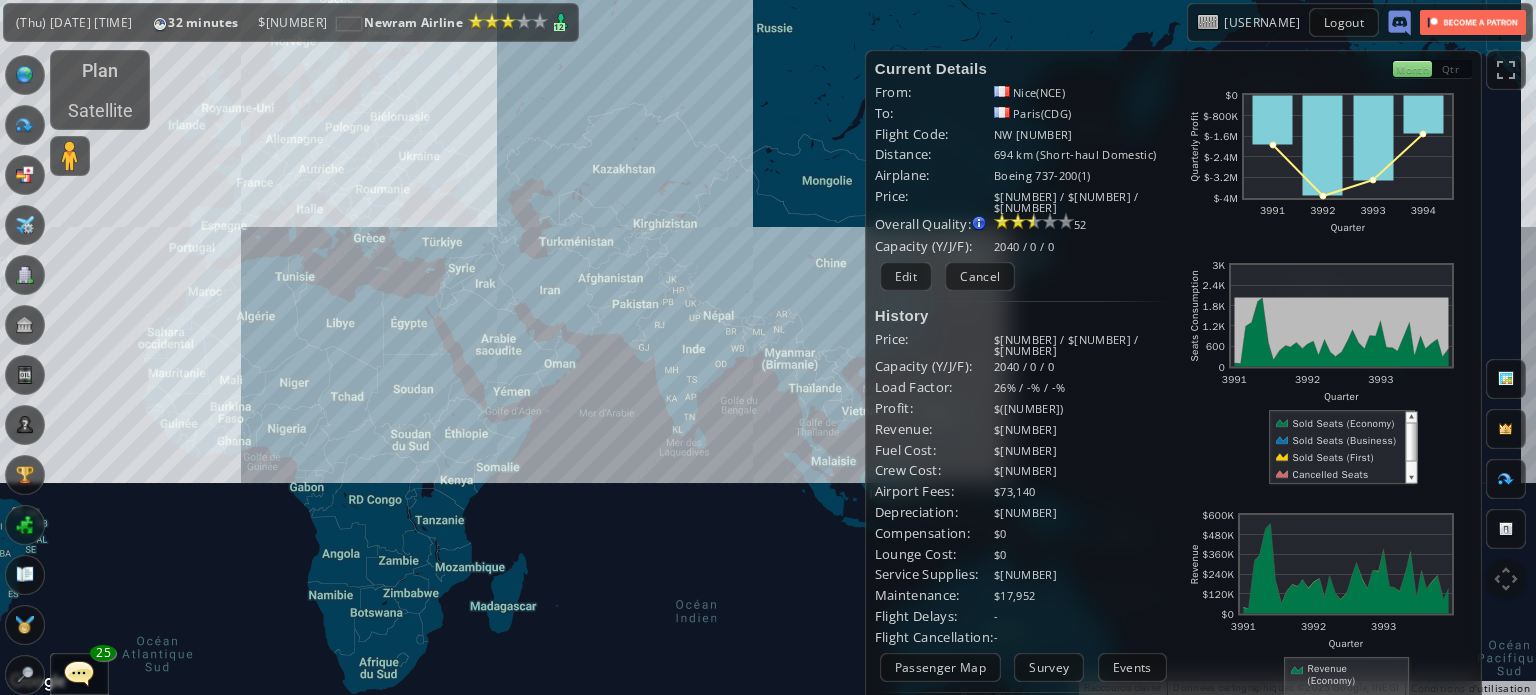 drag, startPoint x: 755, startPoint y: 299, endPoint x: 715, endPoint y: 316, distance: 43.462627 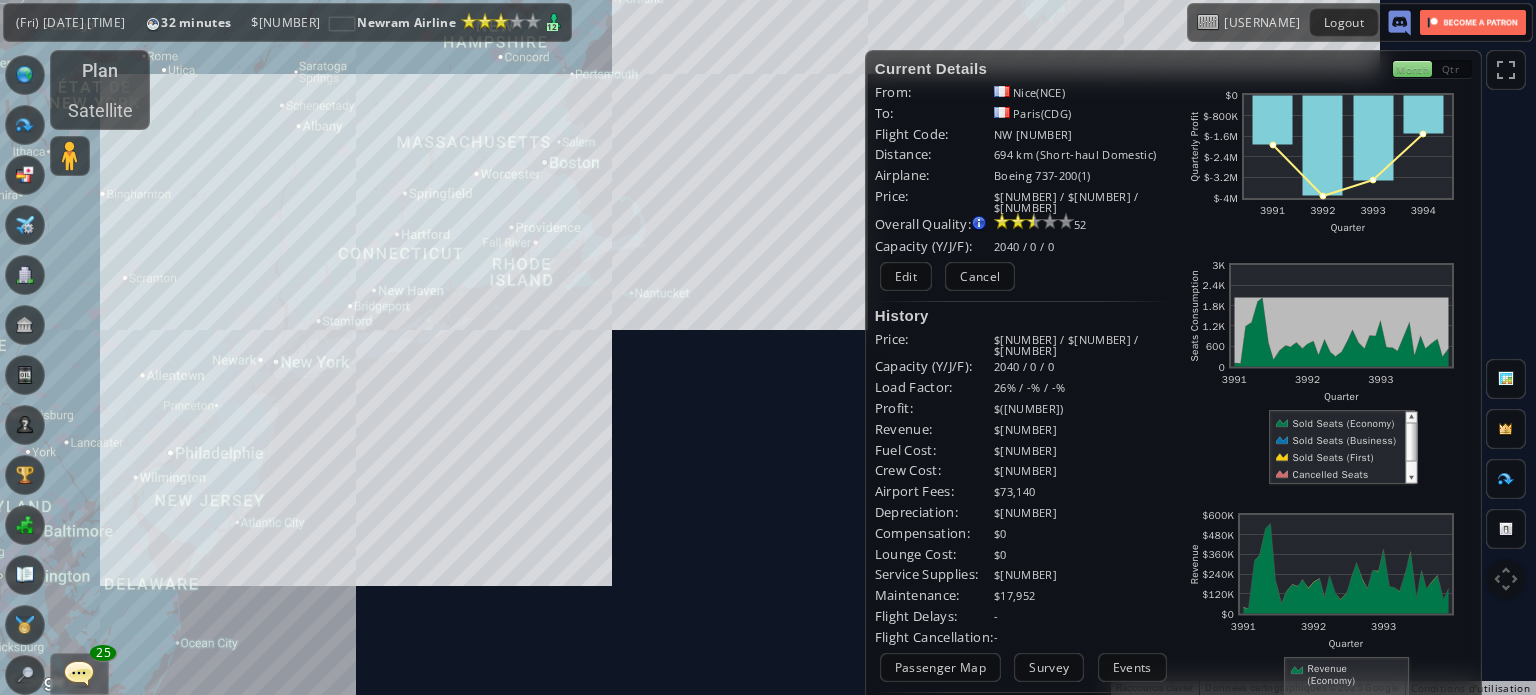 click on "Pour naviguer, appuyez sur les touches fléchées." at bounding box center (768, 347) 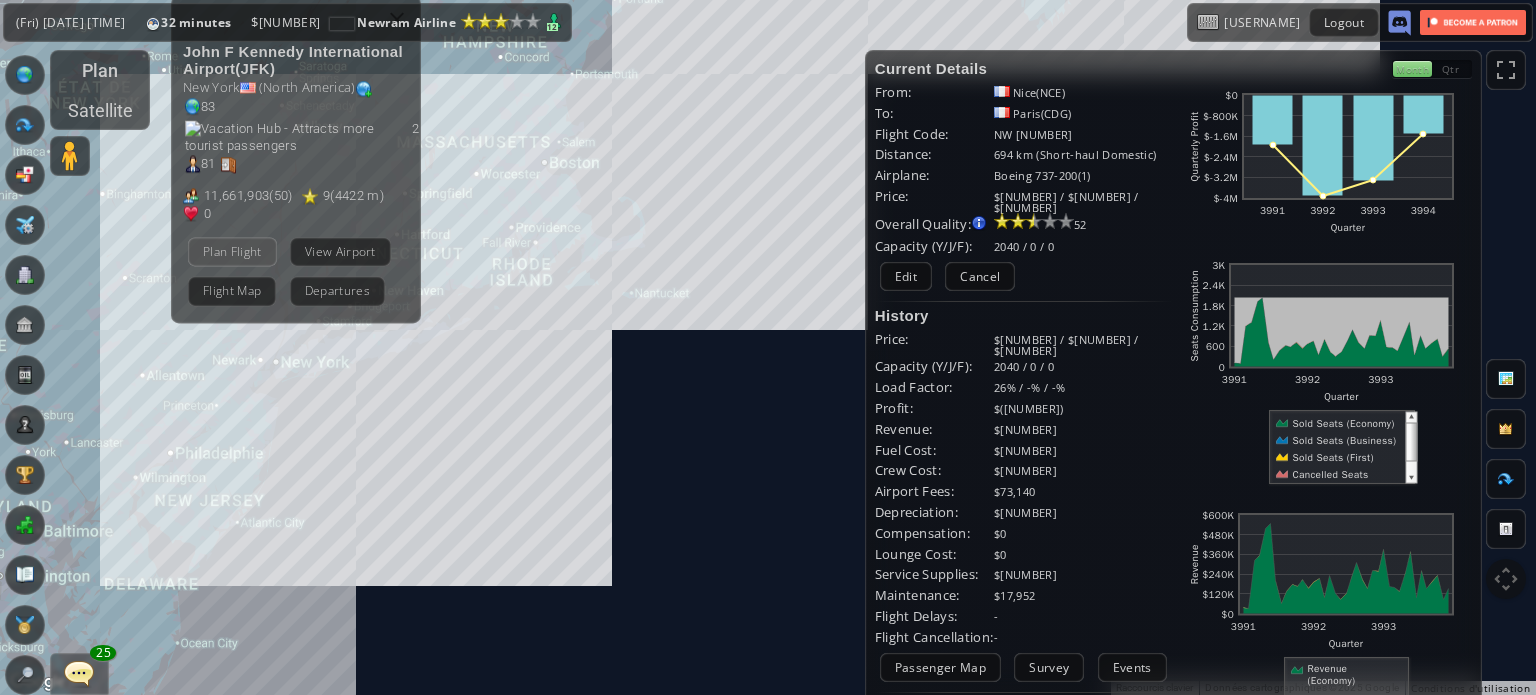 click on "Plan Flight" at bounding box center (232, 251) 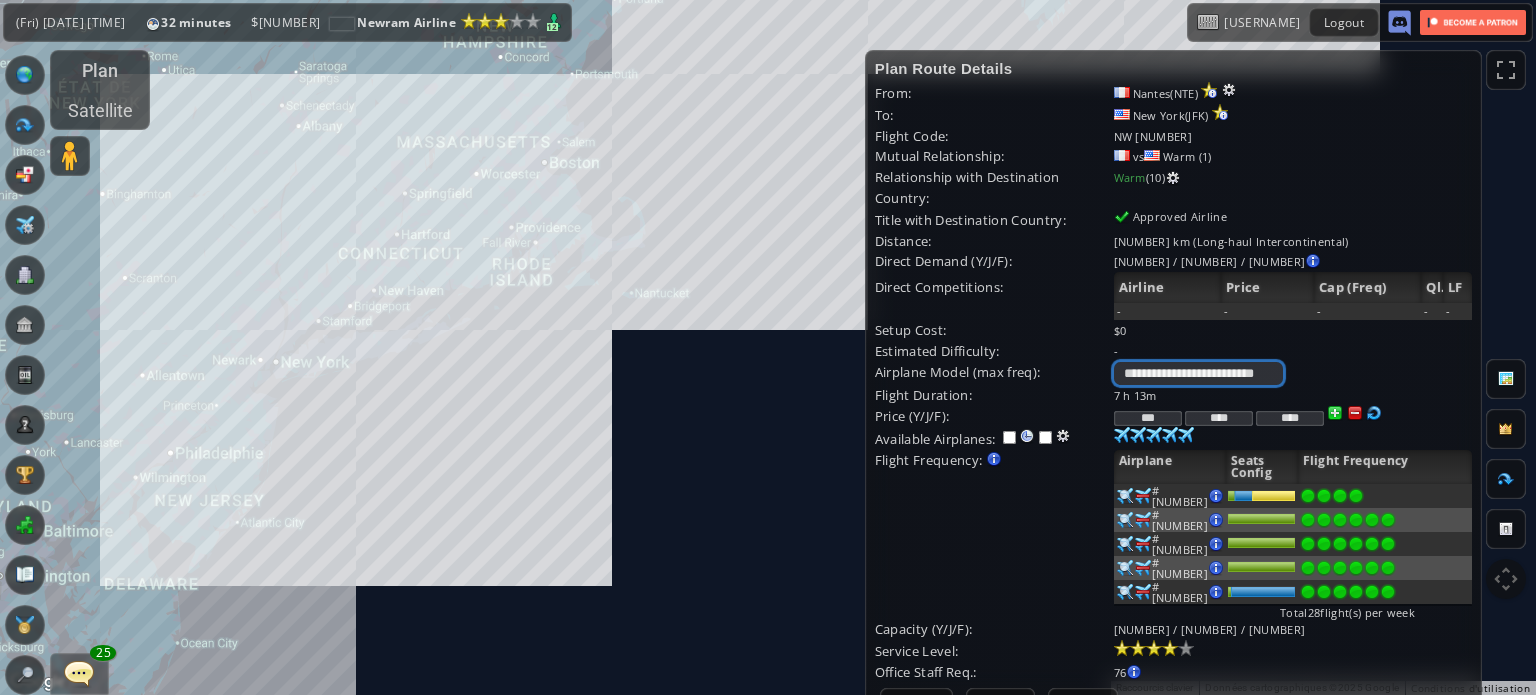 click on "**********" at bounding box center [1198, 373] 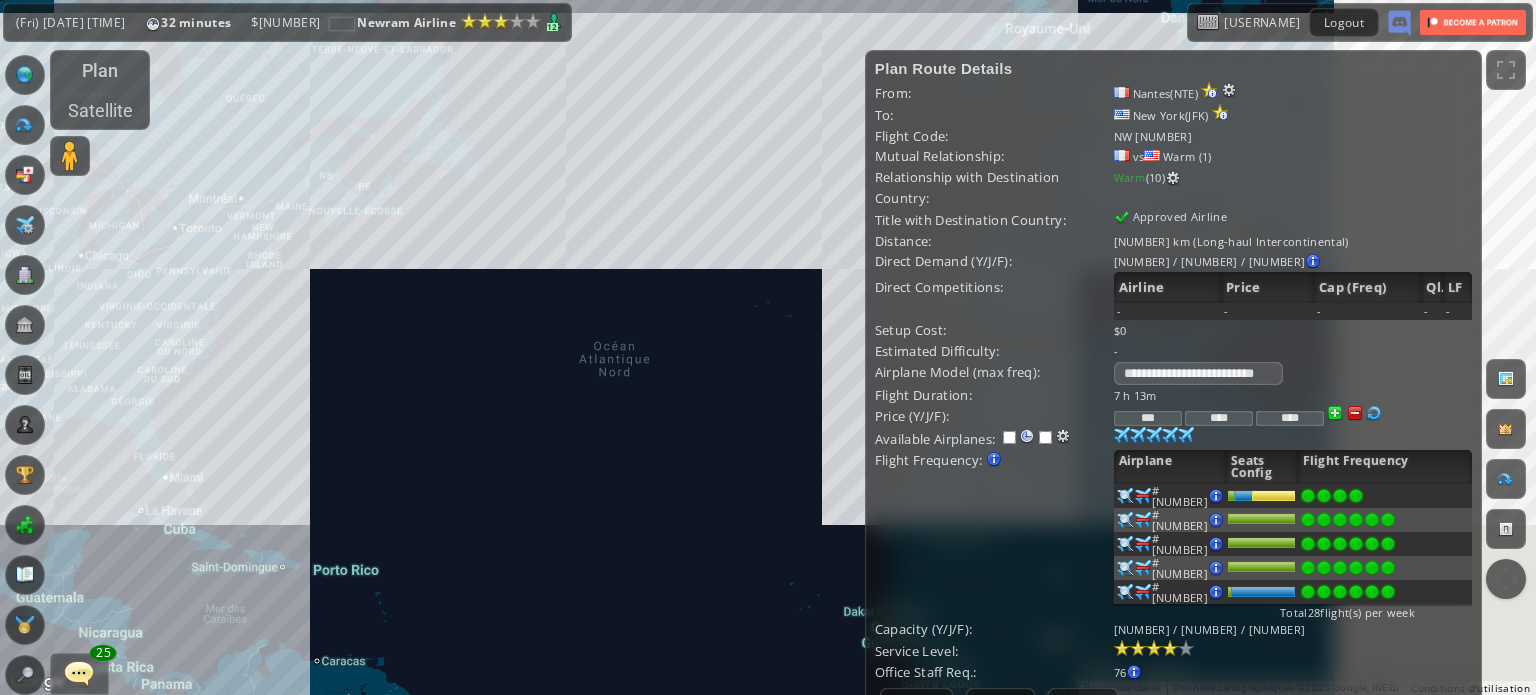 drag, startPoint x: 743, startPoint y: 366, endPoint x: 331, endPoint y: 353, distance: 412.20505 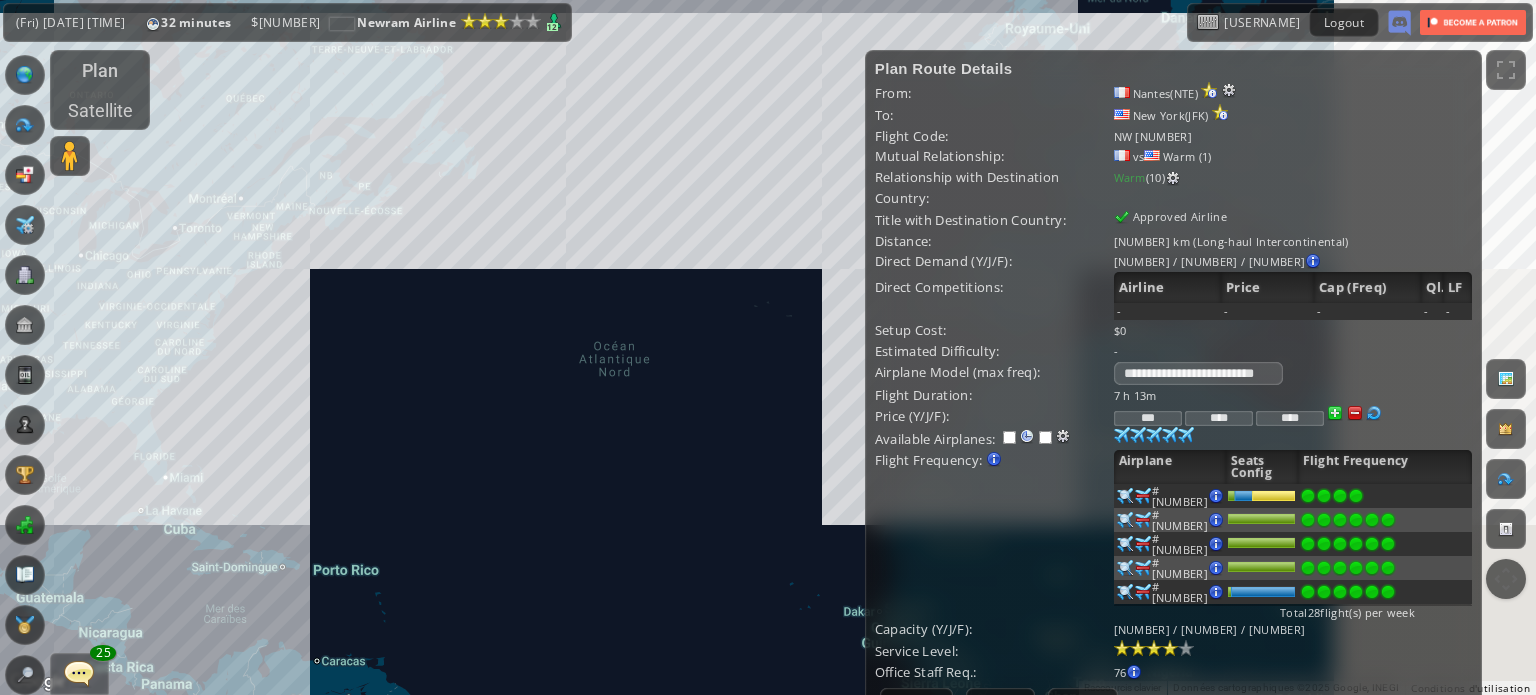 click on "Pour naviguer, appuyez sur les touches fléchées." at bounding box center [768, 347] 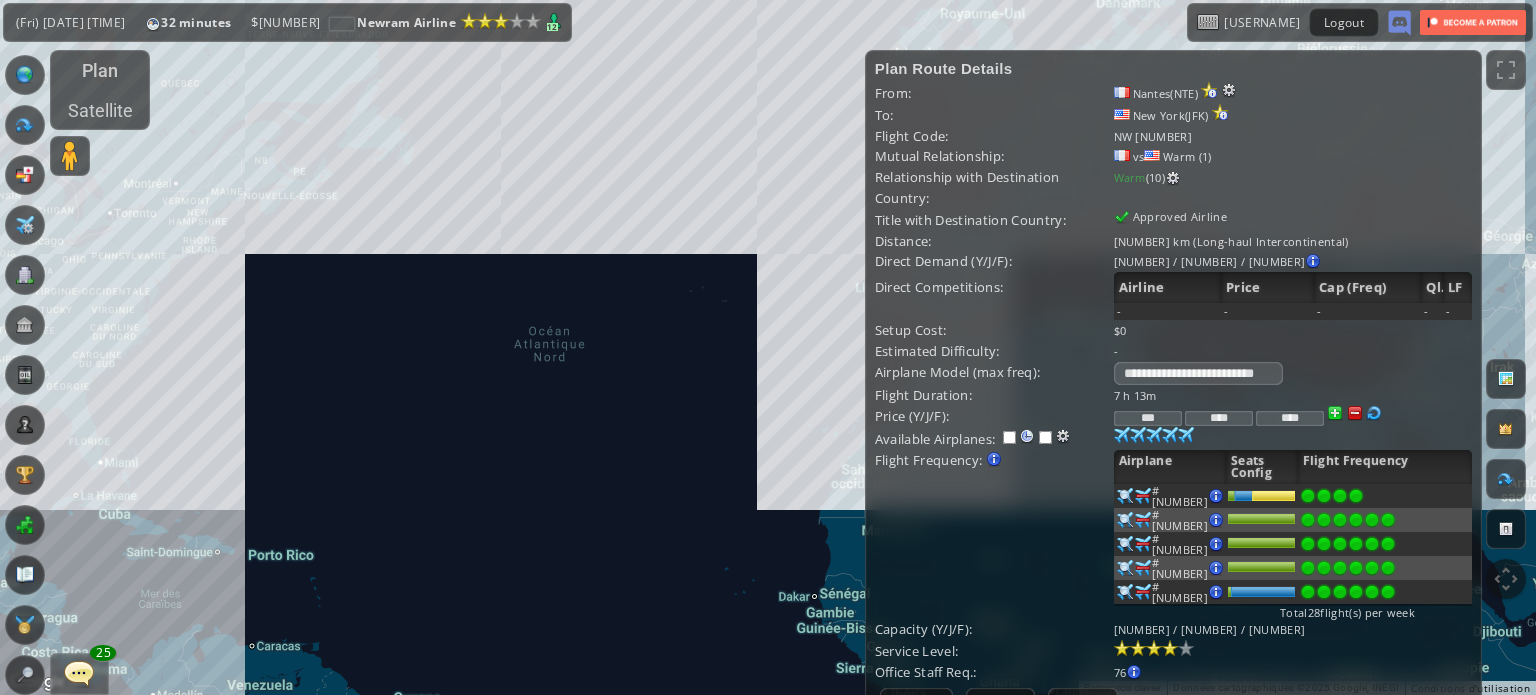 drag, startPoint x: 622, startPoint y: 254, endPoint x: 98, endPoint y: 333, distance: 529.9217 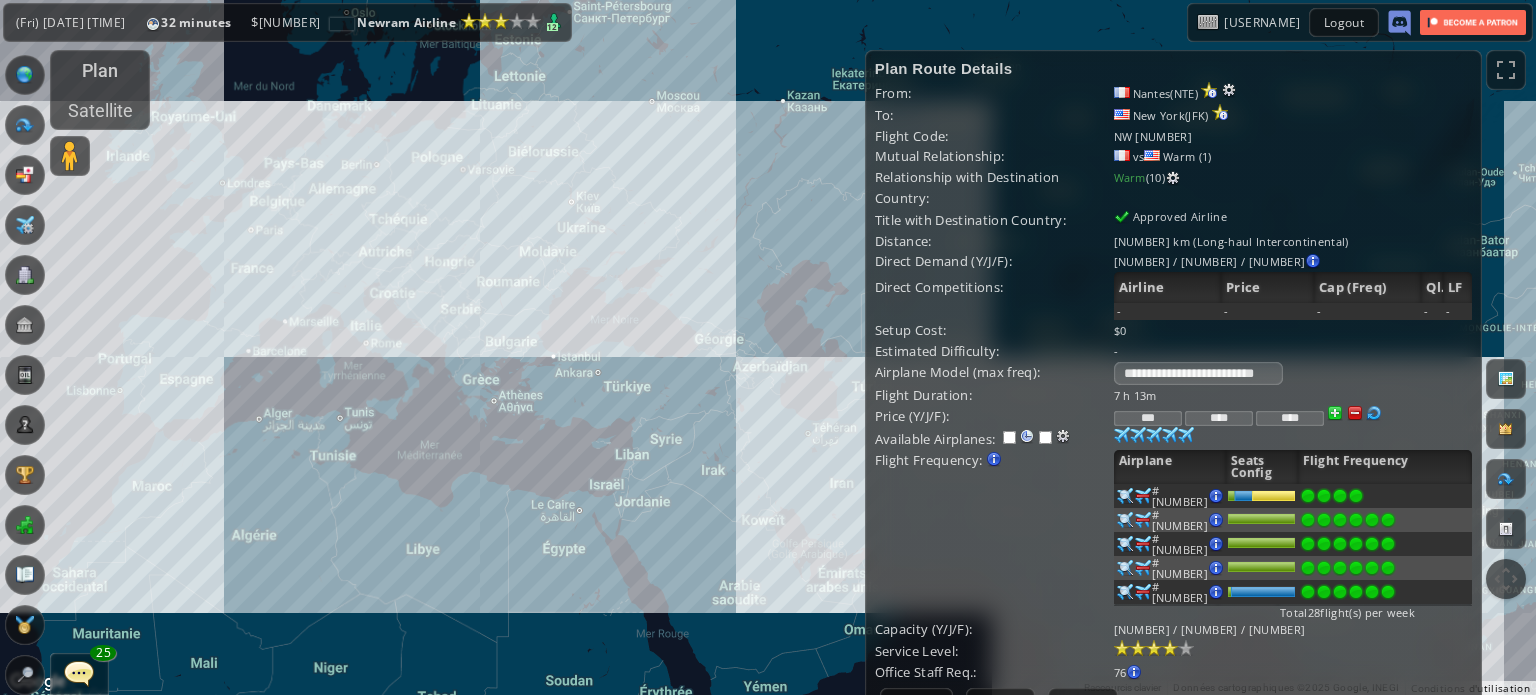 drag, startPoint x: 296, startPoint y: 299, endPoint x: 684, endPoint y: 251, distance: 390.9578 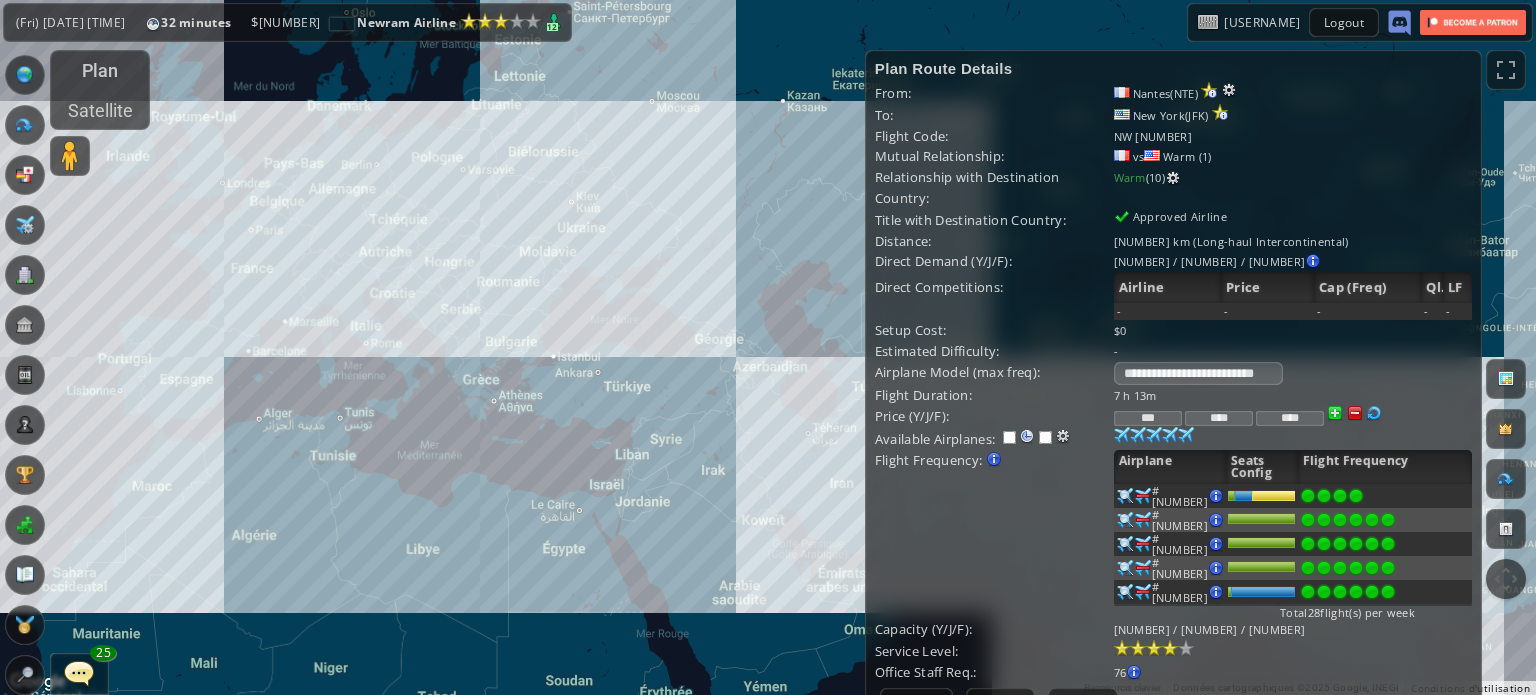 click on "Pour naviguer, appuyez sur les touches fléchées." at bounding box center (768, 347) 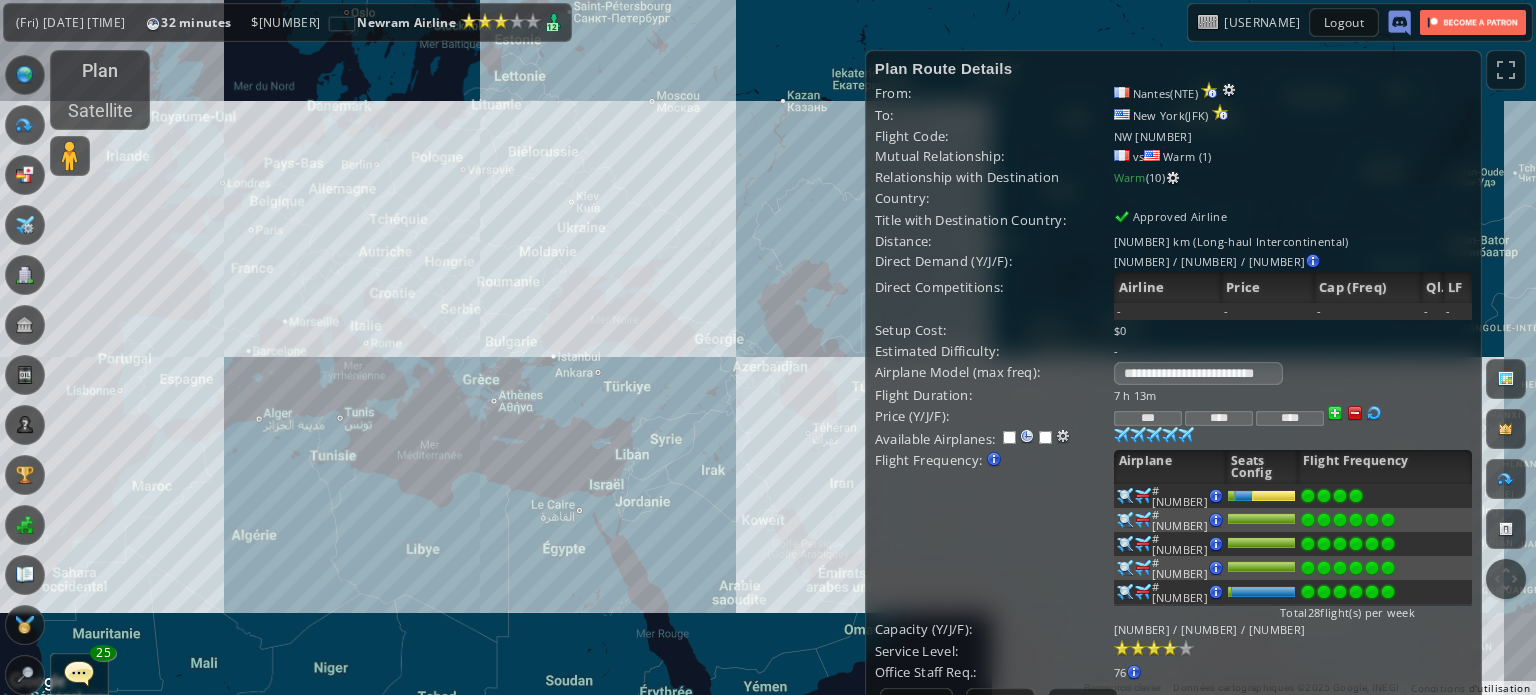 click on "Pour naviguer, appuyez sur les touches fléchées." at bounding box center [768, 347] 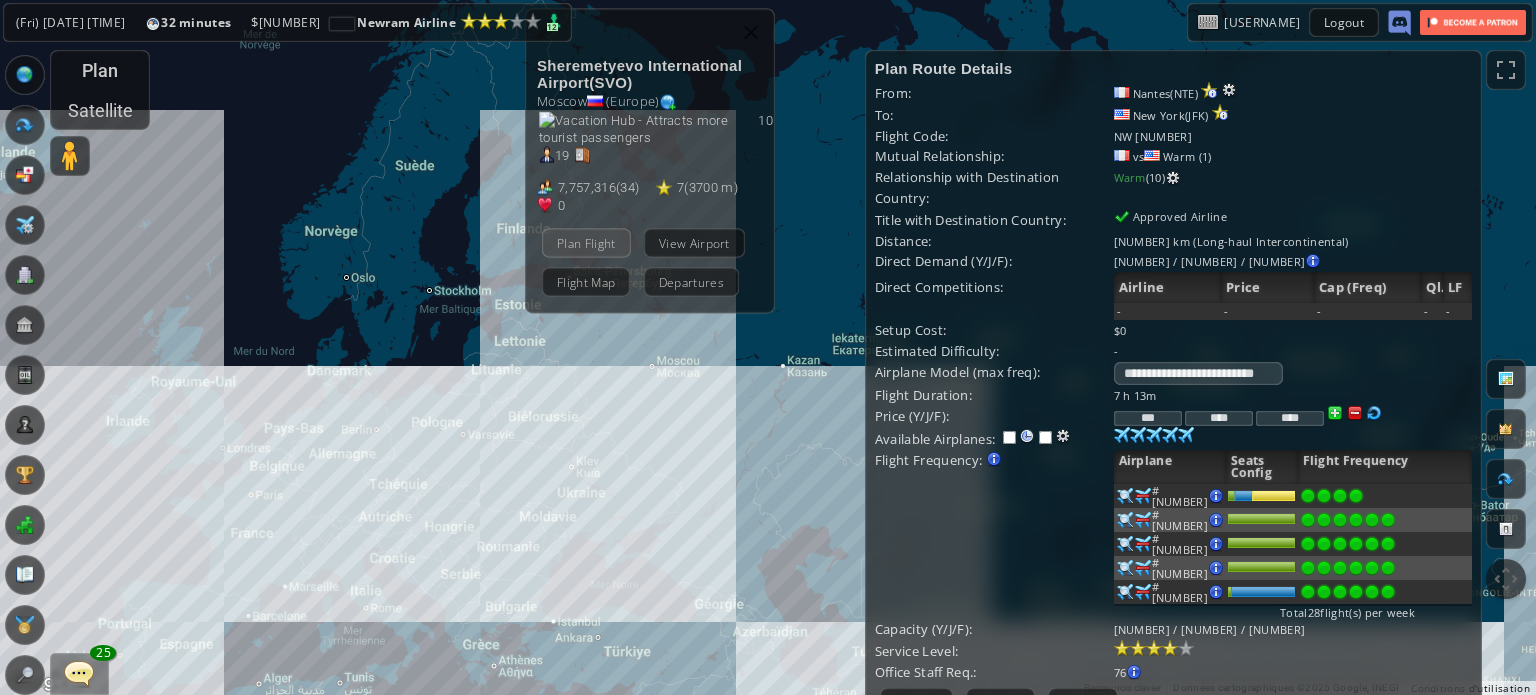 click on "Plan Flight" at bounding box center (586, 242) 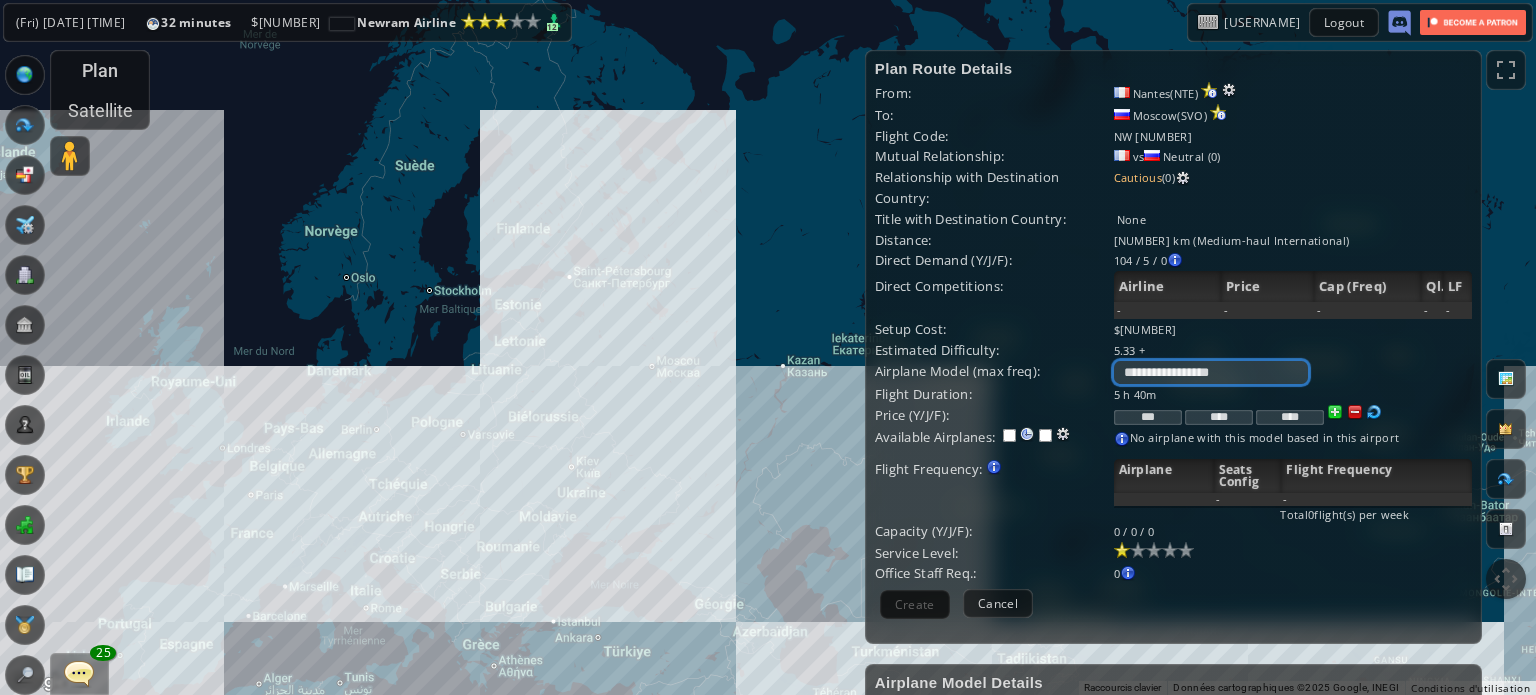 click on "**********" at bounding box center (1211, 372) 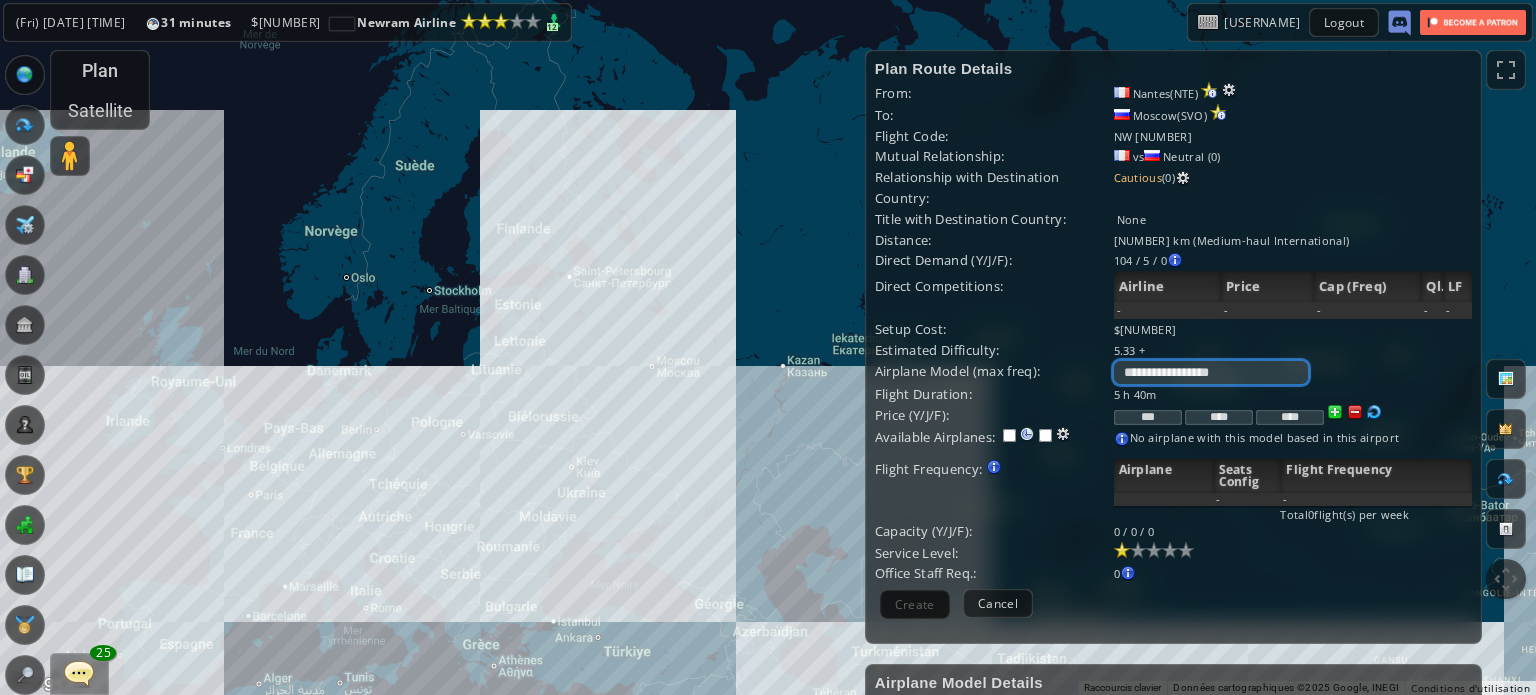 select on "**" 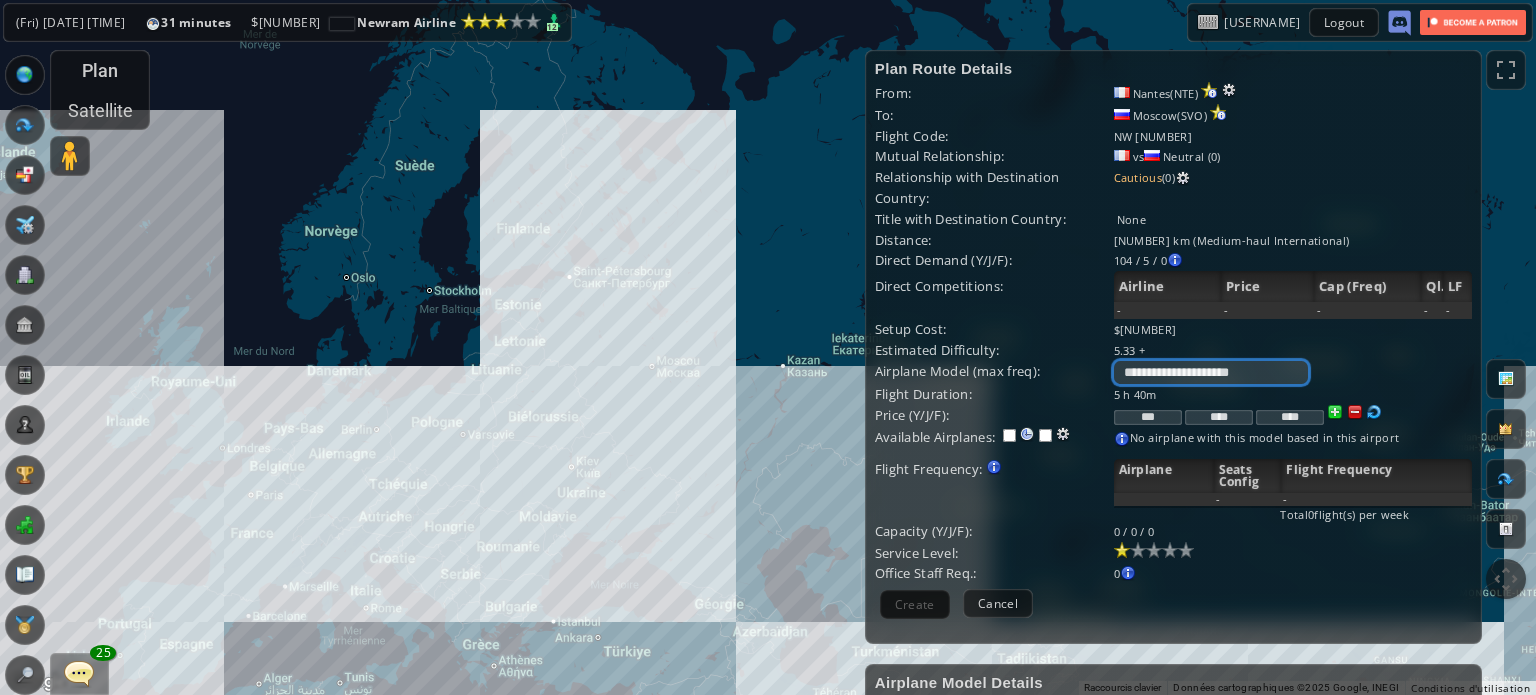 click on "**********" at bounding box center [1211, 372] 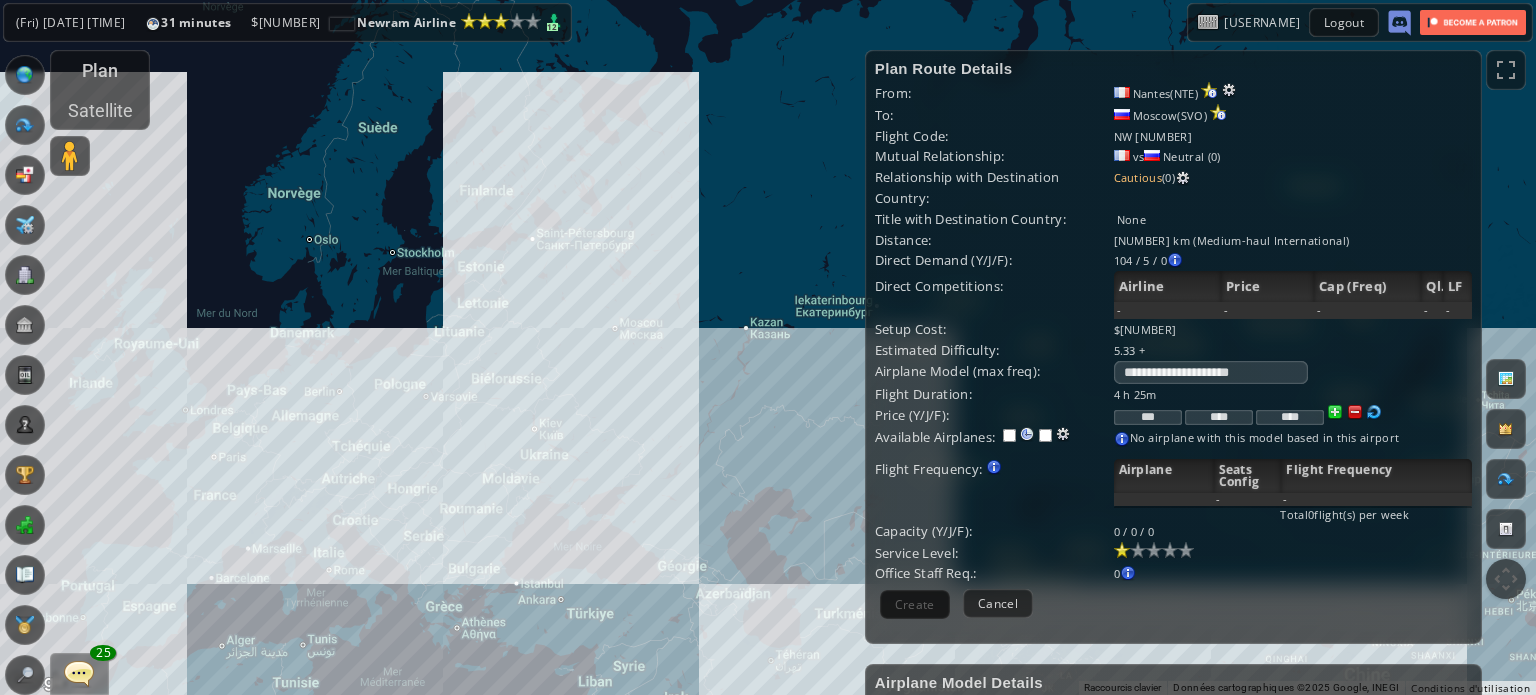 drag, startPoint x: 653, startPoint y: 504, endPoint x: 616, endPoint y: 463, distance: 55.226807 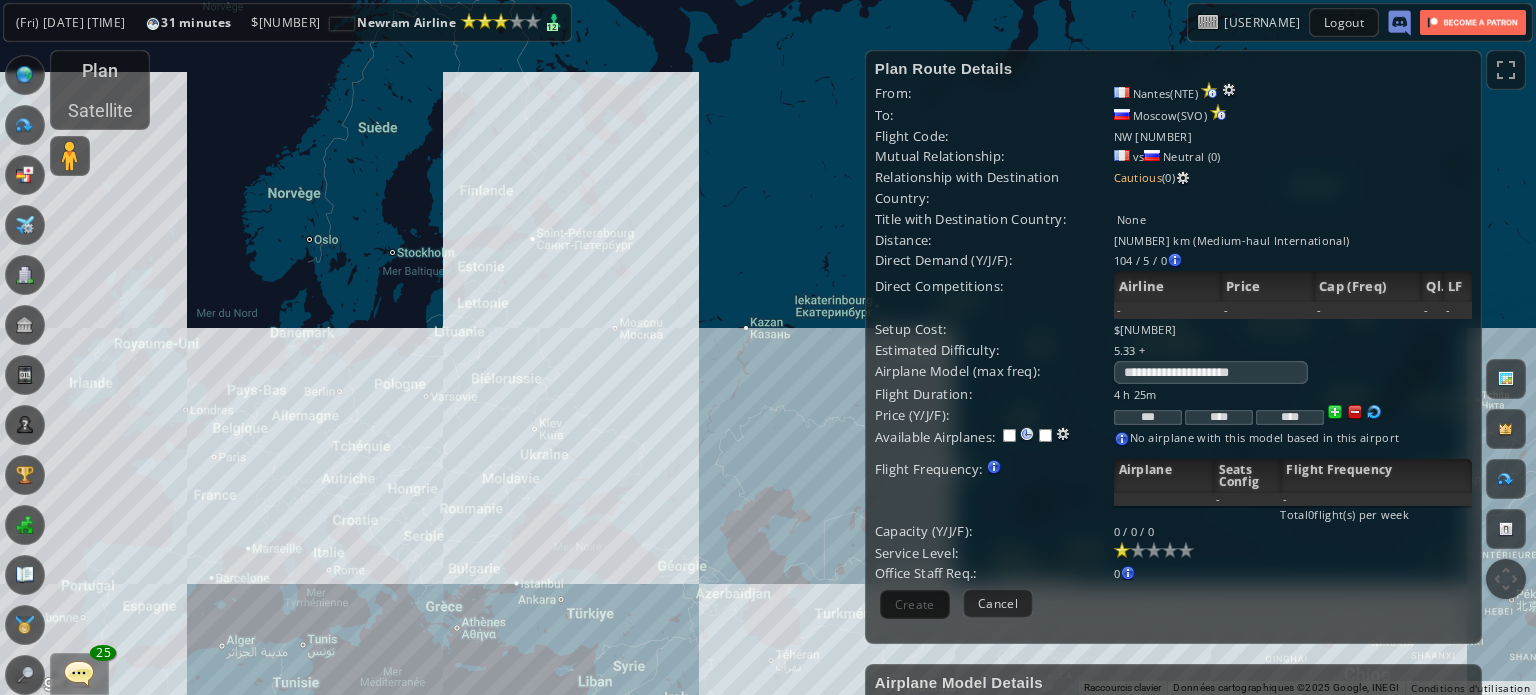 click on "Pour naviguer, appuyez sur les touches fléchées." at bounding box center (768, 347) 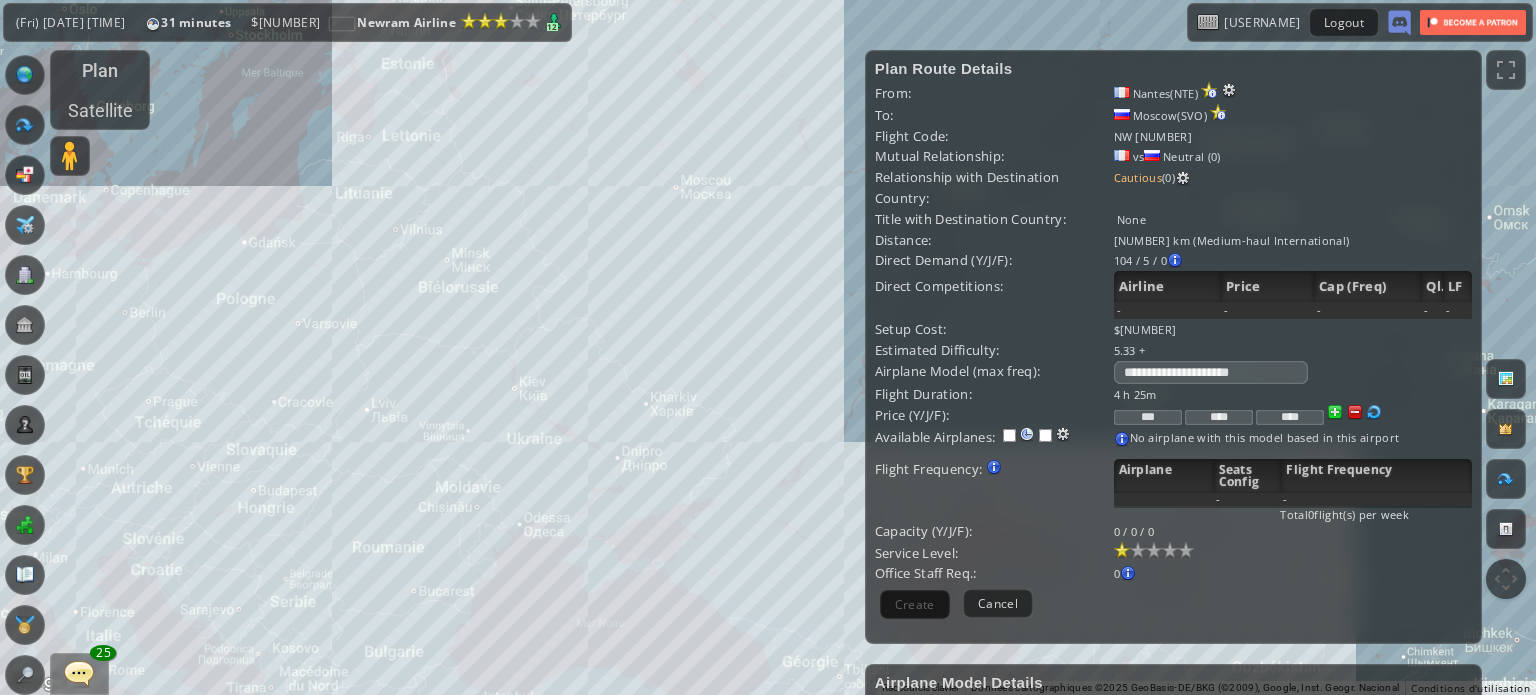 drag, startPoint x: 678, startPoint y: 388, endPoint x: 691, endPoint y: 351, distance: 39.217342 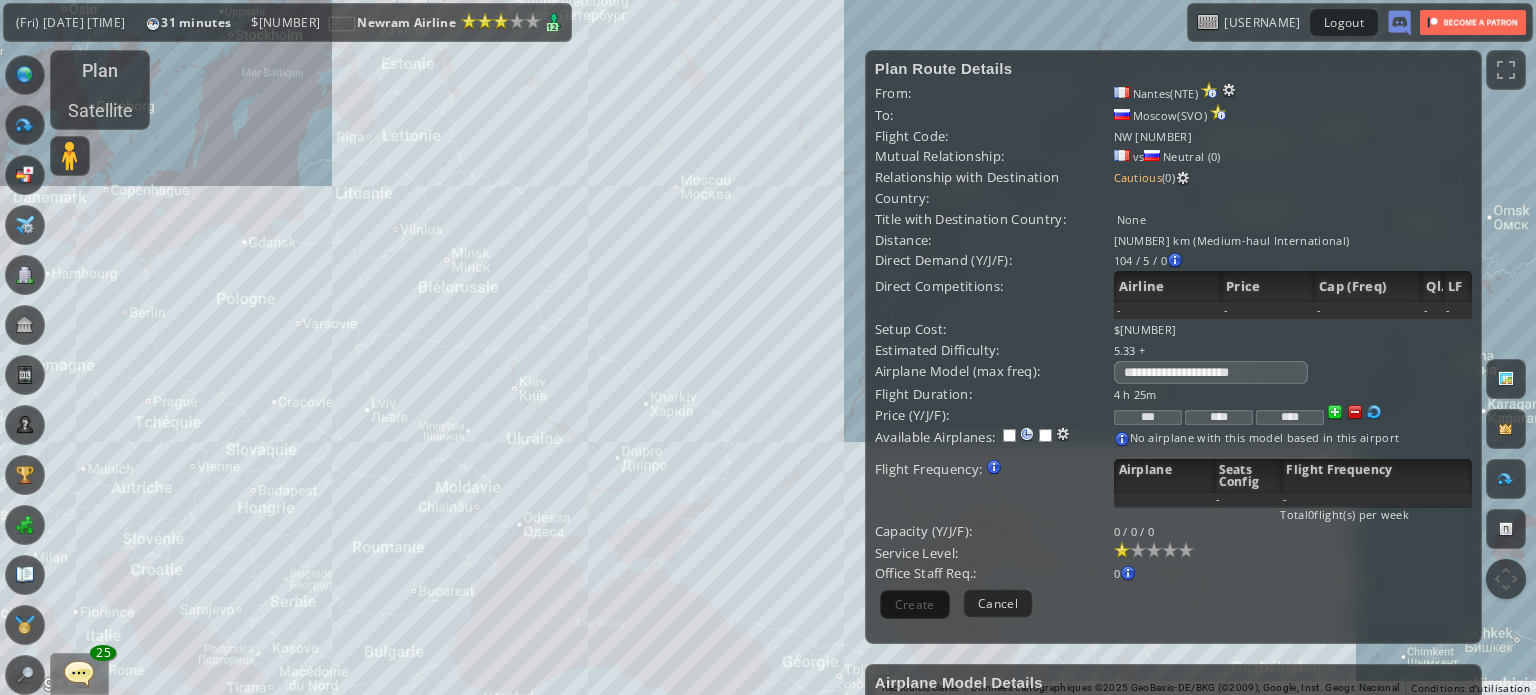 click on "Pour naviguer, appuyez sur les touches fléchées." at bounding box center (768, 347) 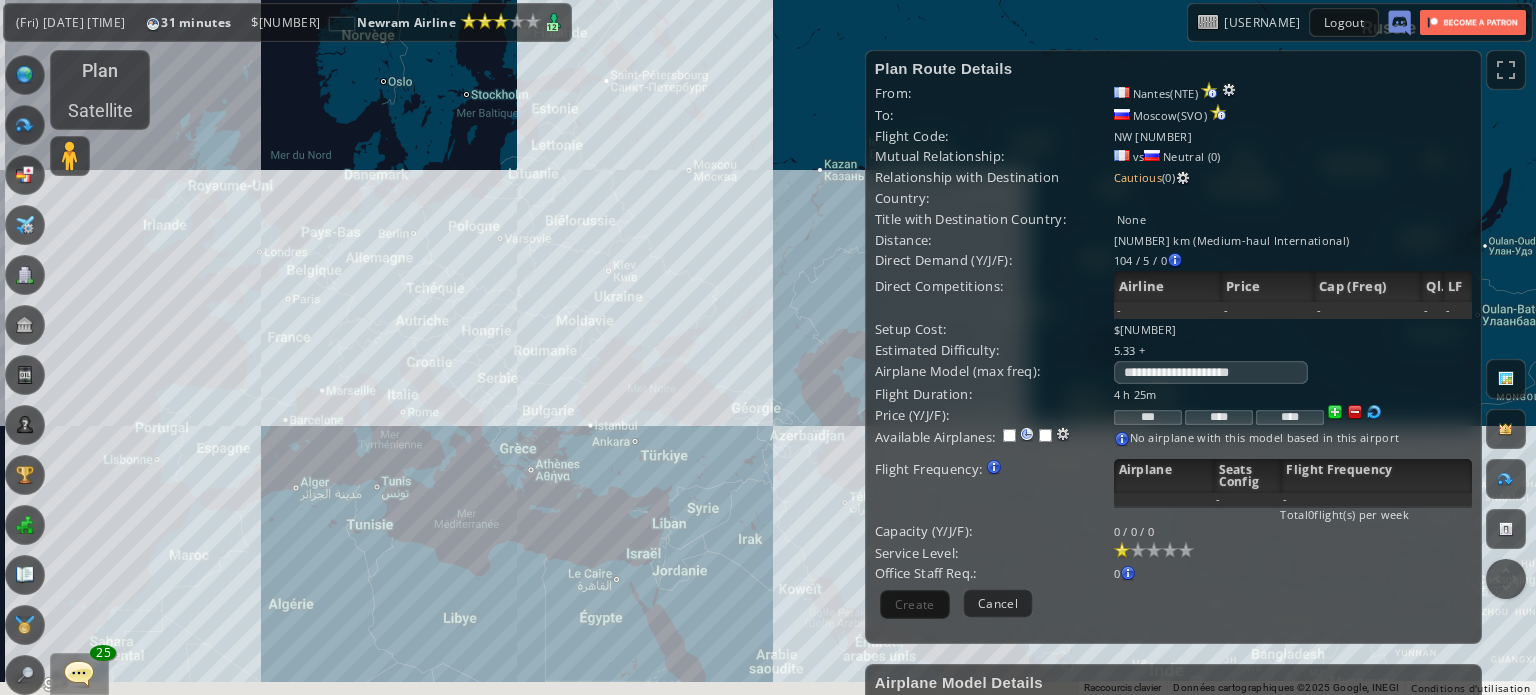 drag, startPoint x: 739, startPoint y: 328, endPoint x: 756, endPoint y: 277, distance: 53.75872 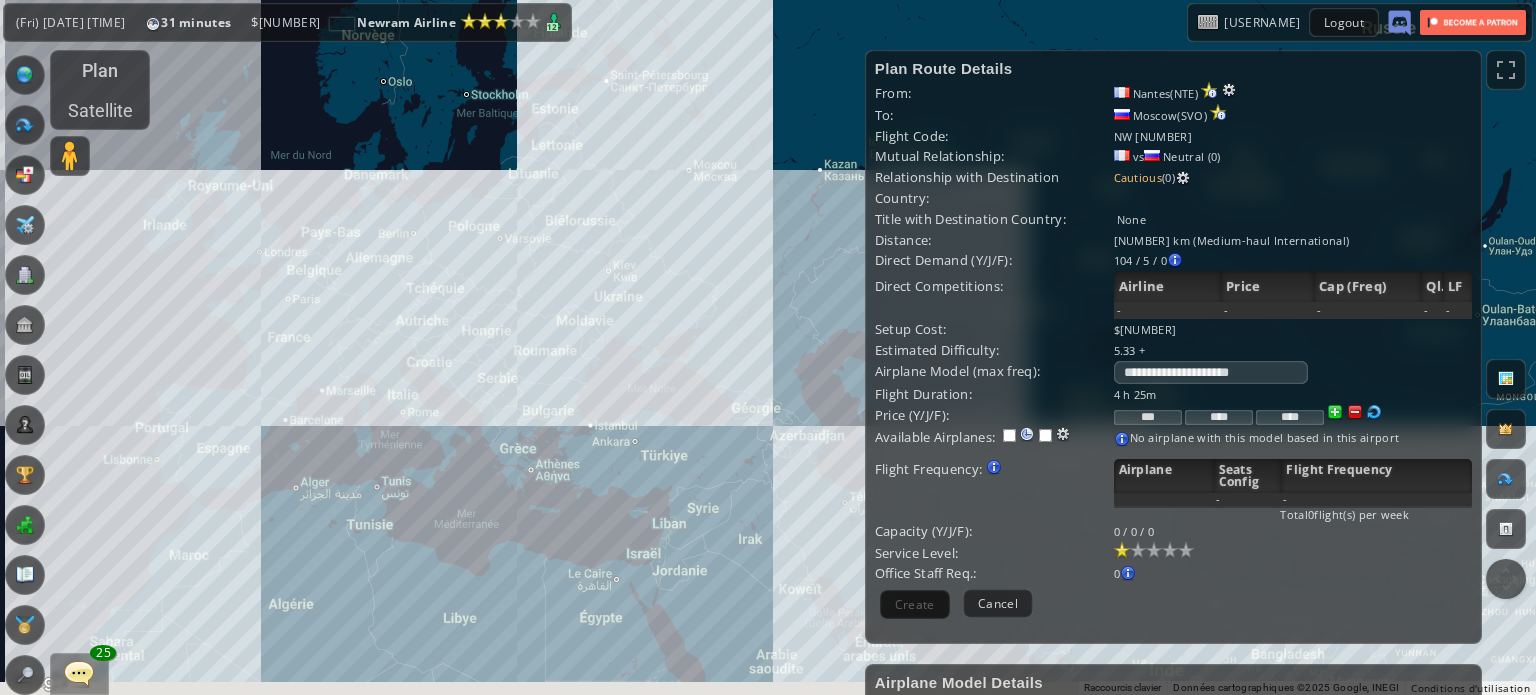 click on "Pour naviguer, appuyez sur les touches fléchées." at bounding box center (768, 347) 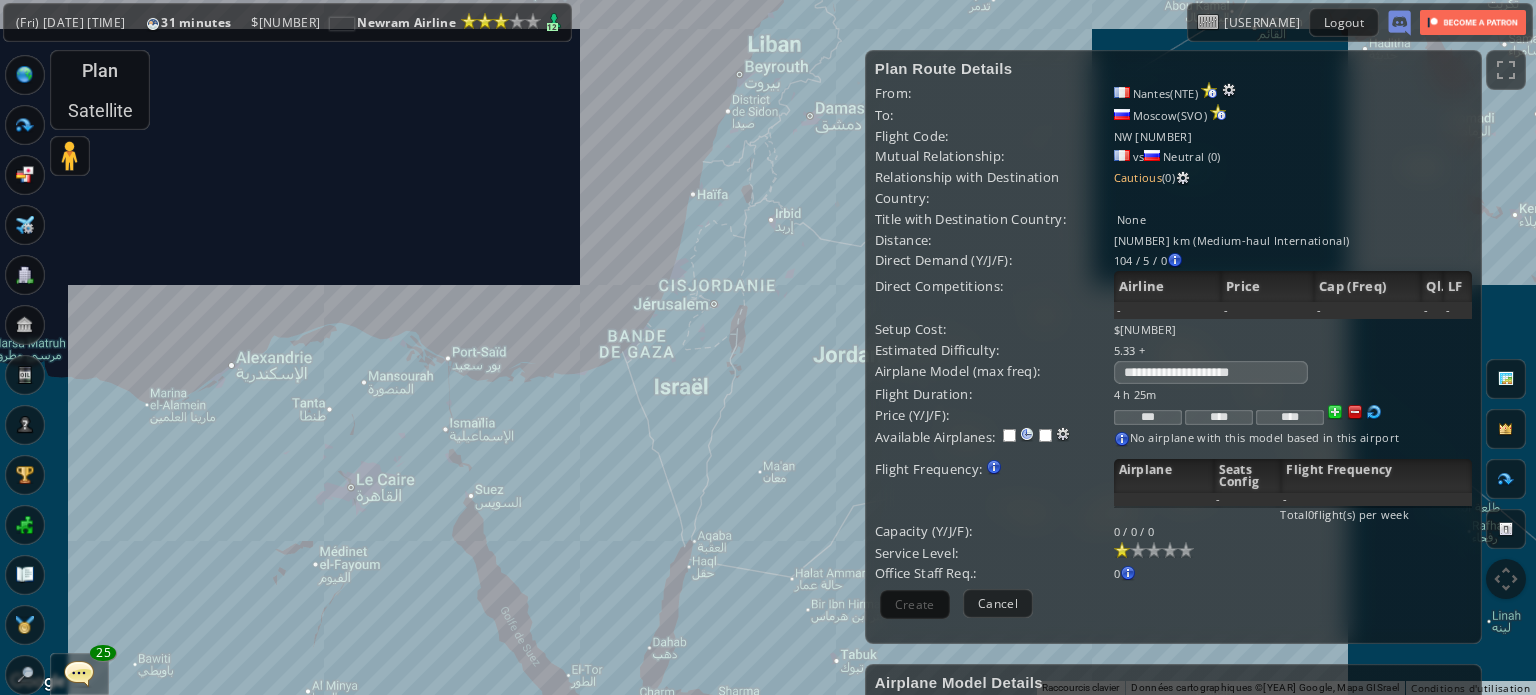 click on "Pour naviguer, appuyez sur les touches fléchées." at bounding box center [768, 347] 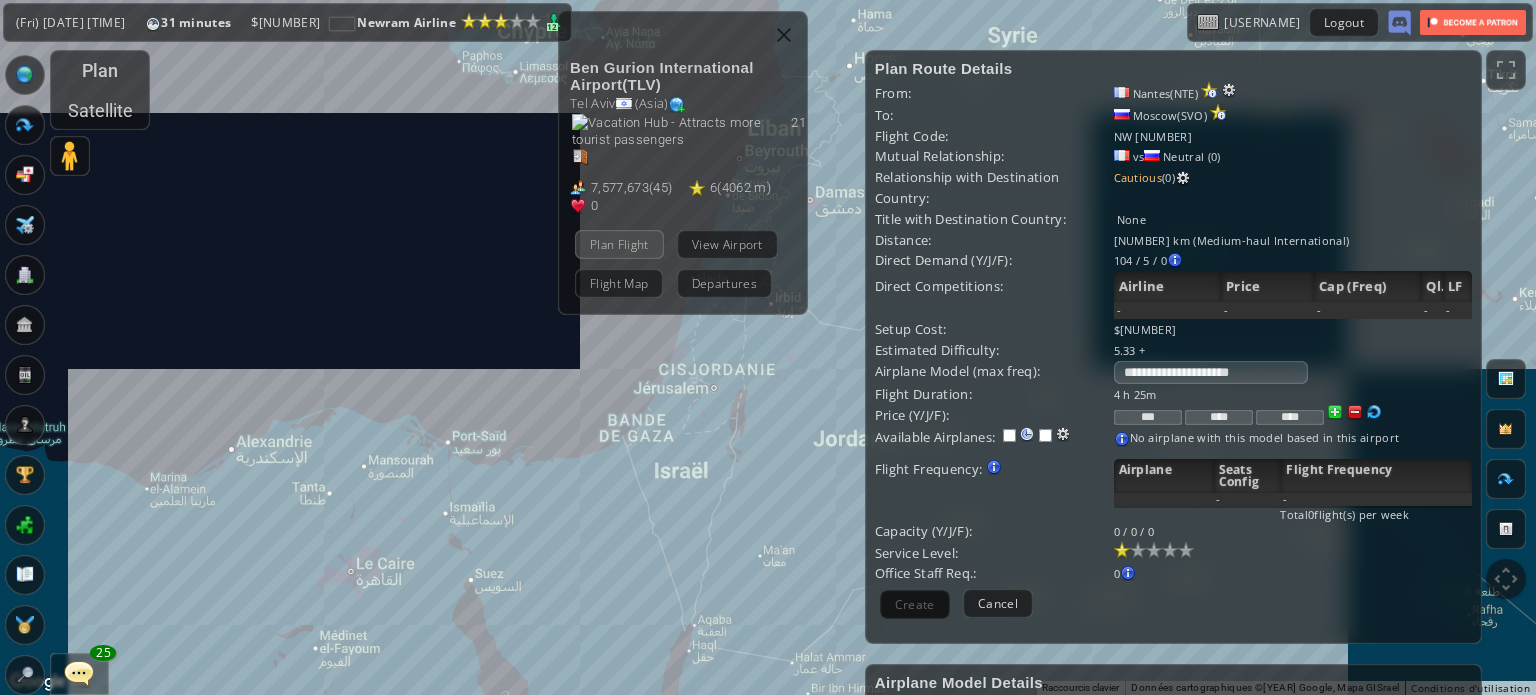 click on "Plan Flight" at bounding box center [619, 243] 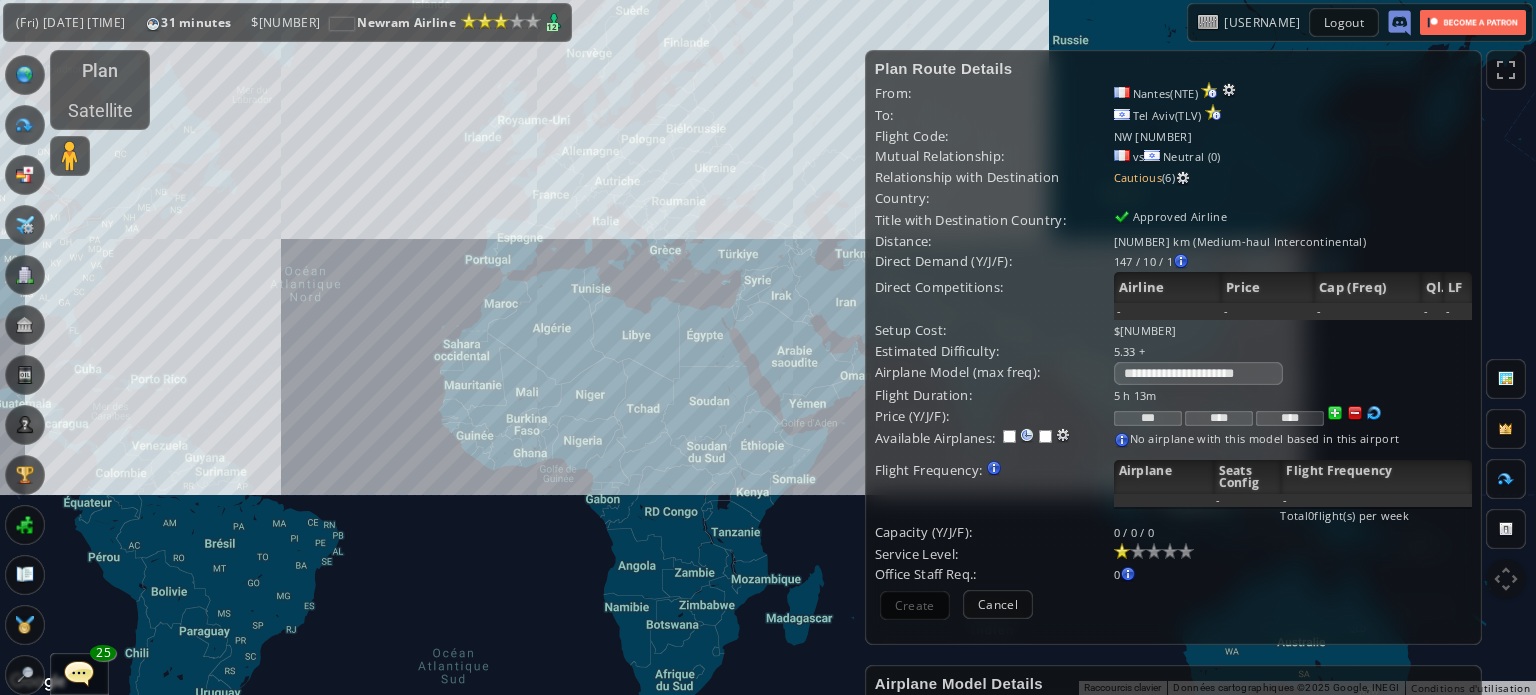 drag, startPoint x: 584, startPoint y: 265, endPoint x: 638, endPoint y: 328, distance: 82.9759 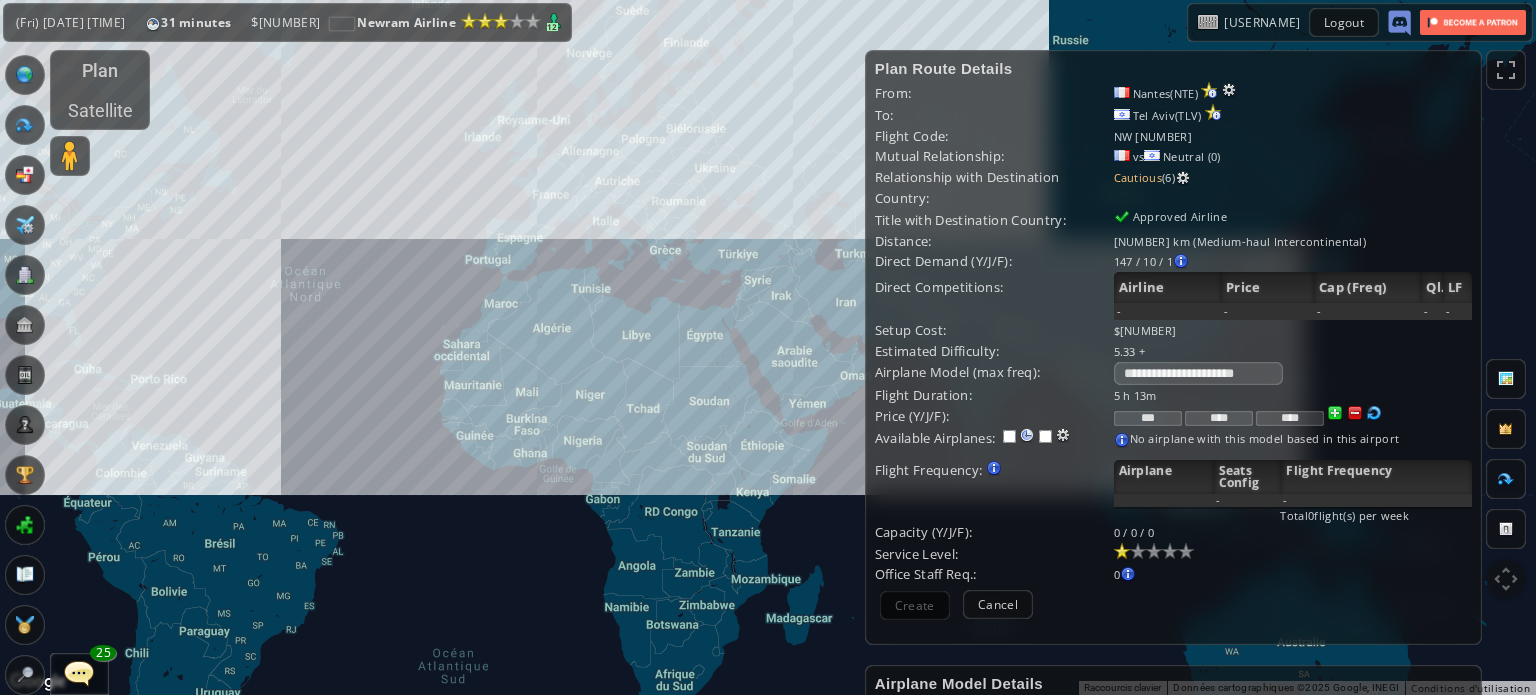 click on "Pour naviguer, appuyez sur les touches fléchées." at bounding box center (768, 347) 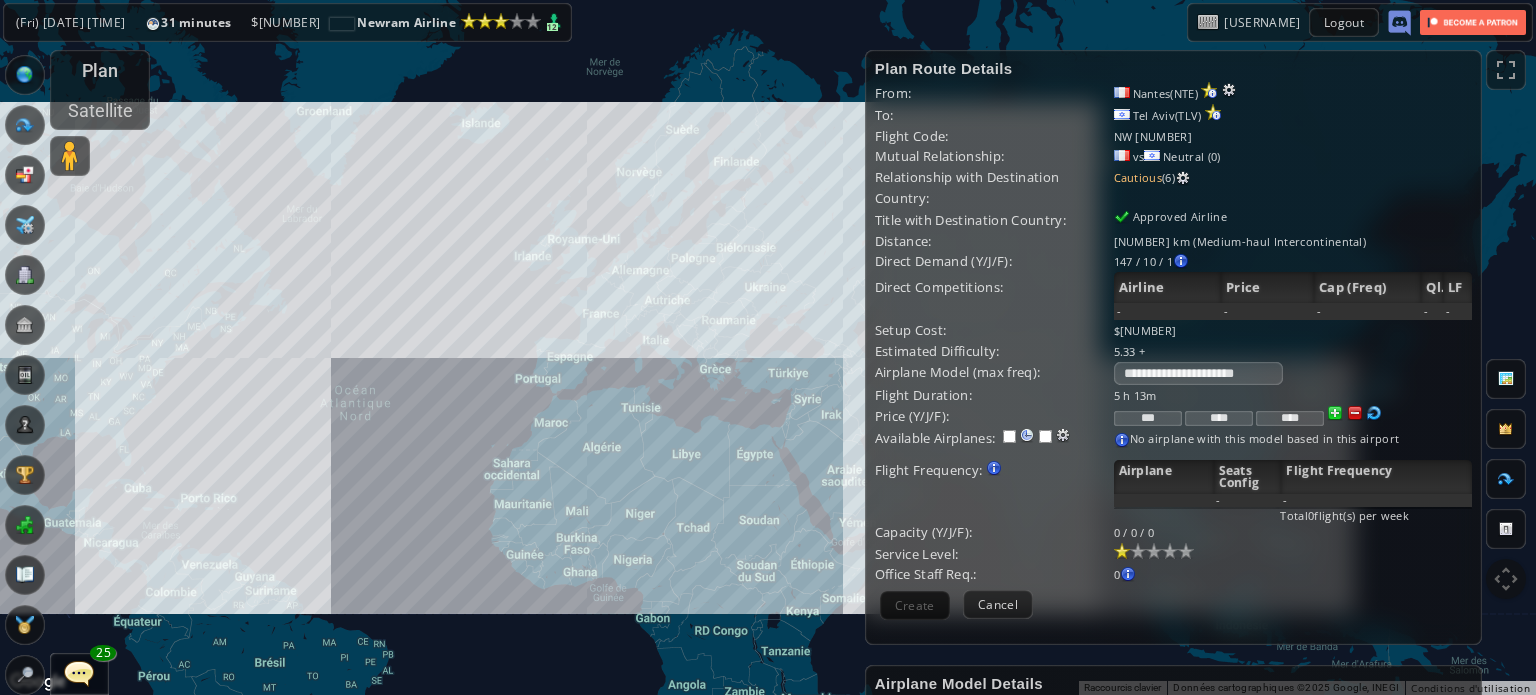 drag, startPoint x: 580, startPoint y: 281, endPoint x: 640, endPoint y: 431, distance: 161.55495 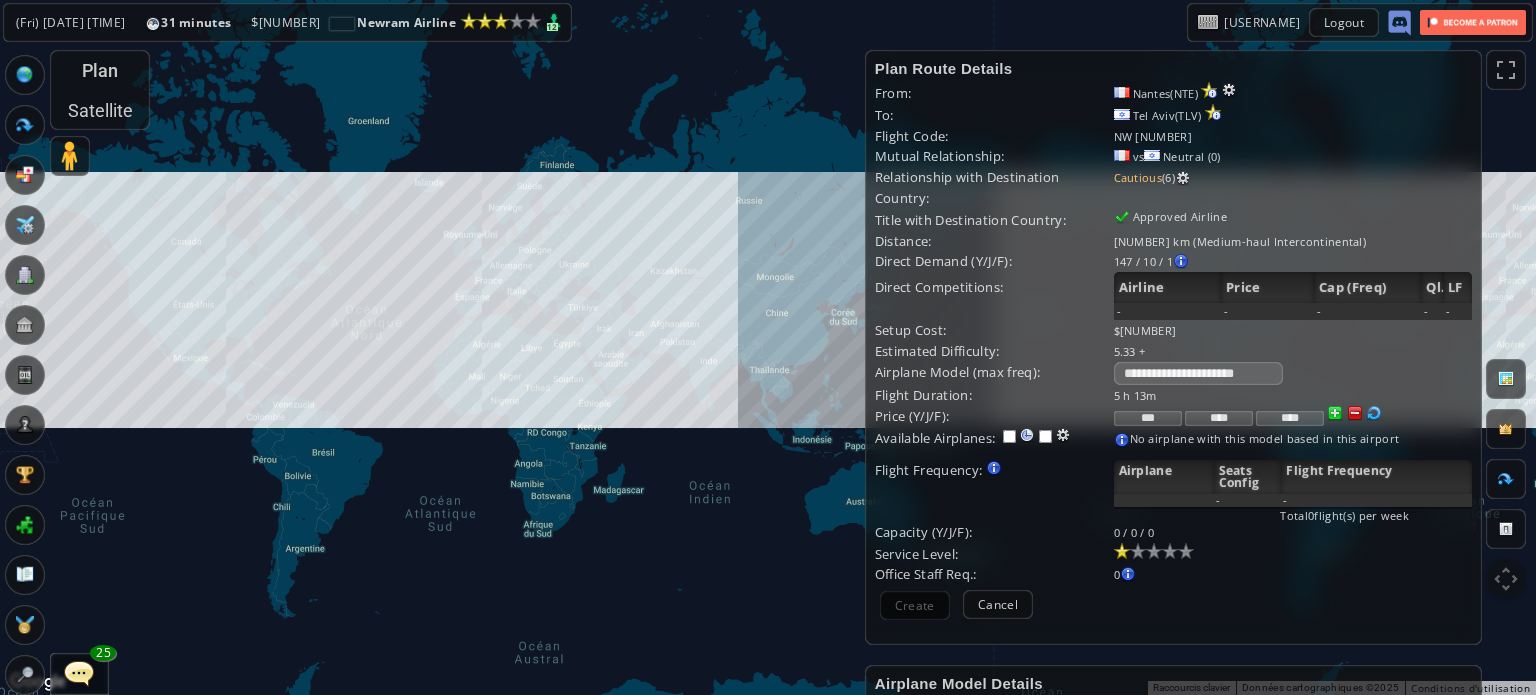 click on "Pour naviguer, appuyez sur les touches fléchées." at bounding box center [768, 347] 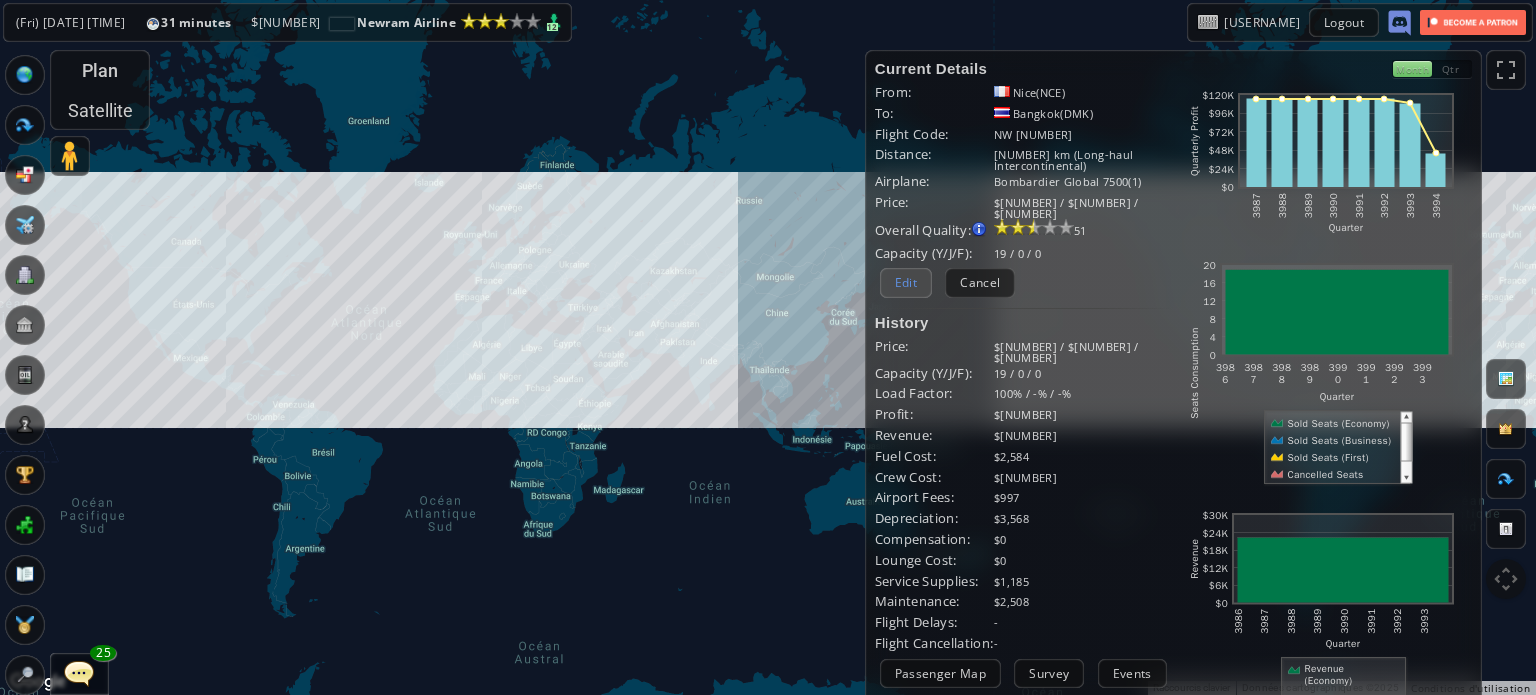 click on "Edit" at bounding box center (906, 282) 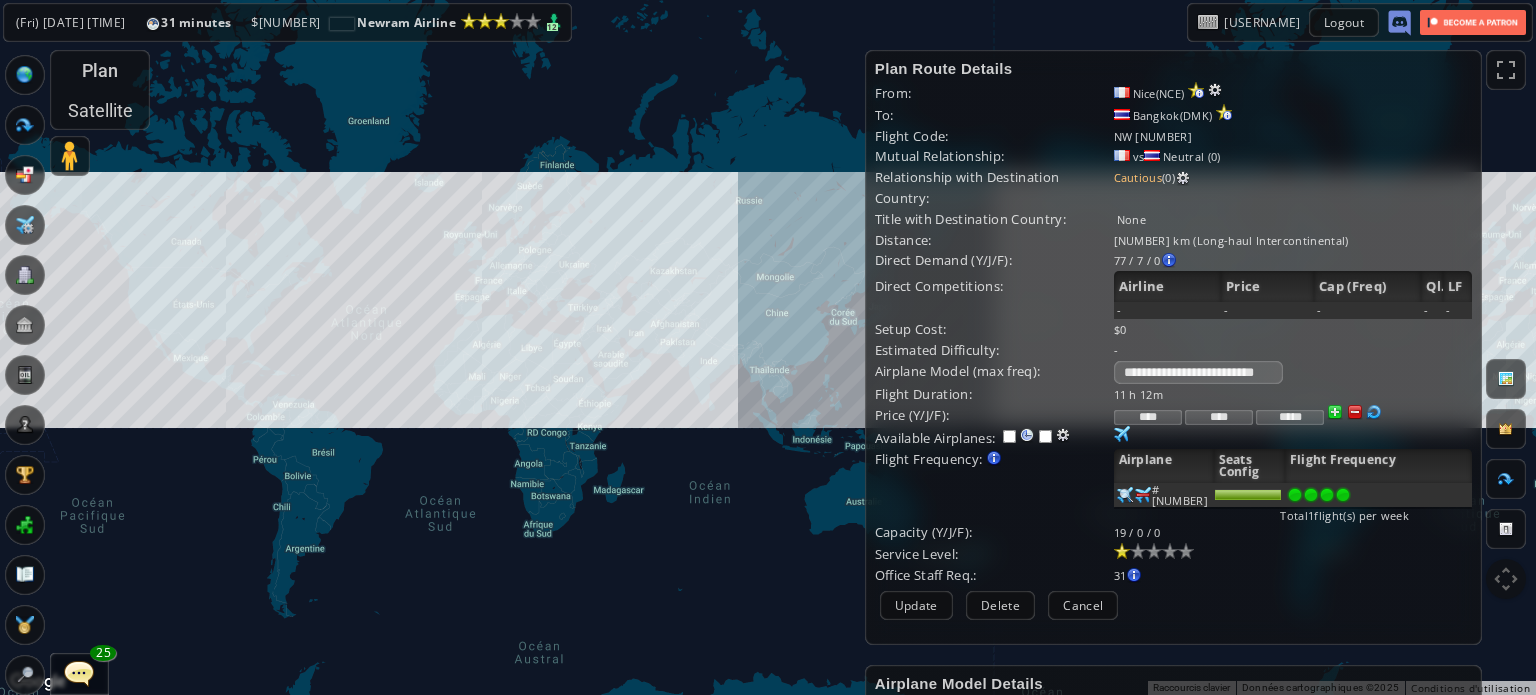 click at bounding box center (1343, 495) 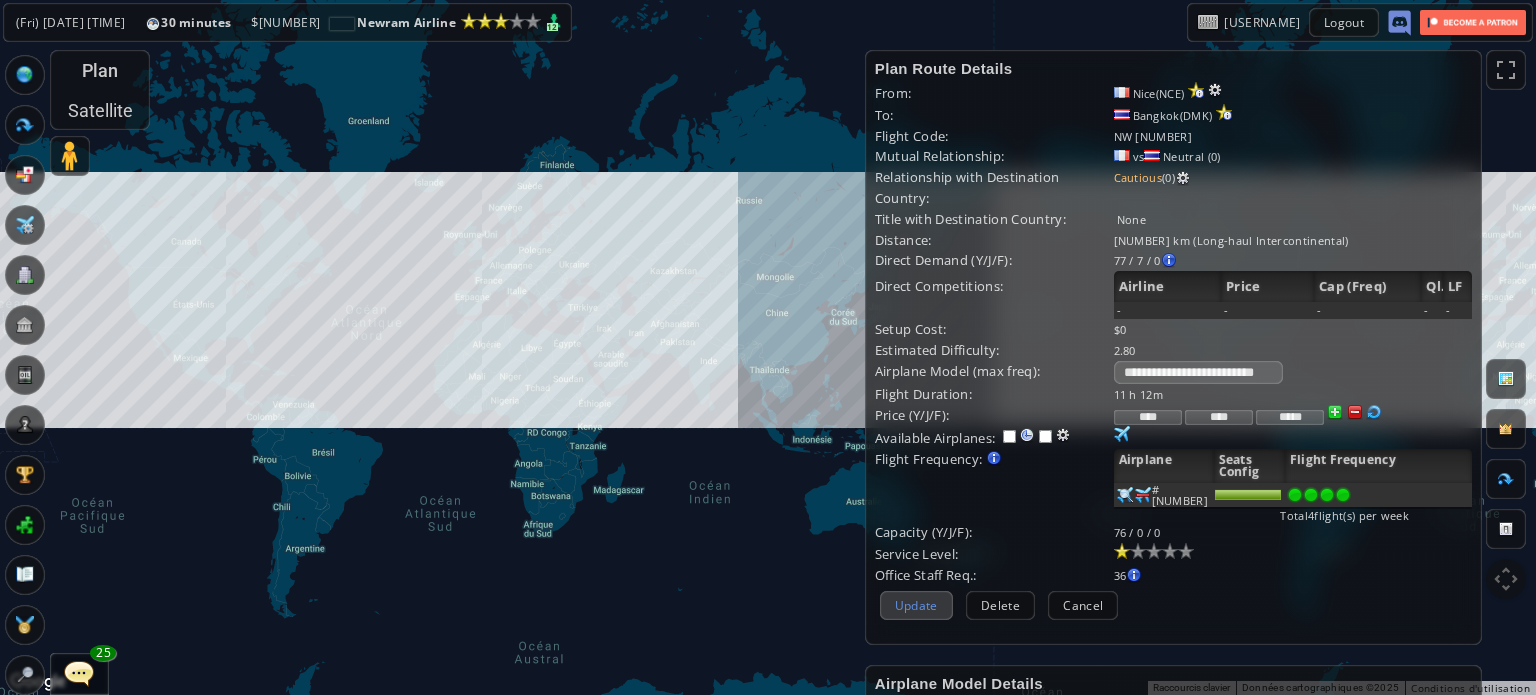 click on "Update" at bounding box center [916, 605] 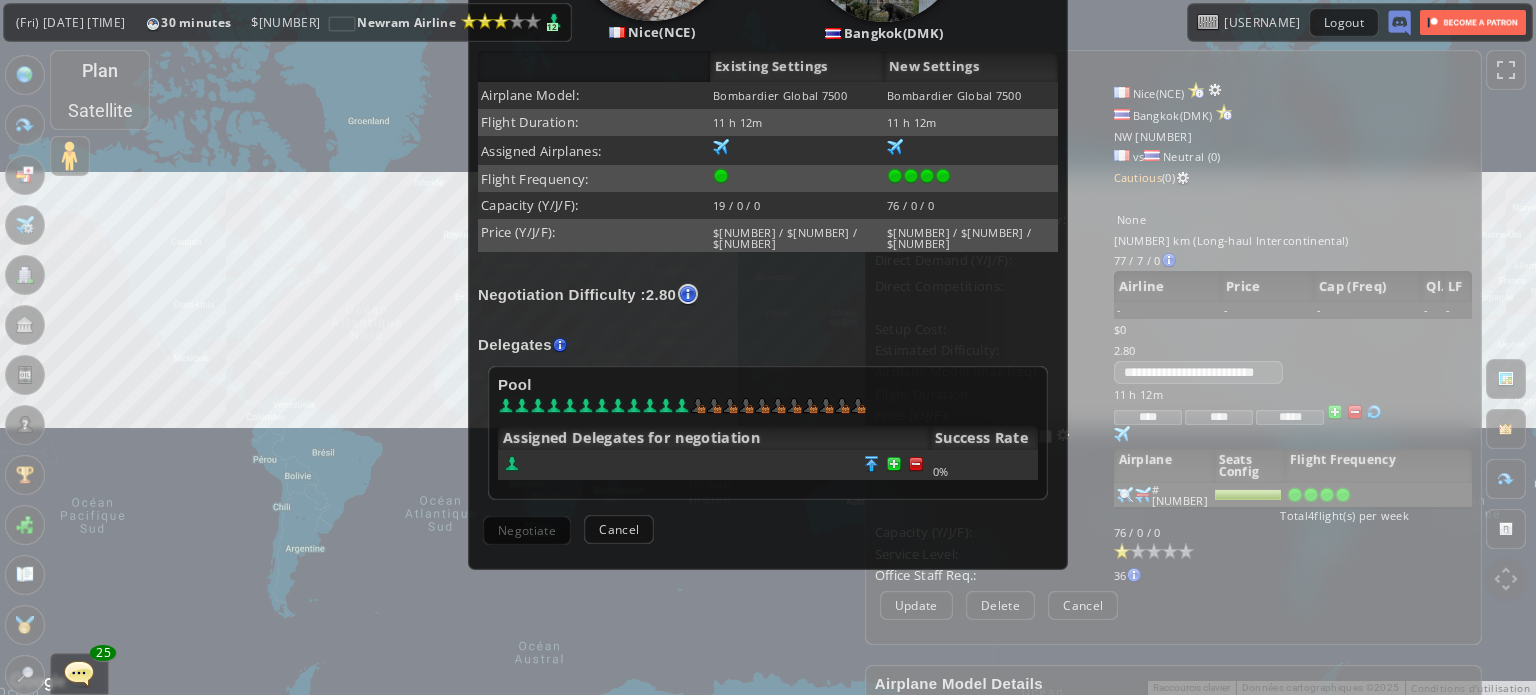scroll, scrollTop: 400, scrollLeft: 0, axis: vertical 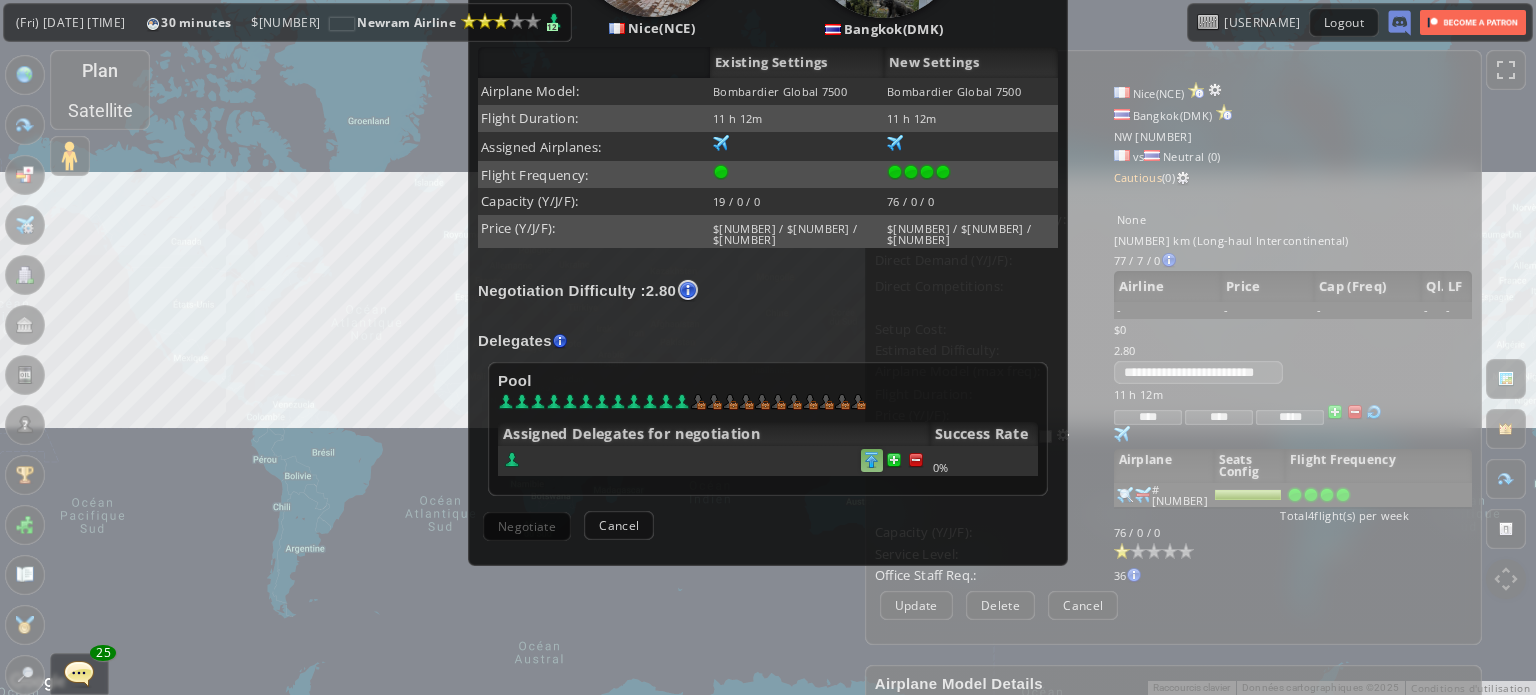 click at bounding box center [916, 460] 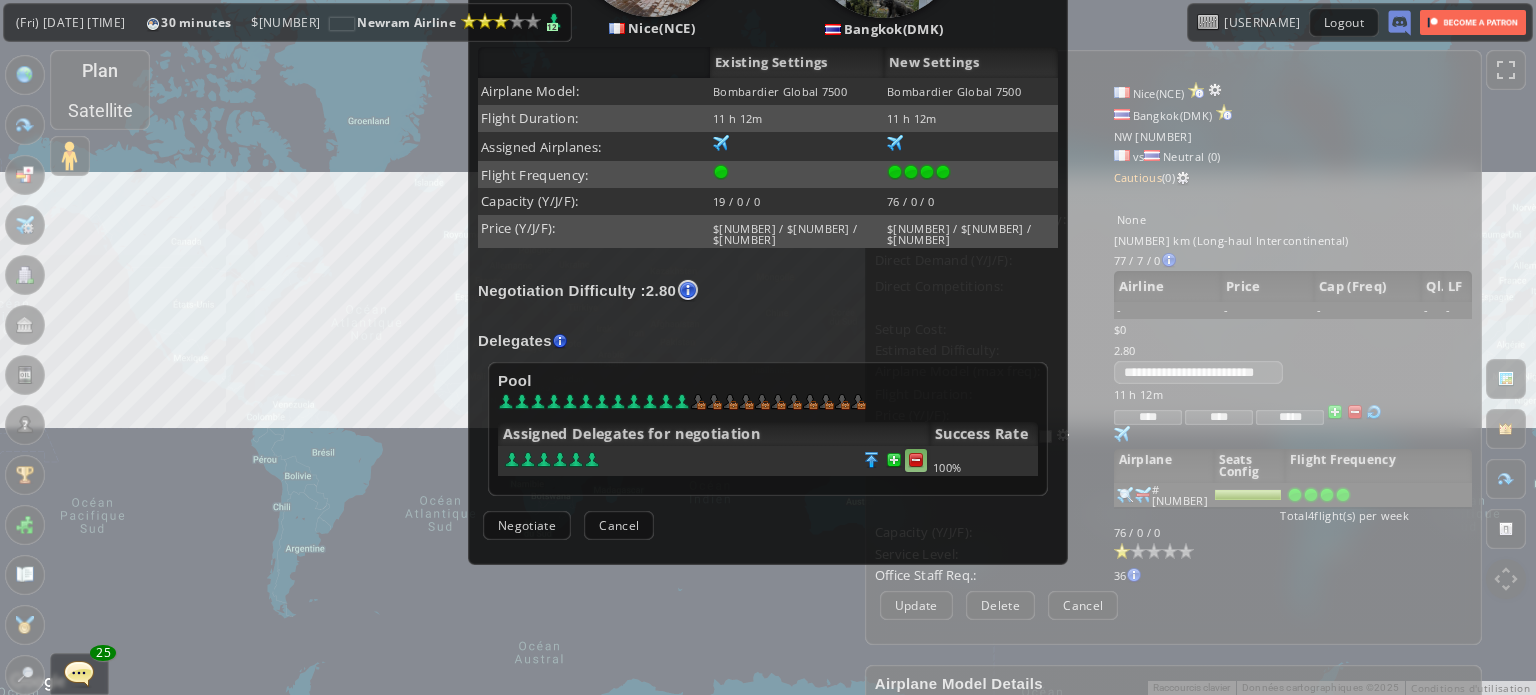 click at bounding box center [916, 460] 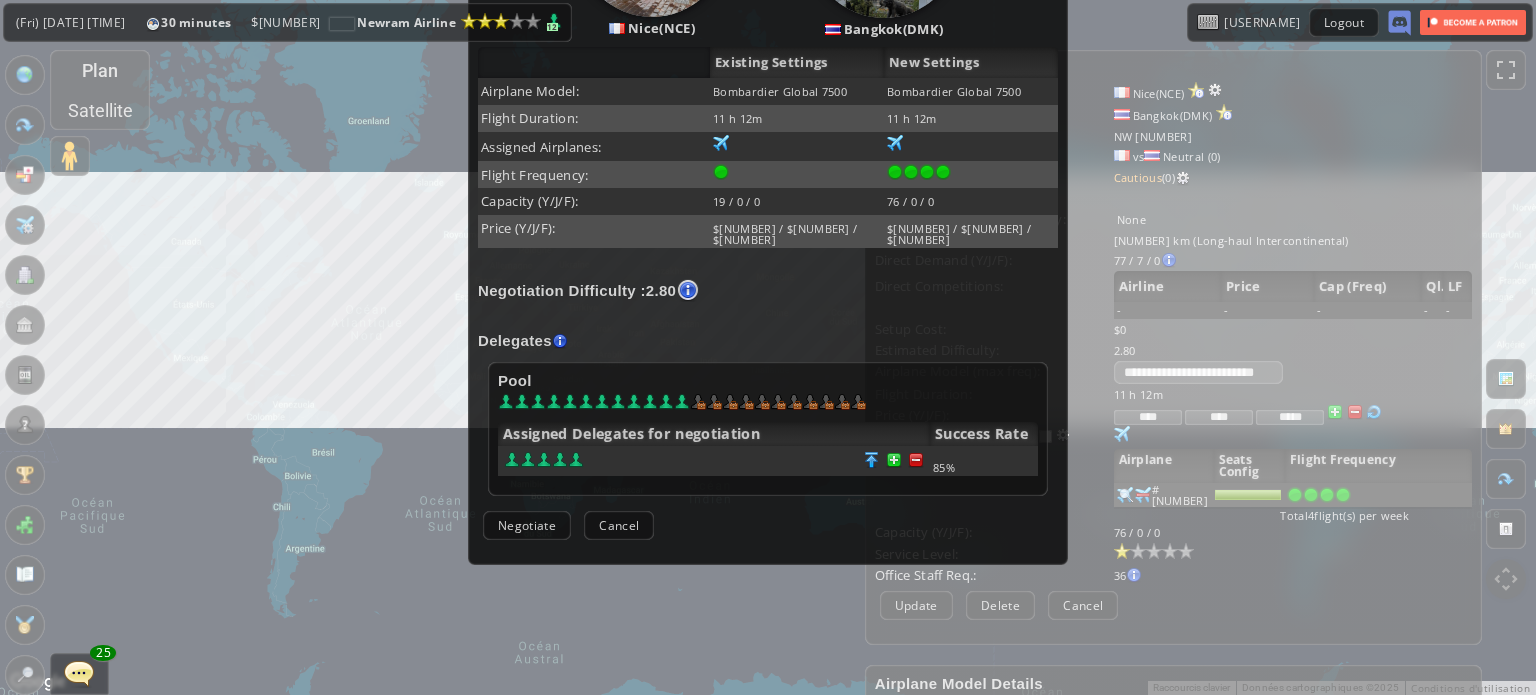 scroll, scrollTop: 300, scrollLeft: 0, axis: vertical 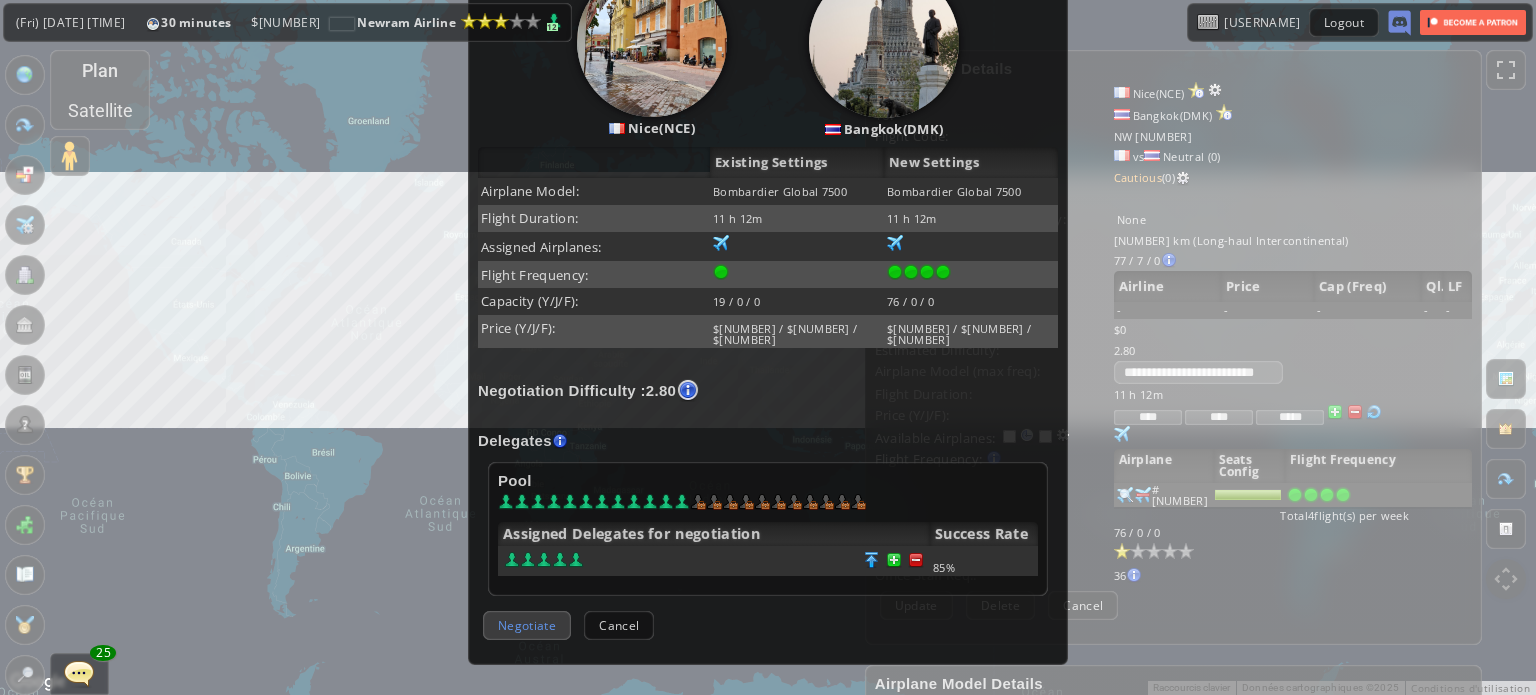 click on "Negotiate" at bounding box center [527, 625] 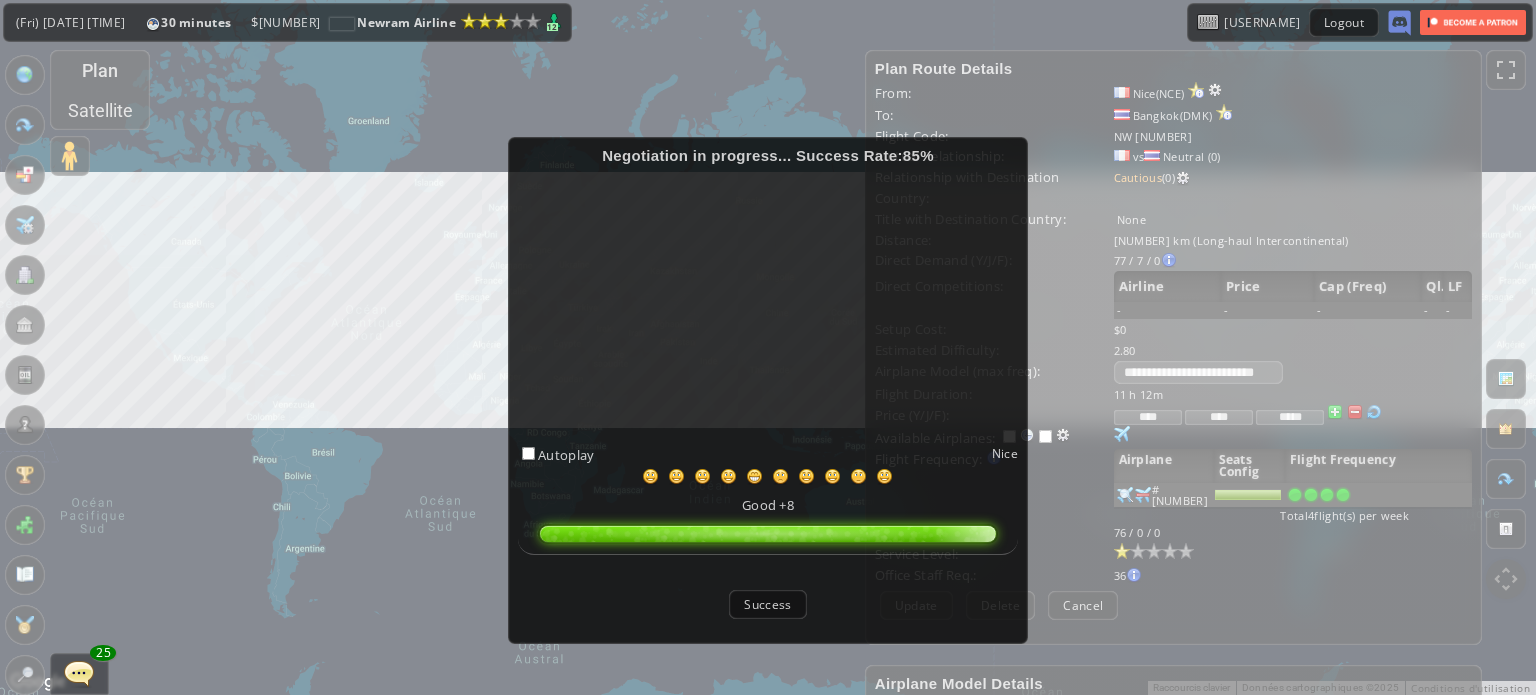 scroll, scrollTop: 200, scrollLeft: 0, axis: vertical 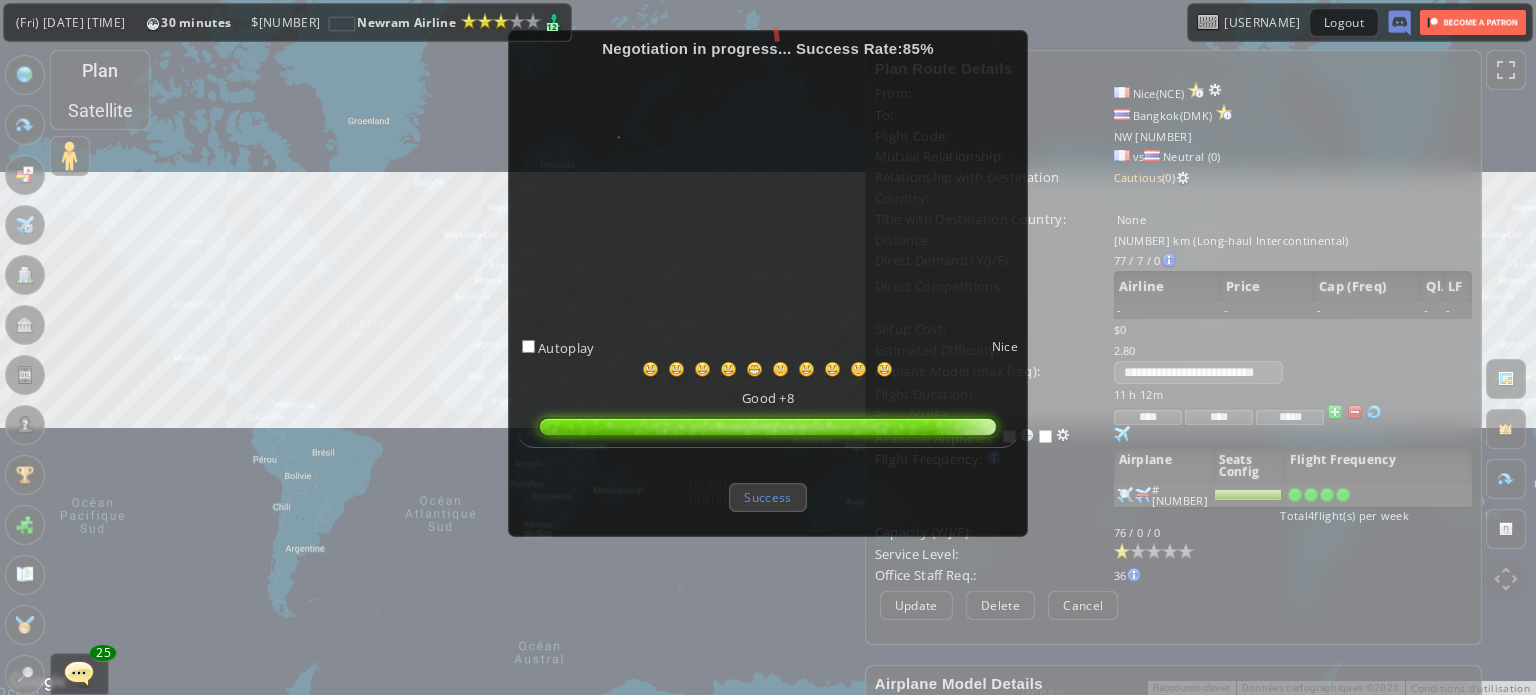 click on "Success" at bounding box center (767, 497) 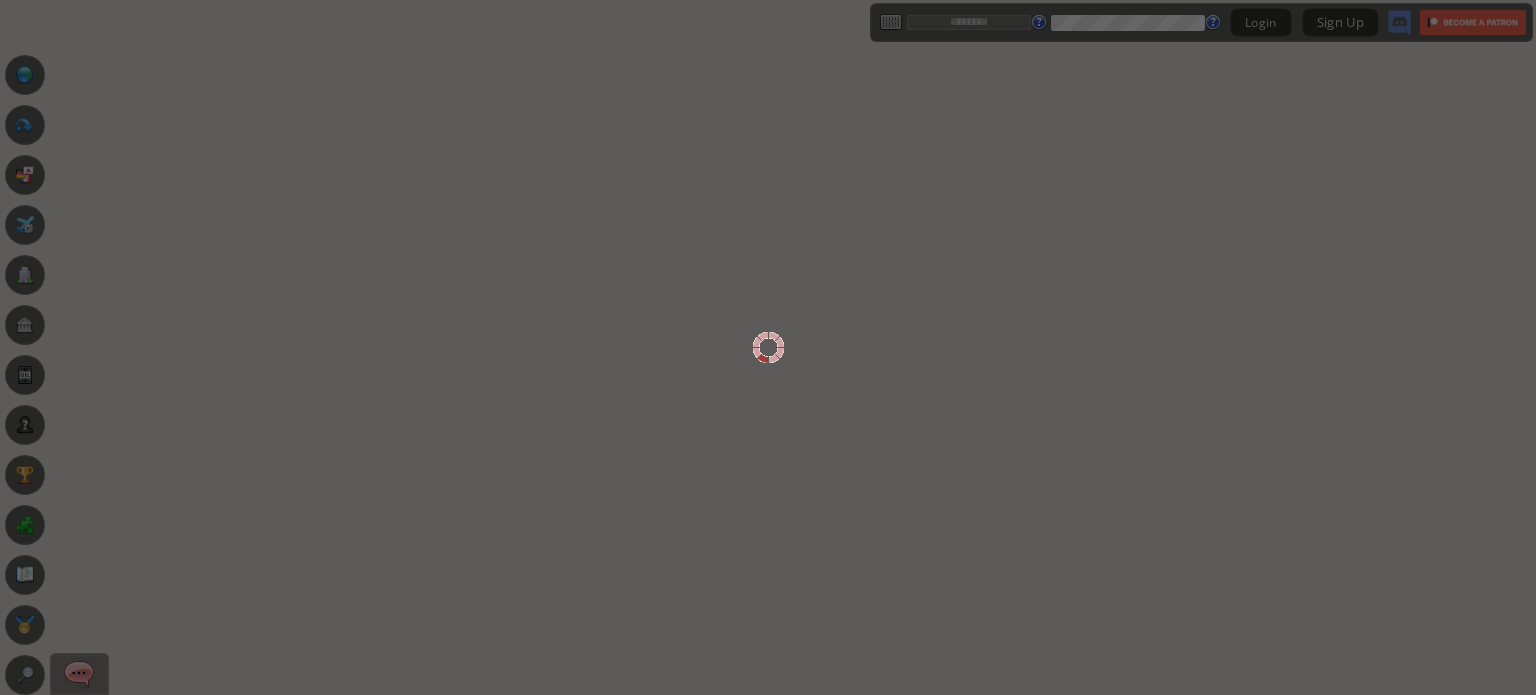 scroll, scrollTop: 0, scrollLeft: 0, axis: both 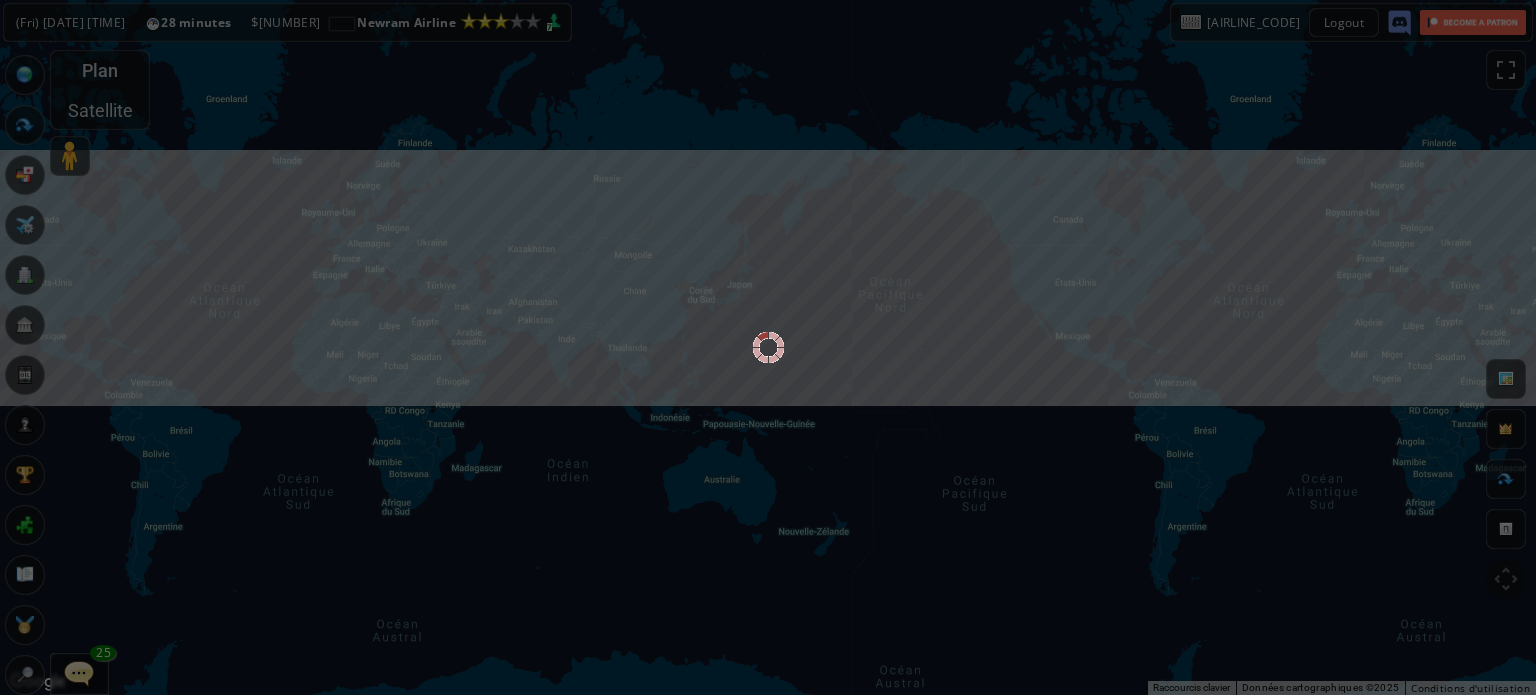 click at bounding box center [768, 347] 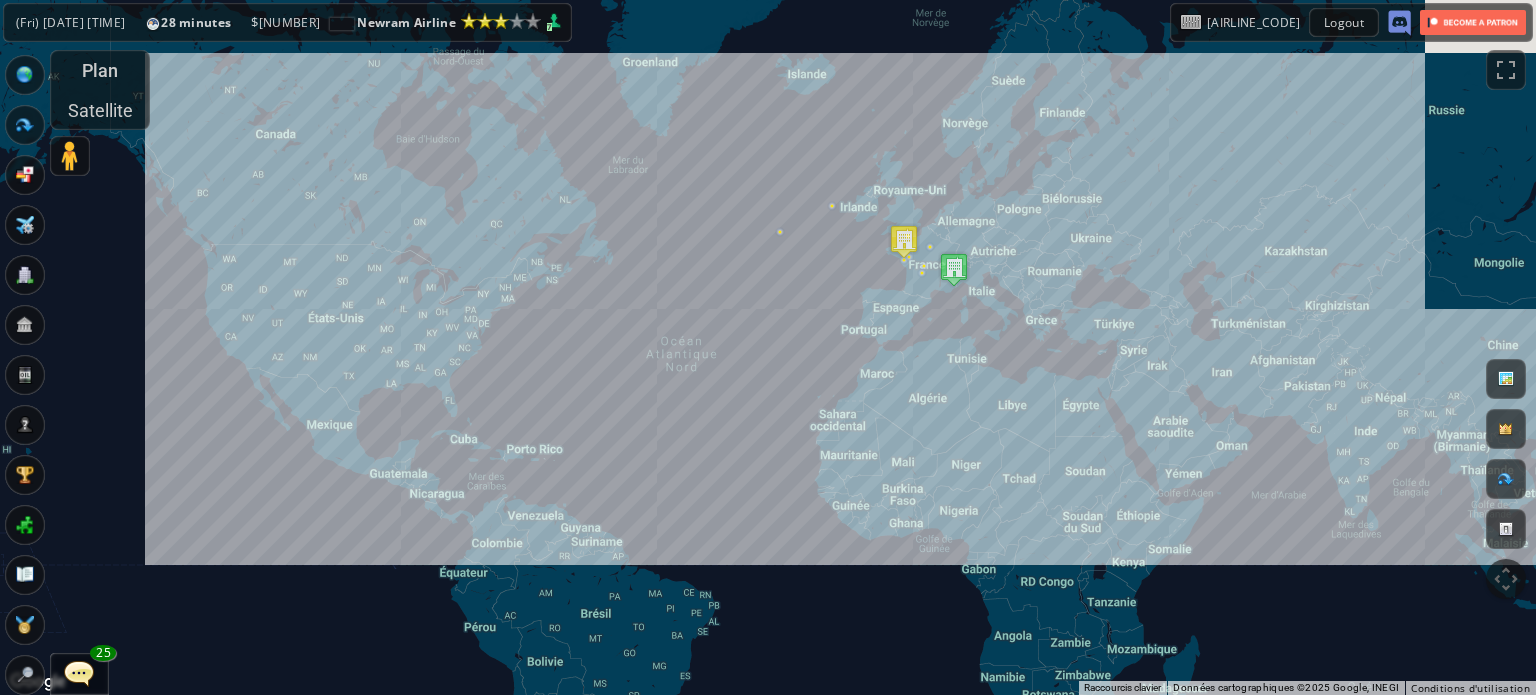 drag, startPoint x: 460, startPoint y: 357, endPoint x: 668, endPoint y: 460, distance: 232.10558 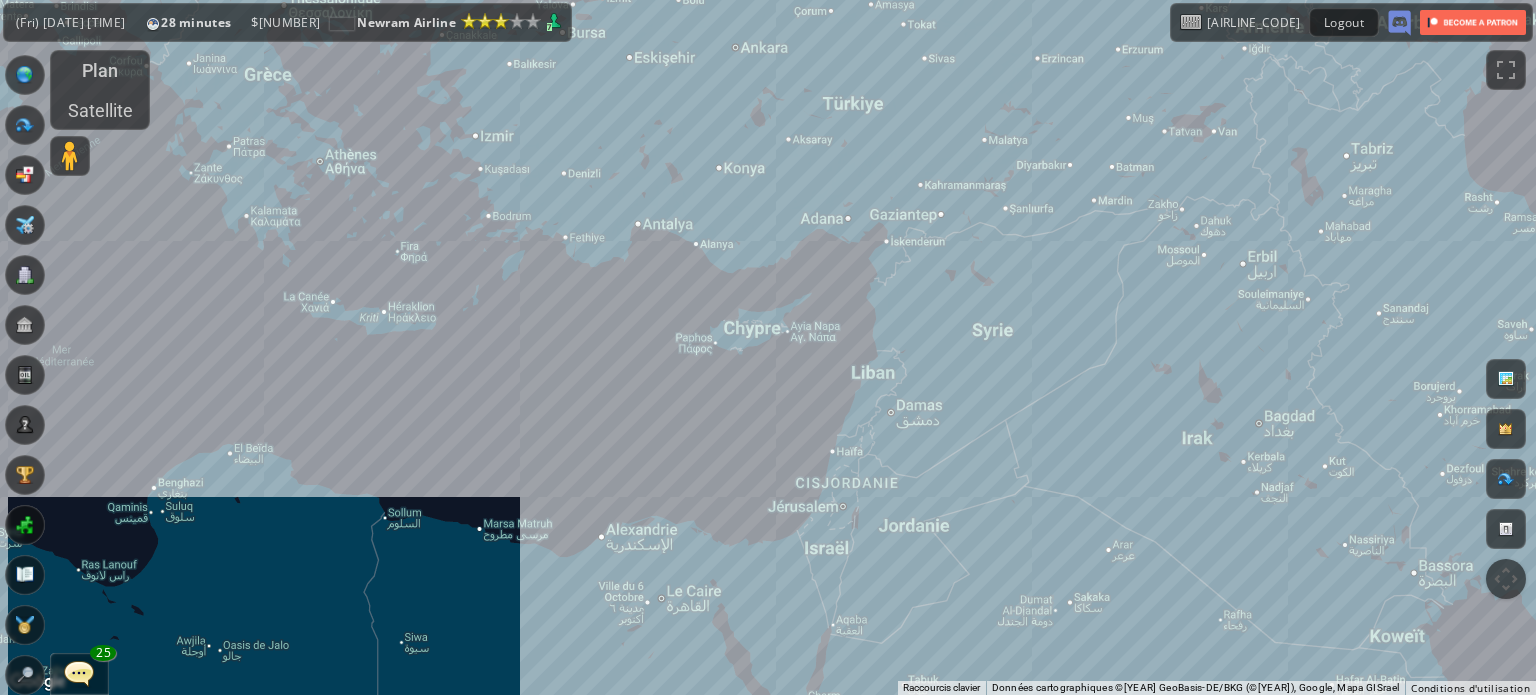 click on "Pour naviguer, appuyez sur les touches fléchées." at bounding box center [768, 347] 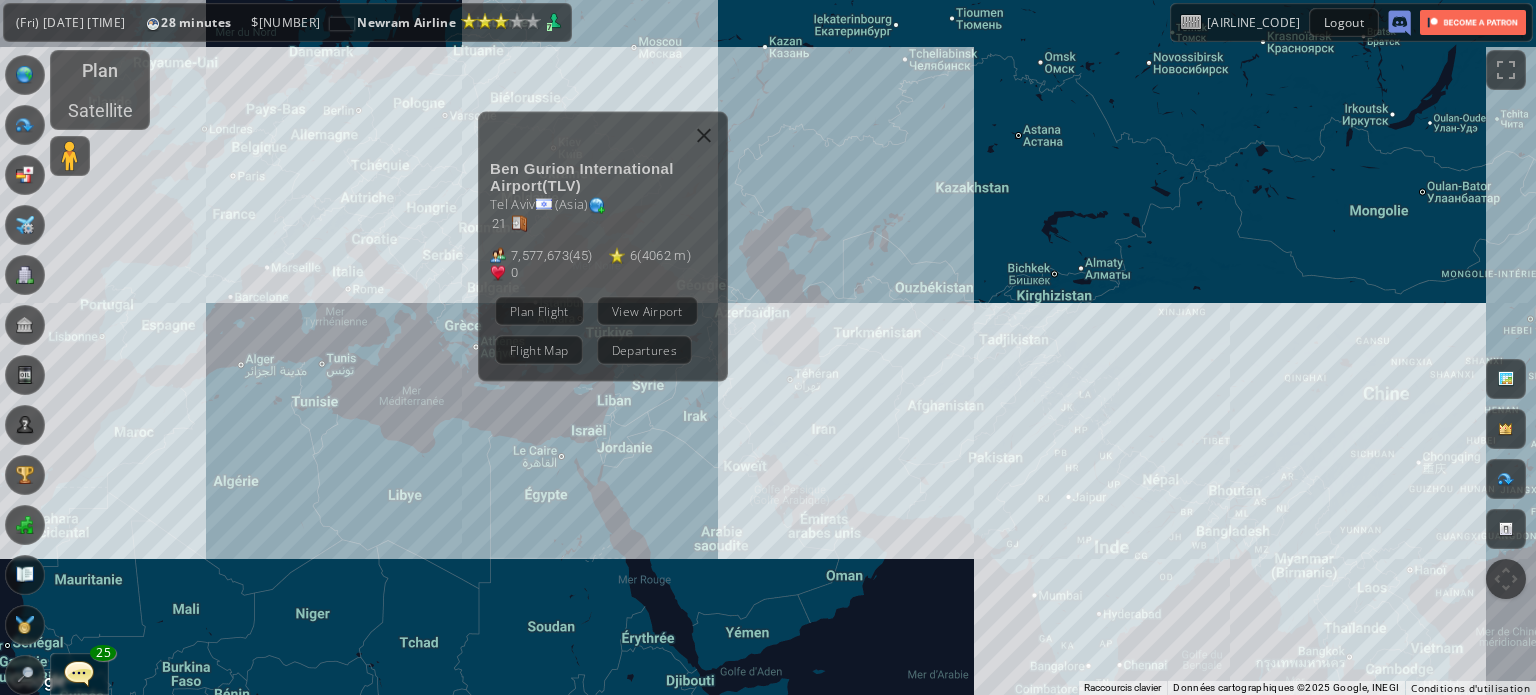 drag, startPoint x: 423, startPoint y: 381, endPoint x: 524, endPoint y: 399, distance: 102.59142 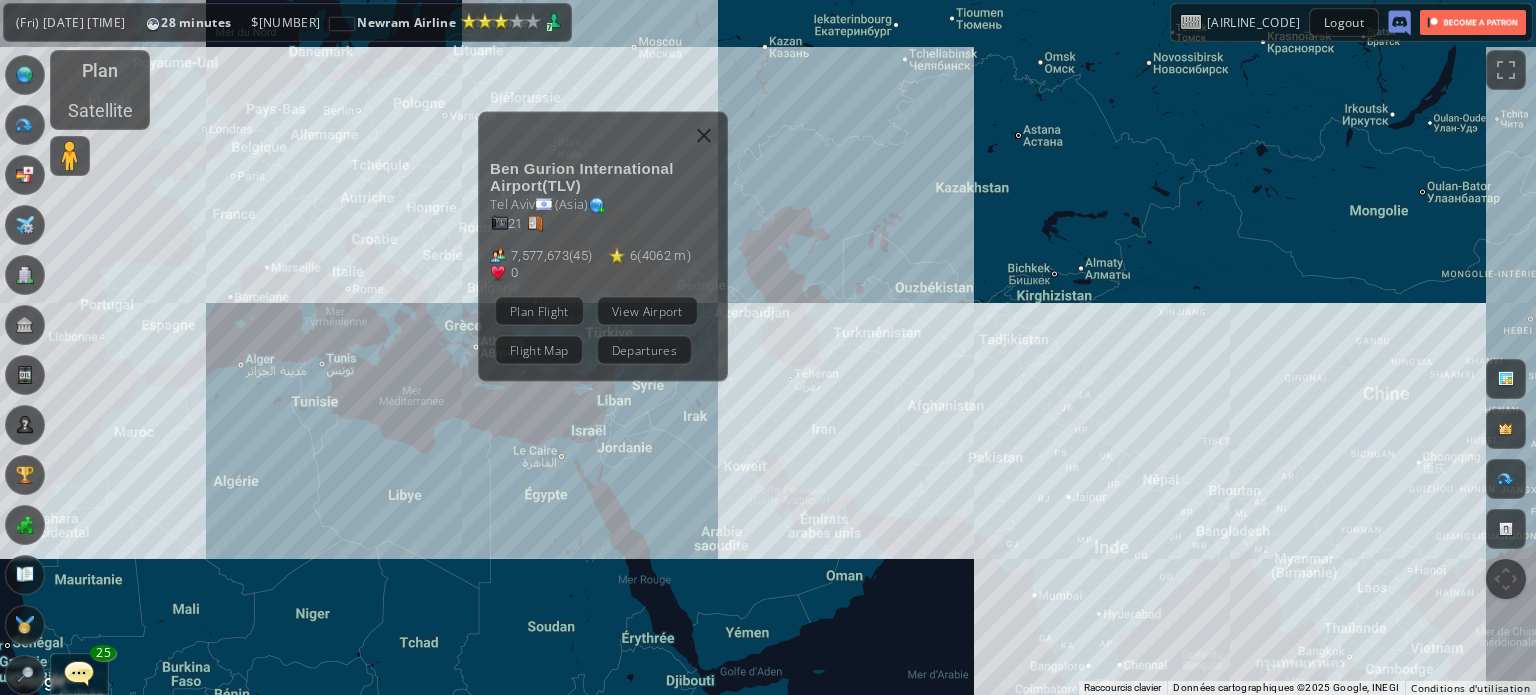 click on "[CITY] International Airport  ( [IATA_CODE] )
[CITY]	 ( [CONTINENT] )
[NUMBER]
[NUMBER]	( [NUMBER] )
[NUMBER]	( [NUMBER] m )
[NUMBER]
Plan Flight
View Airport
Flight Map
Departures" at bounding box center [768, 347] 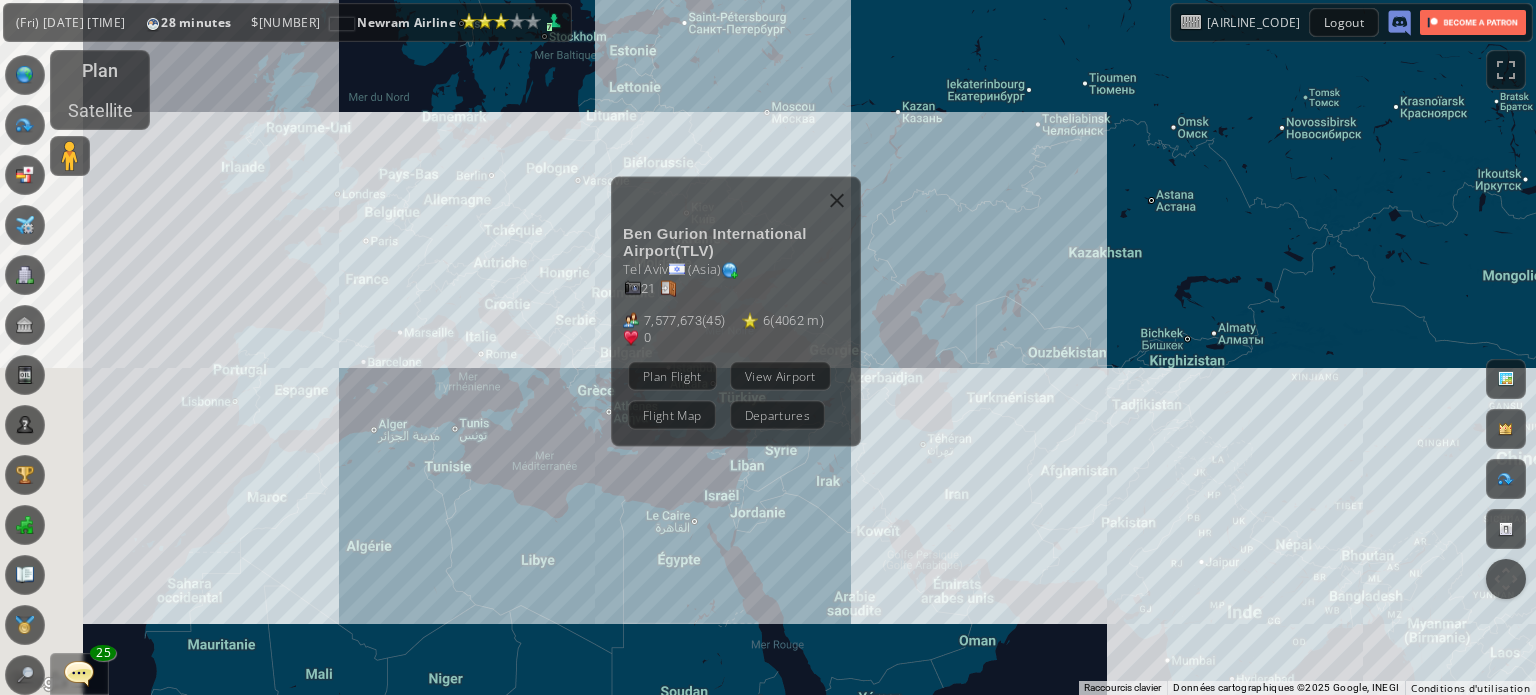 drag, startPoint x: 516, startPoint y: 449, endPoint x: 585, endPoint y: 491, distance: 80.77747 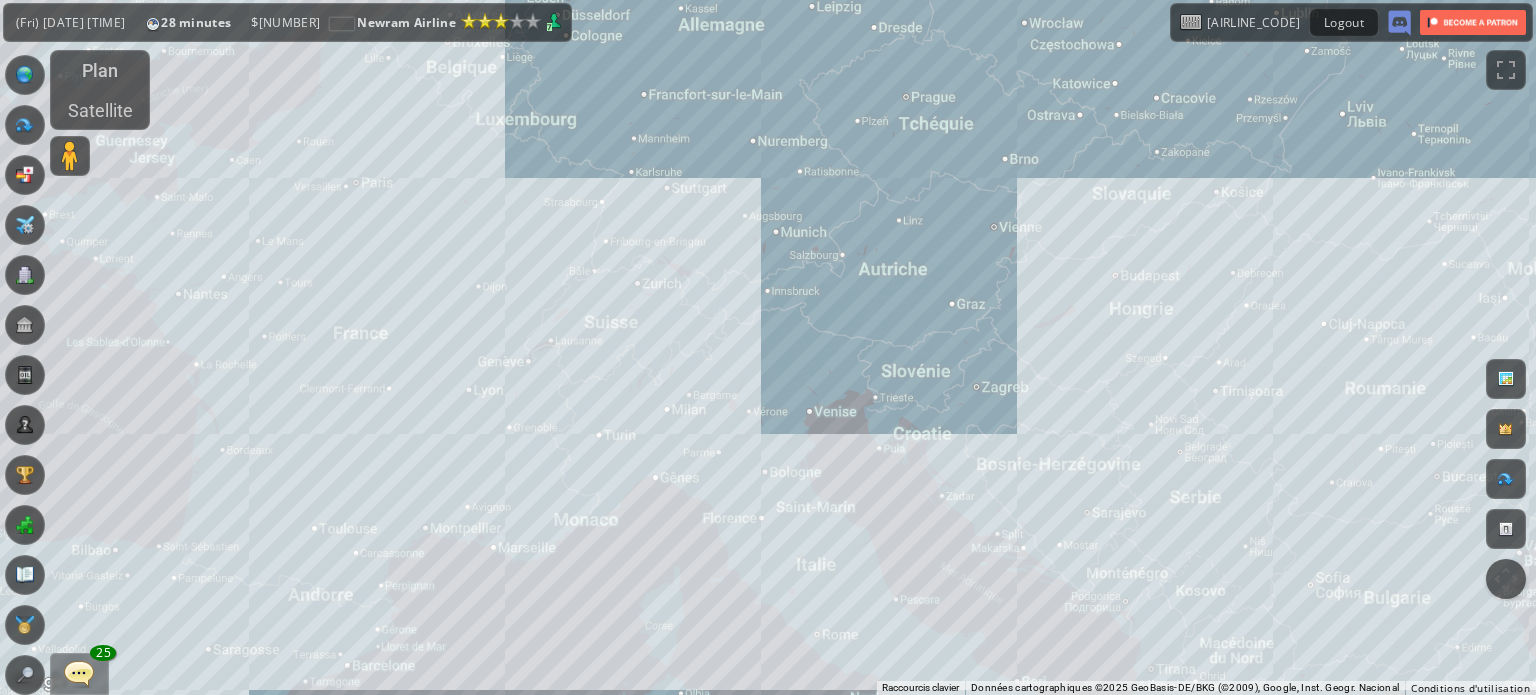 click on "[CITY] International Airport  ( [IATA_CODE] )
[CITY]	 ( [CONTINENT] )
[NUMBER]
[NUMBER]	( [NUMBER] )
[NUMBER]	( [NUMBER] m )
[NUMBER]
Plan Flight
View Airport
Flight Map
Departures" at bounding box center [768, 347] 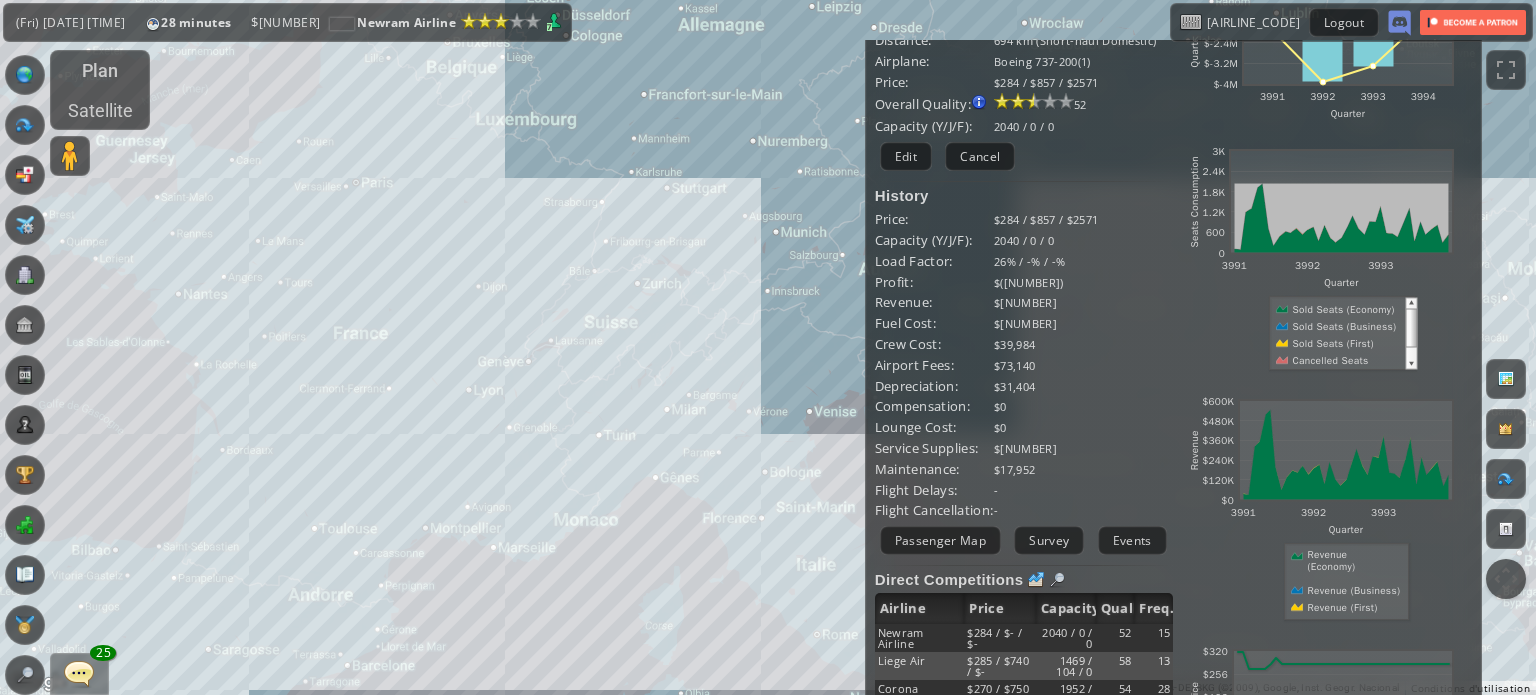 scroll, scrollTop: 0, scrollLeft: 0, axis: both 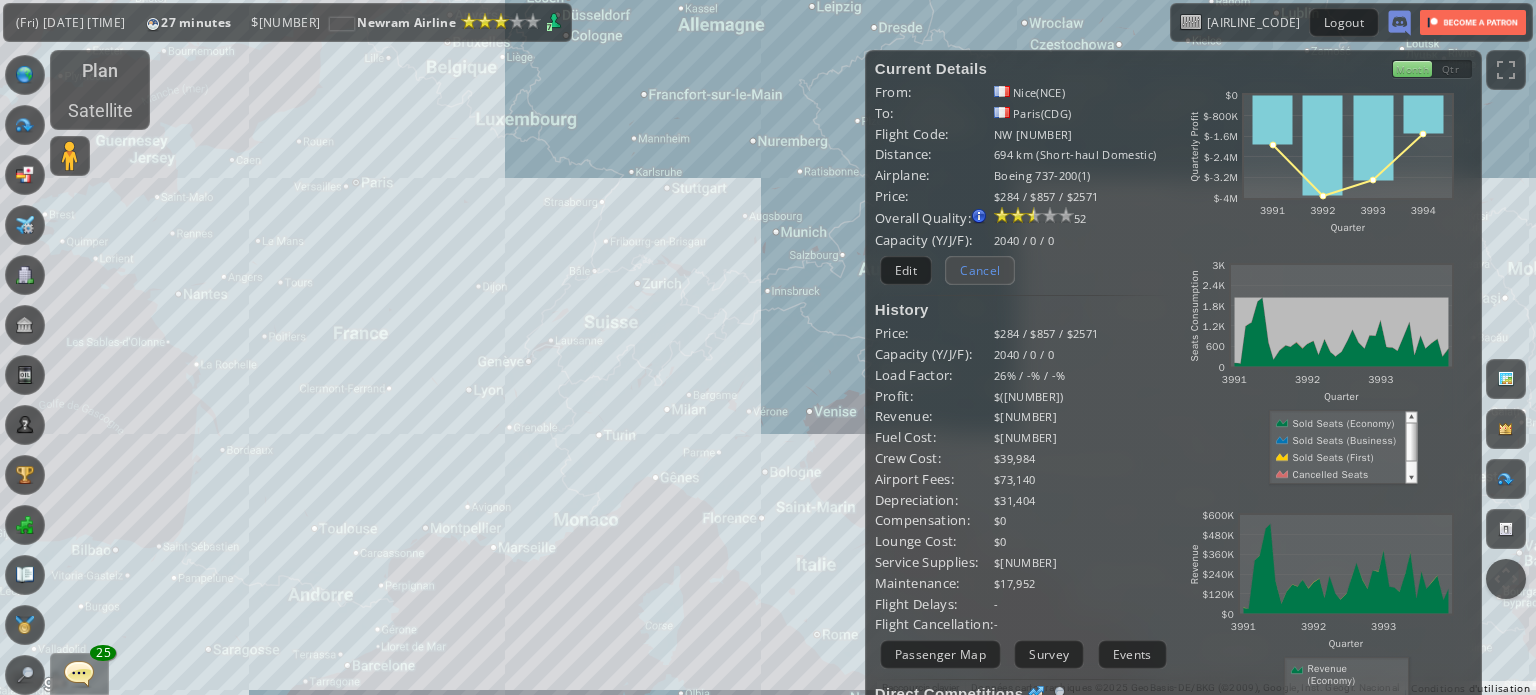 click on "Cancel" at bounding box center (980, 270) 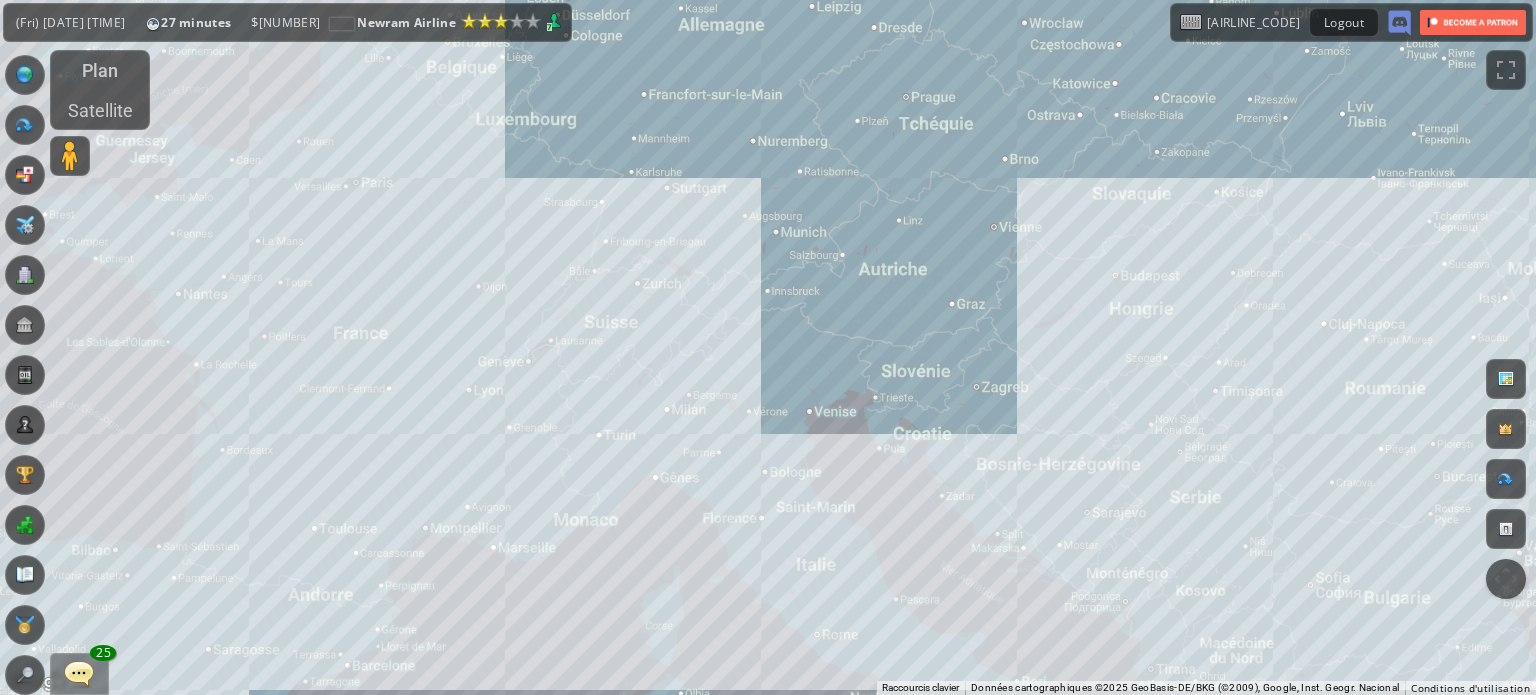 click on "[CITY] International Airport  ( [IATA_CODE] )
[CITY]	 ( [CONTINENT] )
[NUMBER]
[NUMBER]	( [NUMBER] )
[NUMBER]	( [NUMBER] m )
[NUMBER]
Plan Flight
View Airport
Flight Map
Departures" at bounding box center [768, 347] 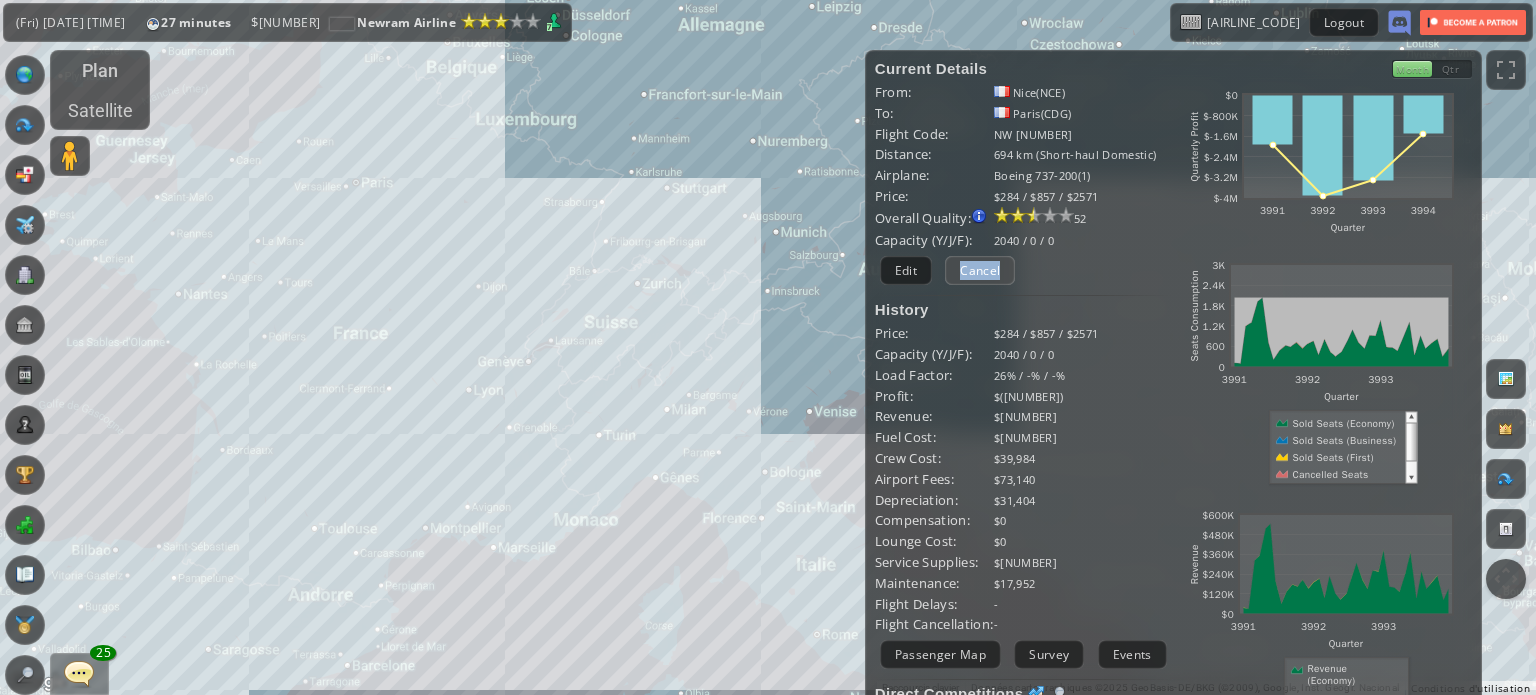 click on "Cancel" at bounding box center (980, 270) 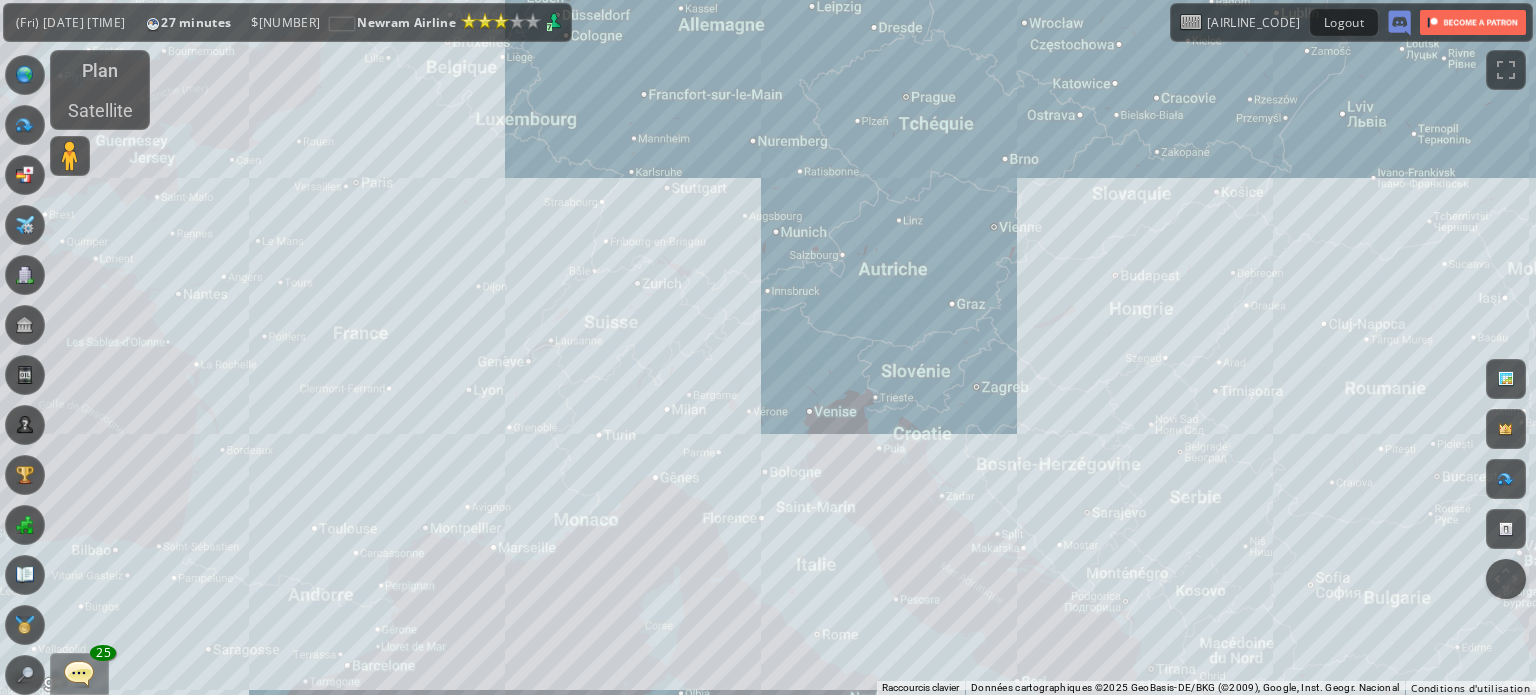 click on "[CITY] International Airport  ( [IATA_CODE] )
[CITY]	 ( [CONTINENT] )
[NUMBER]
[NUMBER]	( [NUMBER] )
[NUMBER]	( [NUMBER] m )
[NUMBER]
Plan Flight
View Airport
Flight Map
Departures" at bounding box center (768, 347) 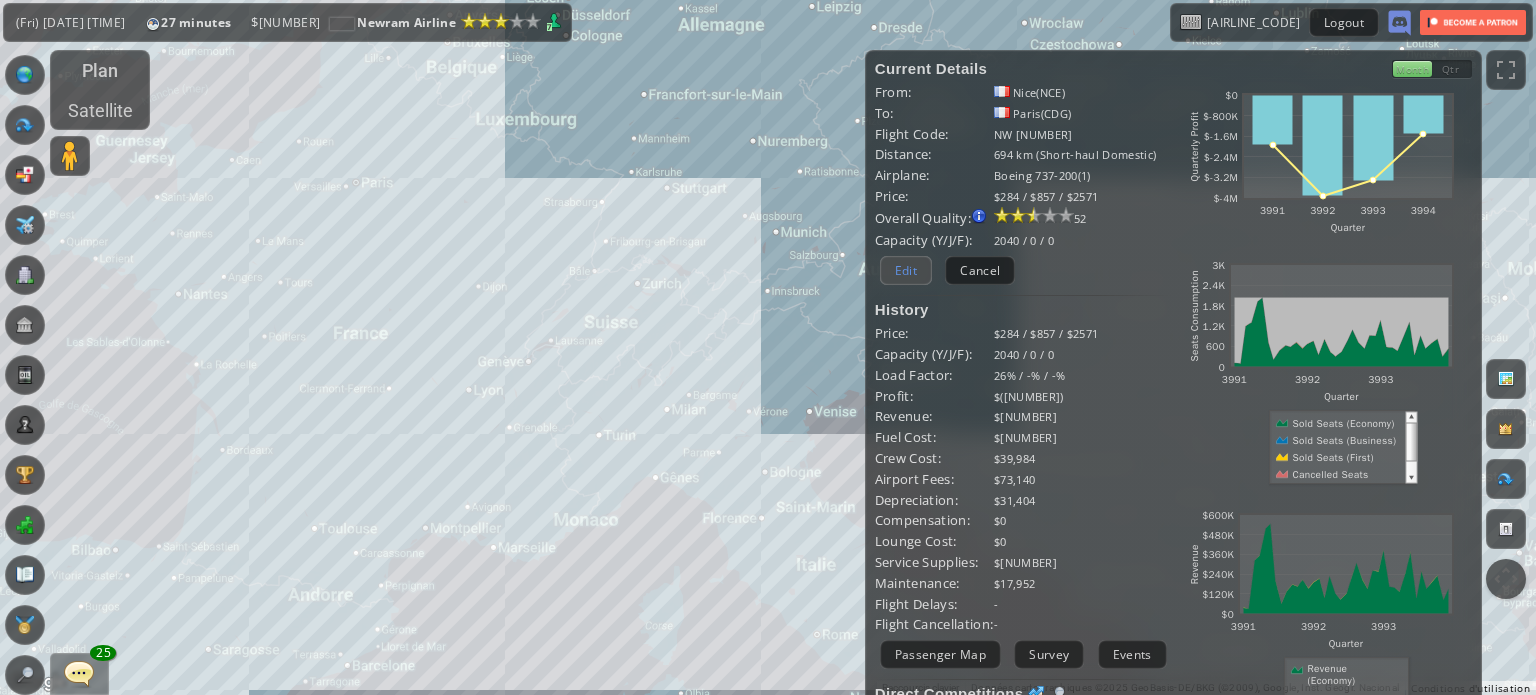 click on "Edit" at bounding box center (906, 270) 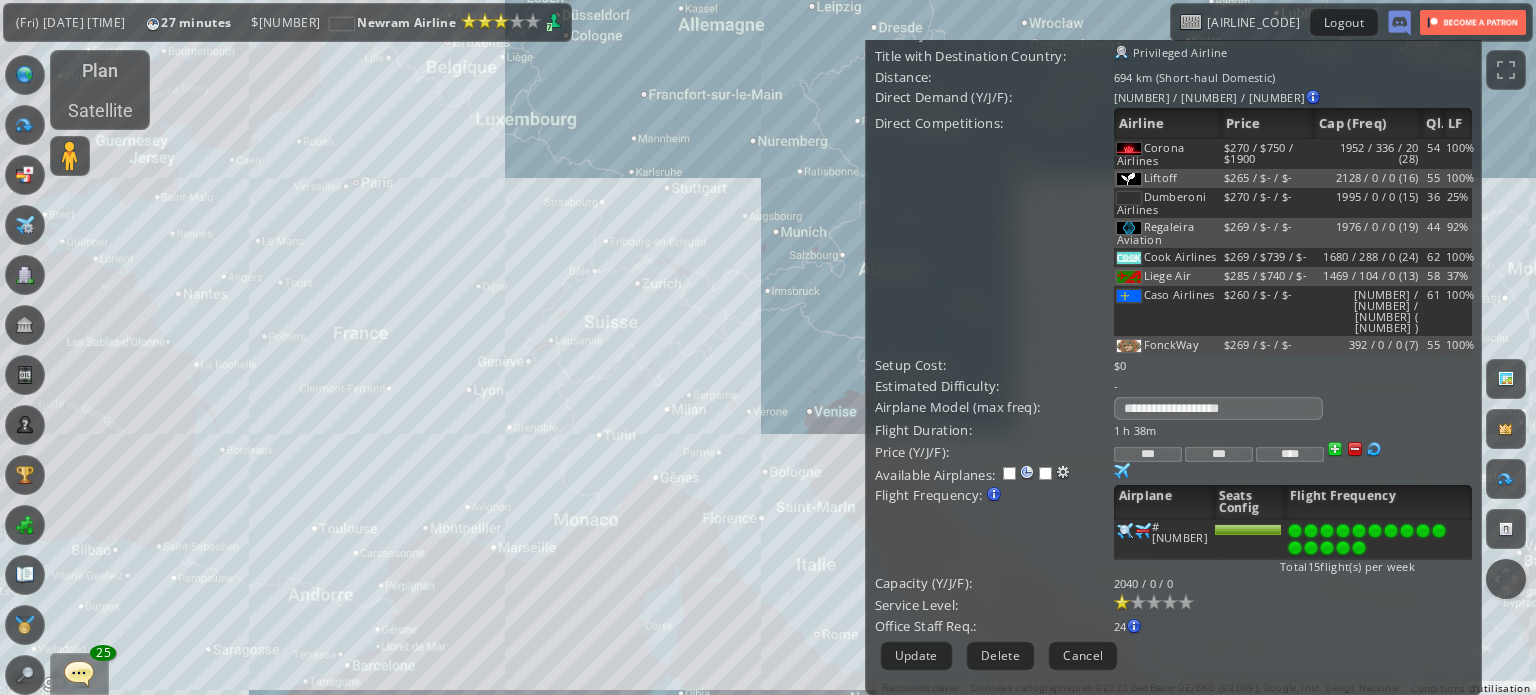 scroll, scrollTop: 200, scrollLeft: 0, axis: vertical 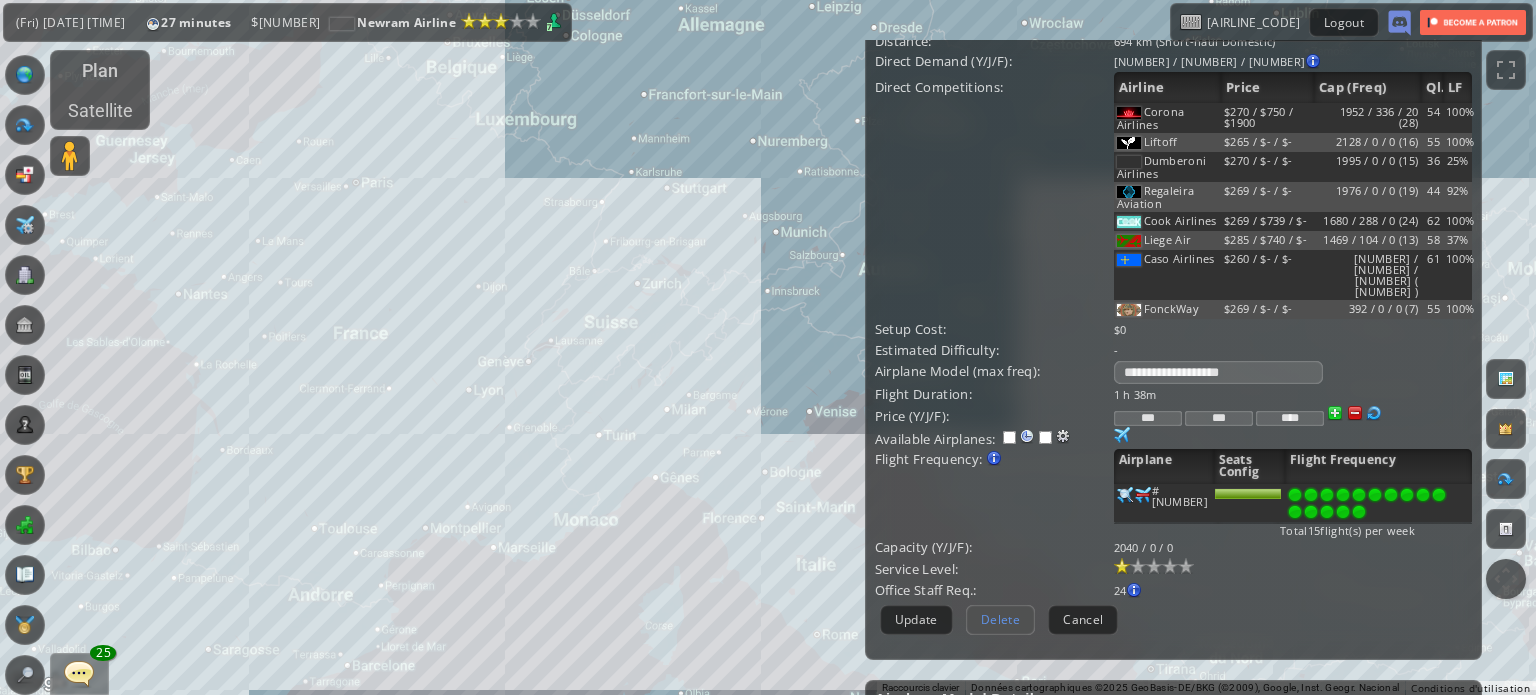 click on "Delete" at bounding box center (1000, 619) 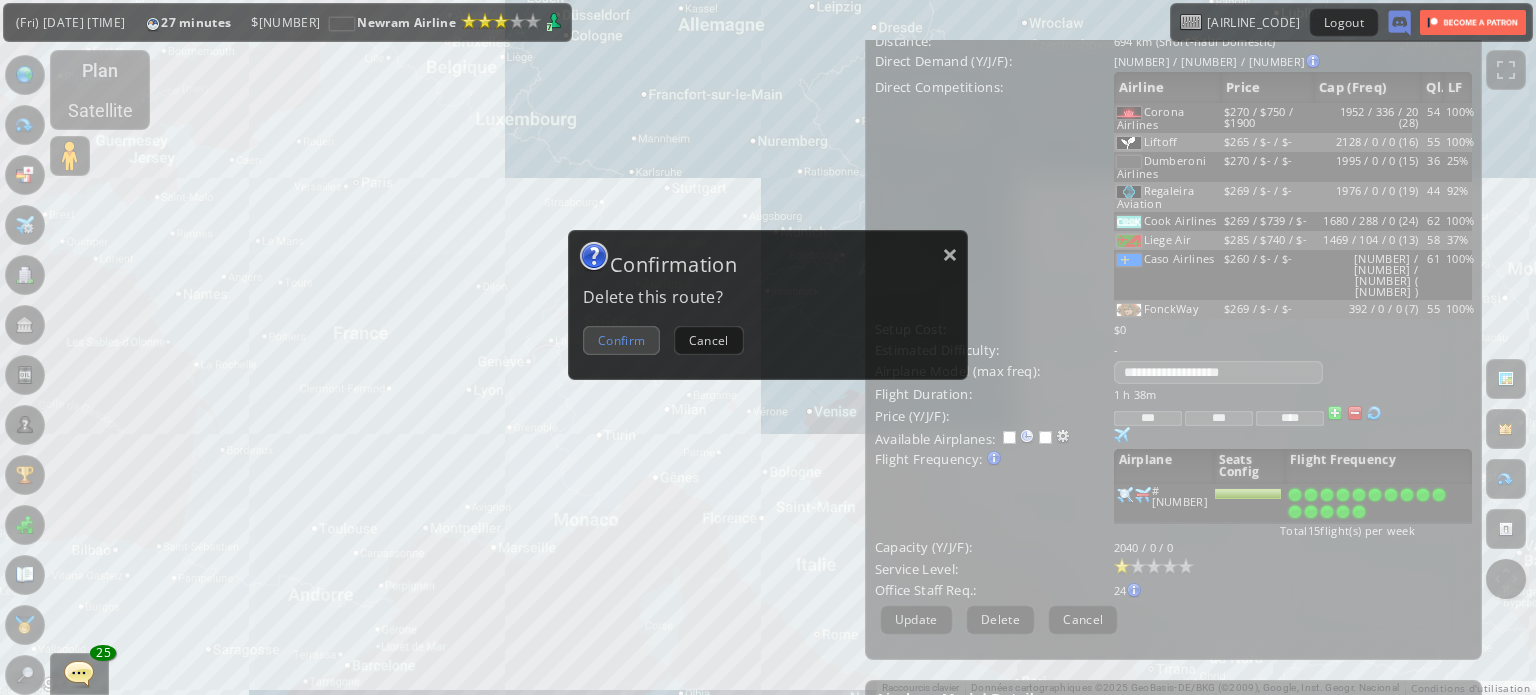click on "Confirm" at bounding box center [621, 340] 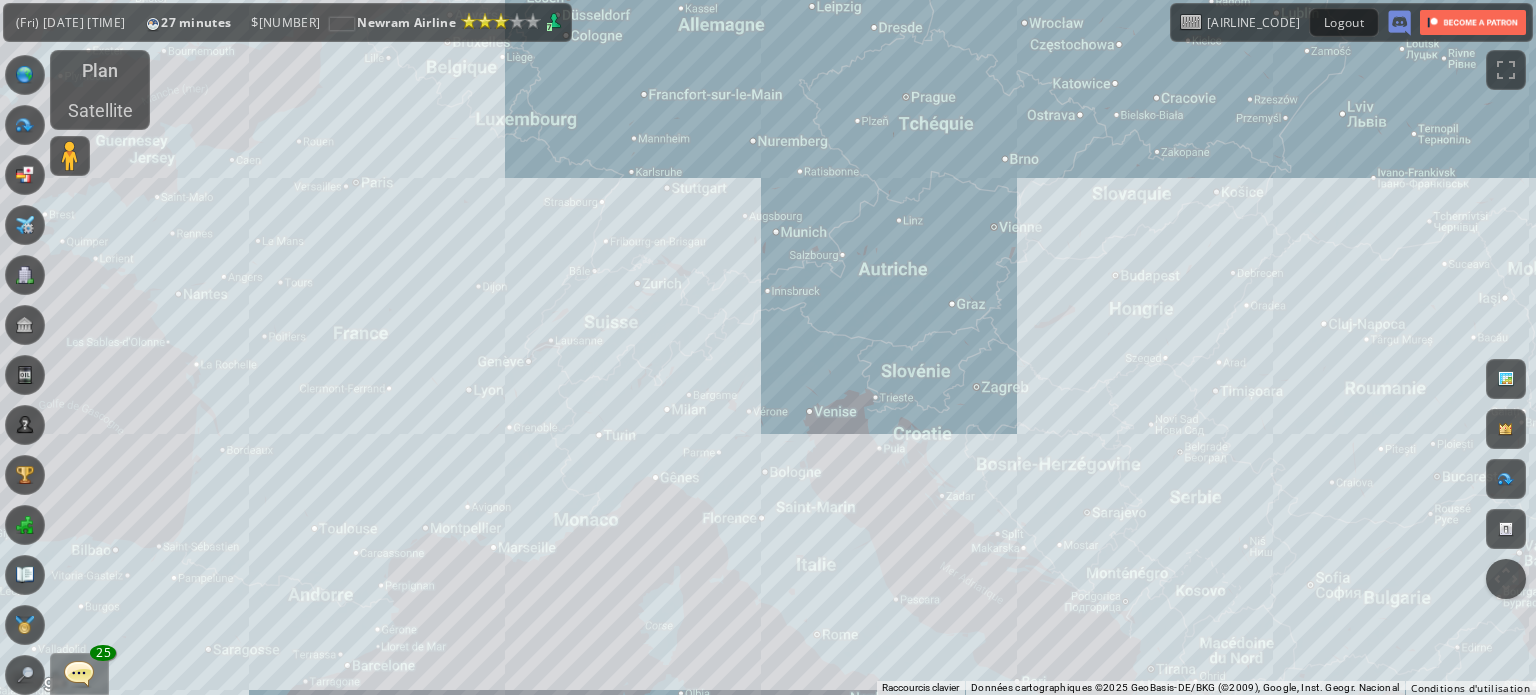 scroll, scrollTop: 0, scrollLeft: 0, axis: both 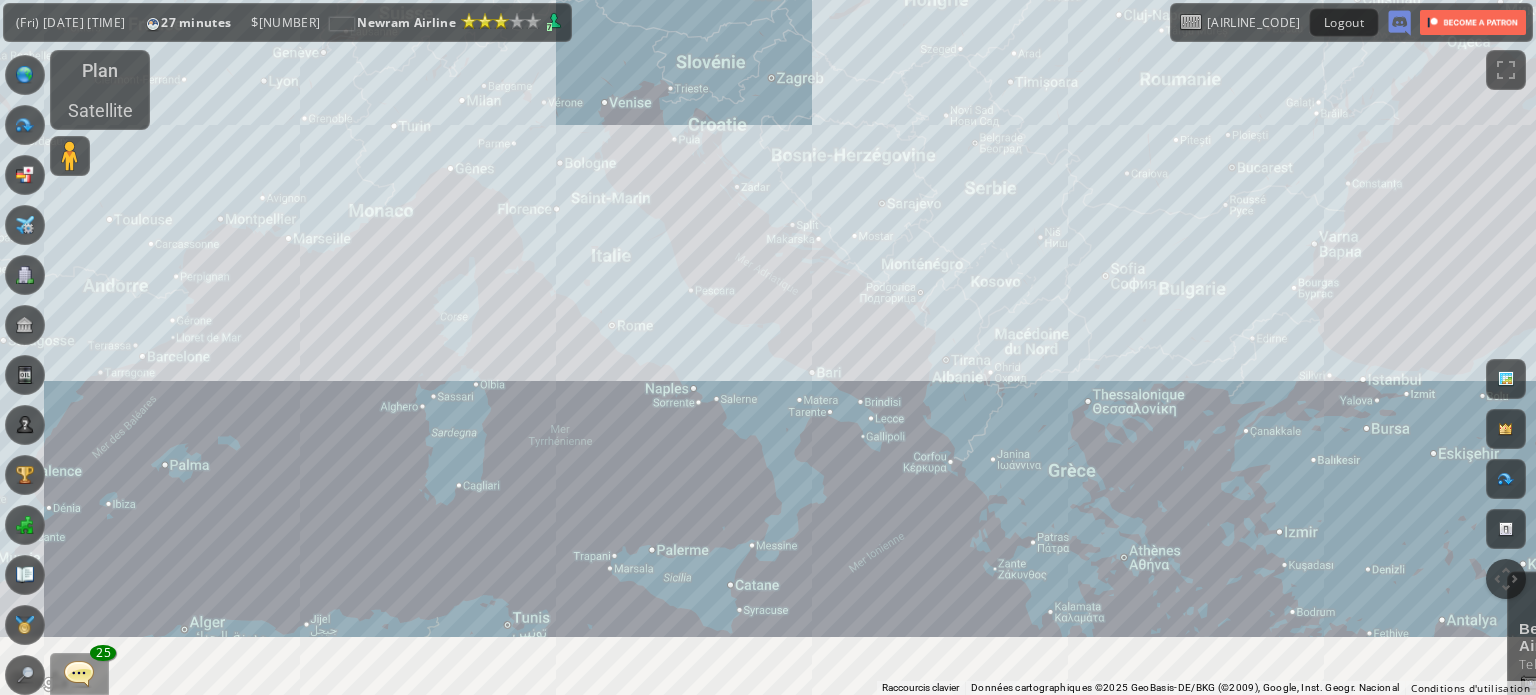 drag, startPoint x: 667, startPoint y: 379, endPoint x: 519, endPoint y: 203, distance: 229.95651 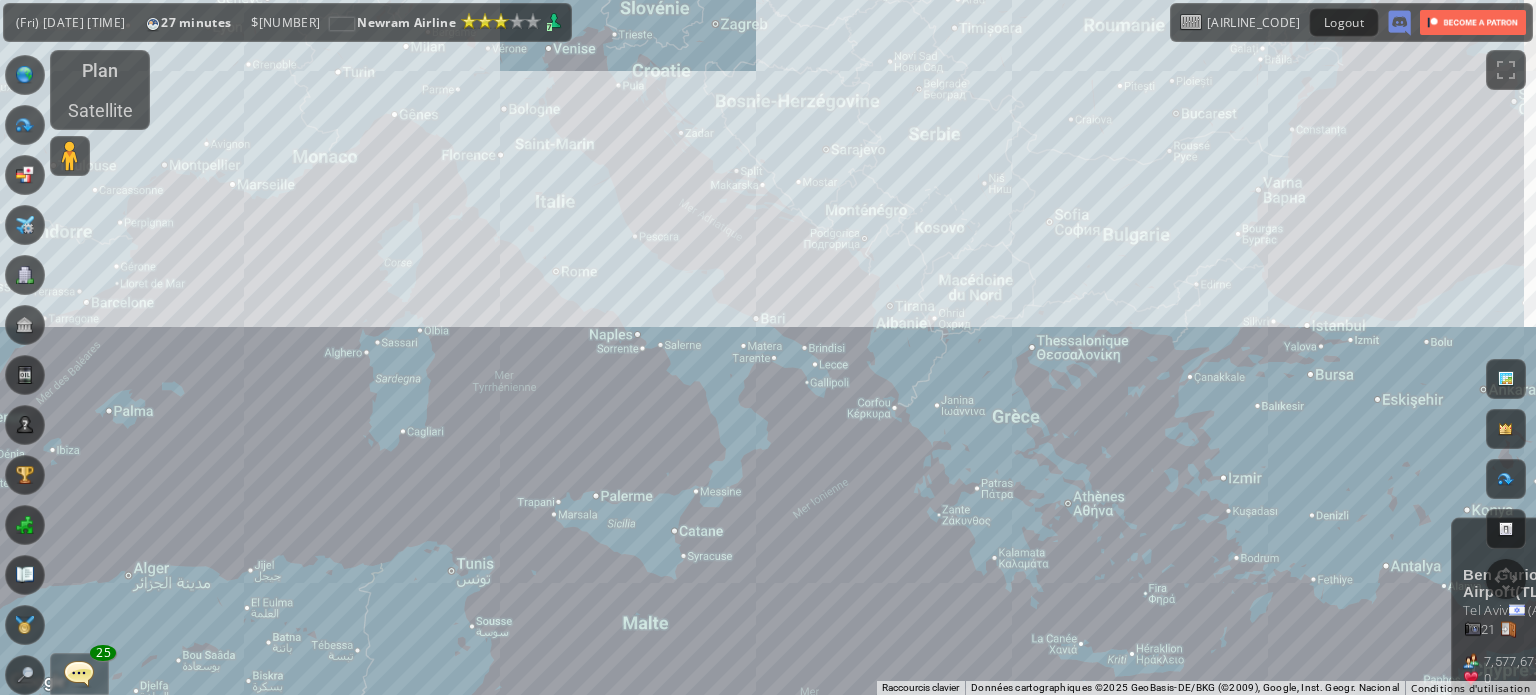click on "[CITY] International Airport  ( [IATA_CODE] )
[CITY]	 ( [CONTINENT] )
[NUMBER]
[NUMBER]	( [NUMBER] )
[NUMBER]	( [NUMBER] m )
[NUMBER]
Plan Flight
View Airport
Flight Map
Departures" at bounding box center (768, 347) 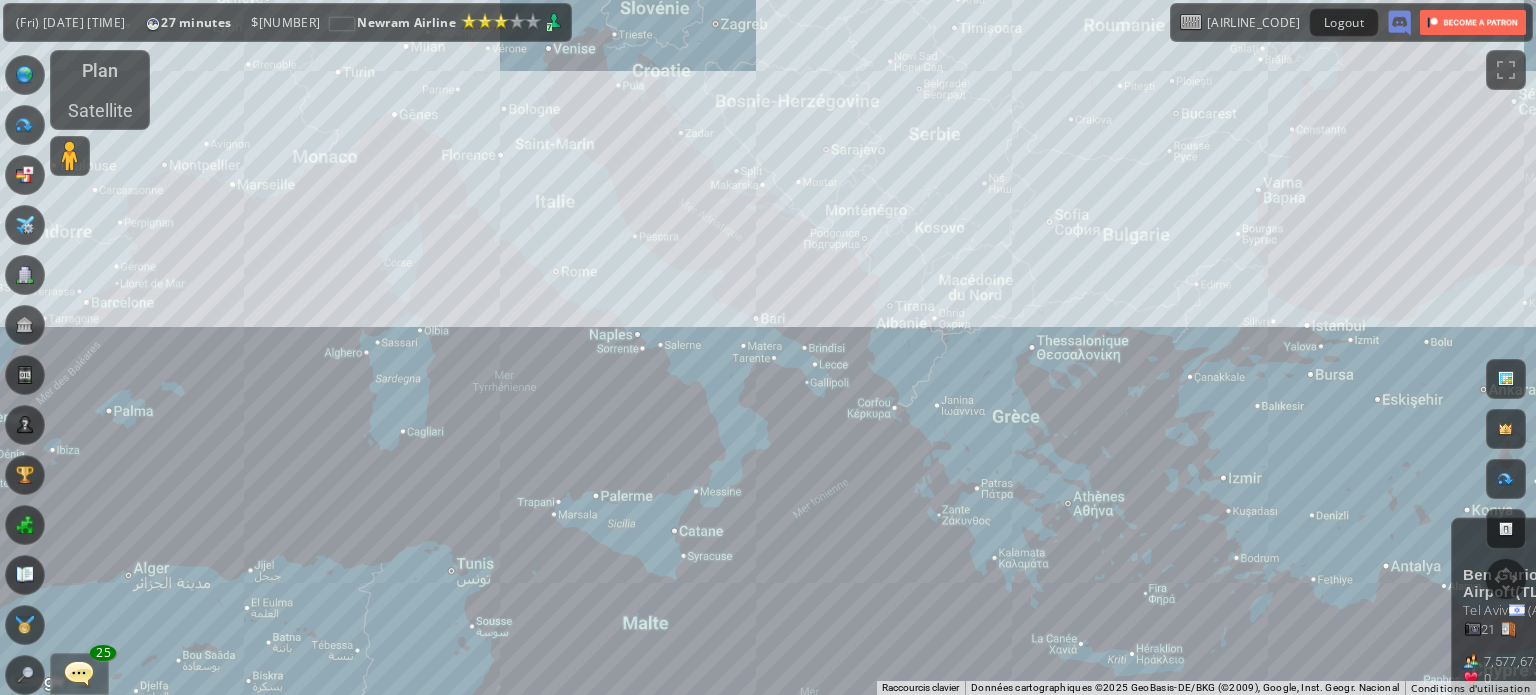 drag, startPoint x: 829, startPoint y: 339, endPoint x: 667, endPoint y: 222, distance: 199.83243 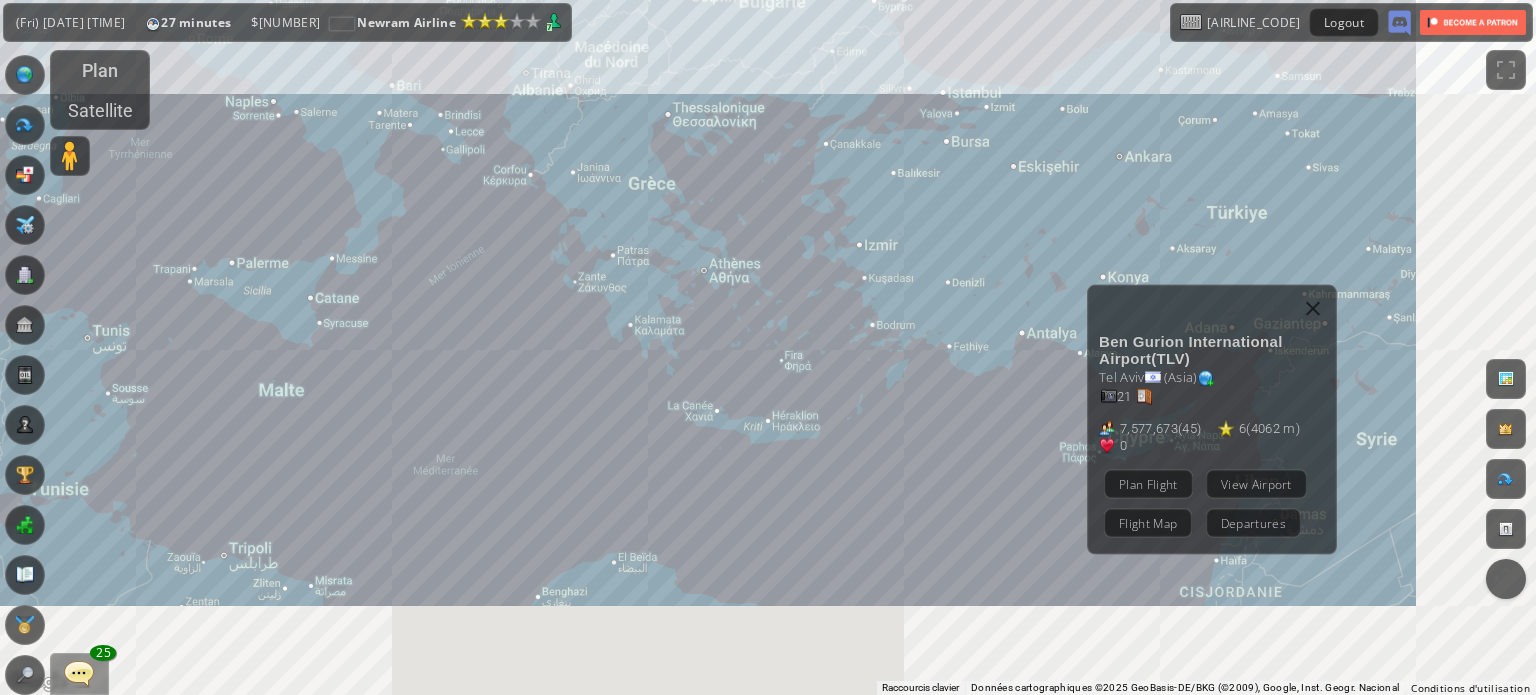 drag, startPoint x: 1143, startPoint y: 470, endPoint x: 778, endPoint y: 237, distance: 433.02887 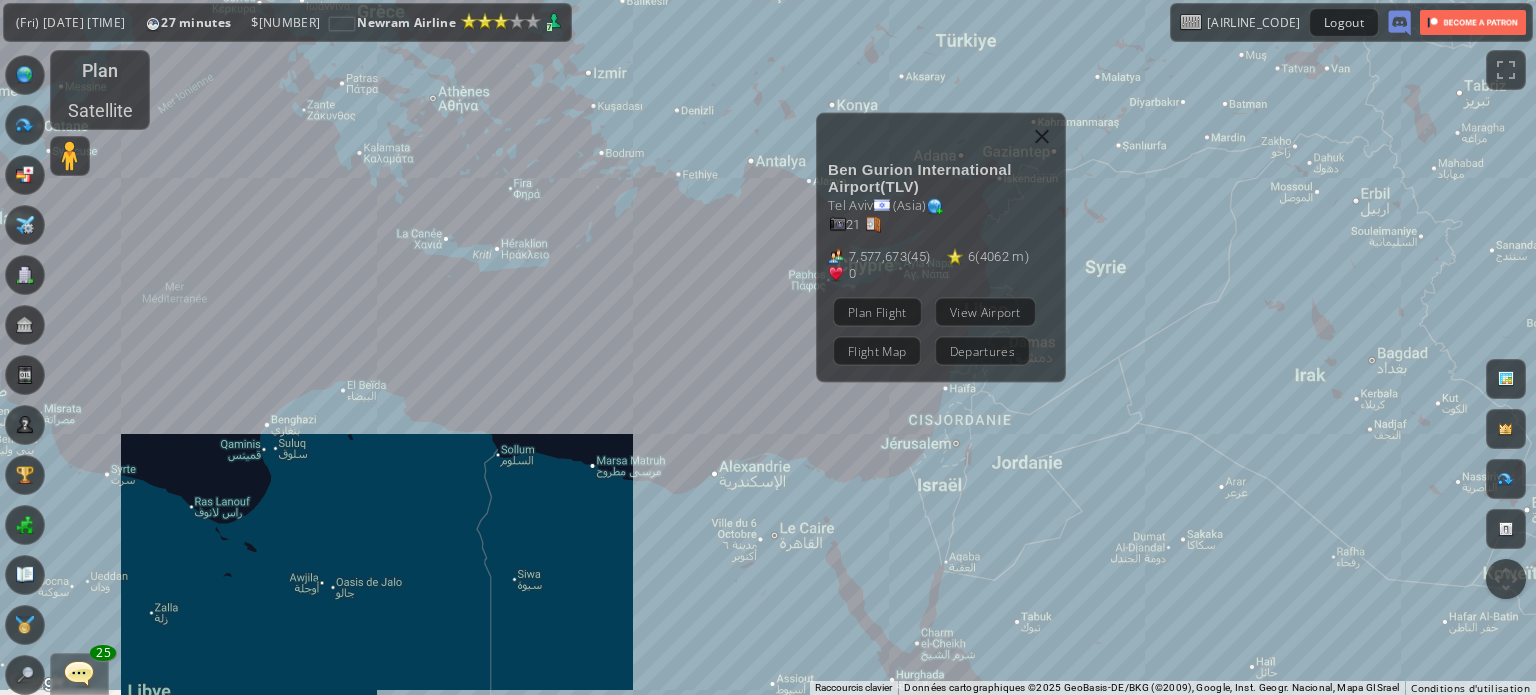 drag, startPoint x: 1064, startPoint y: 442, endPoint x: 782, endPoint y: 251, distance: 340.59506 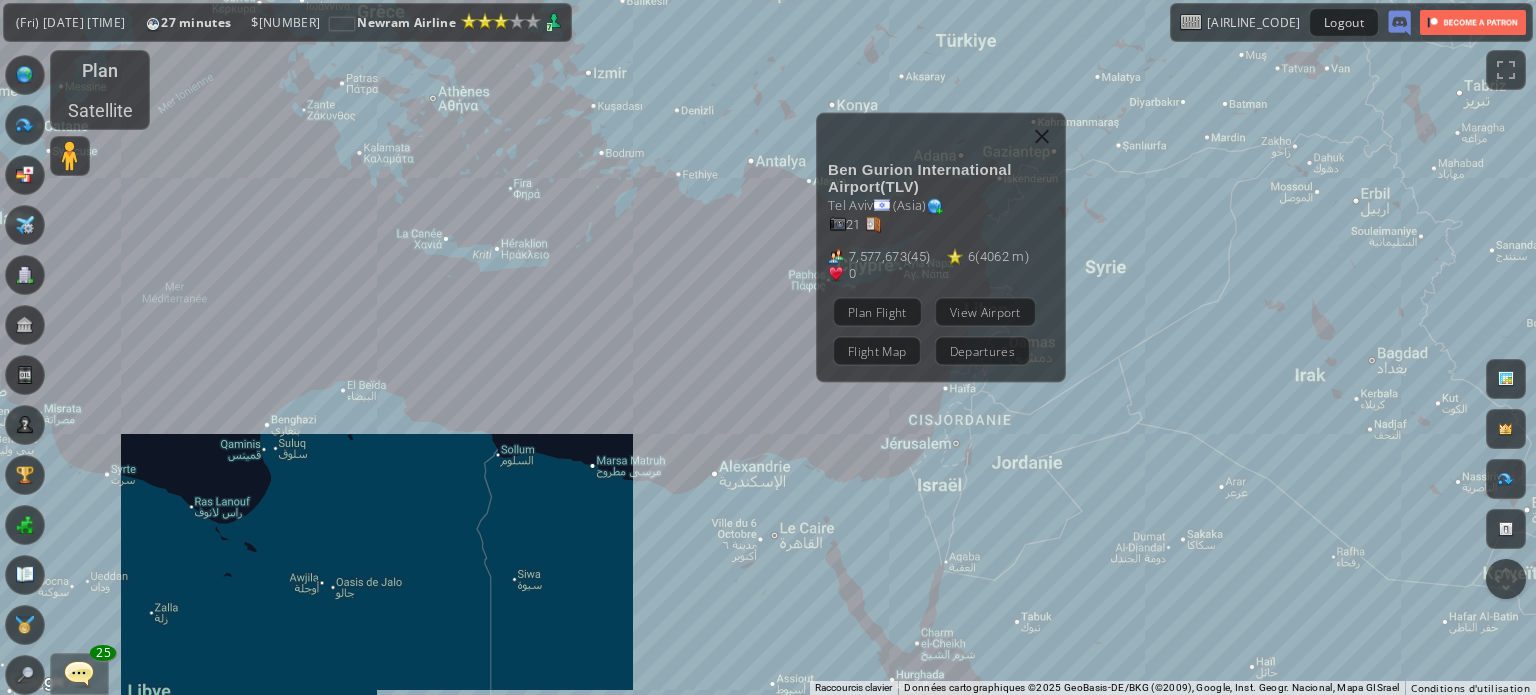 click on "[CITY] International Airport  ( [IATA_CODE] )
[CITY]	 ( [CONTINENT] )
[NUMBER]
[NUMBER]	( [NUMBER] )
[NUMBER]	( [NUMBER] m )
[NUMBER]
Plan Flight
View Airport
Flight Map
Departures" at bounding box center [768, 347] 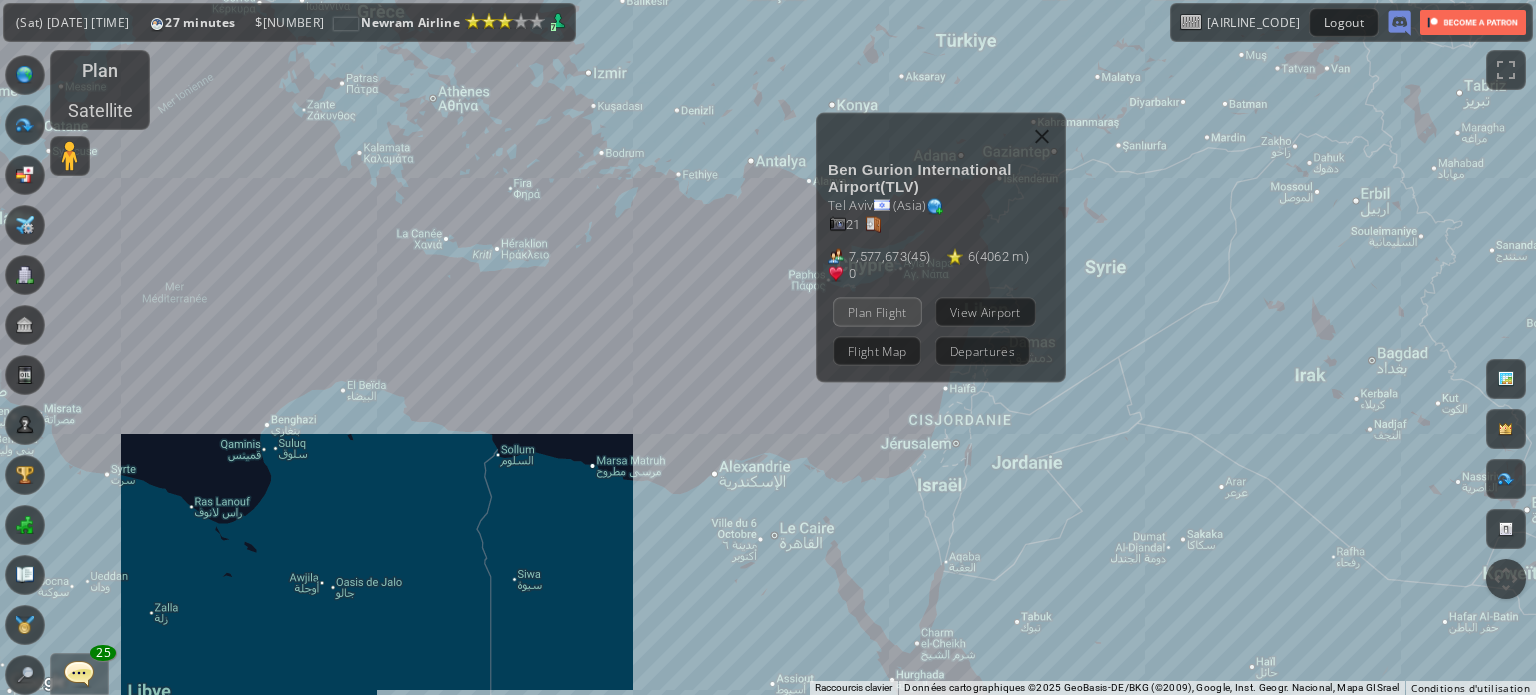 click on "Plan Flight" at bounding box center [877, 311] 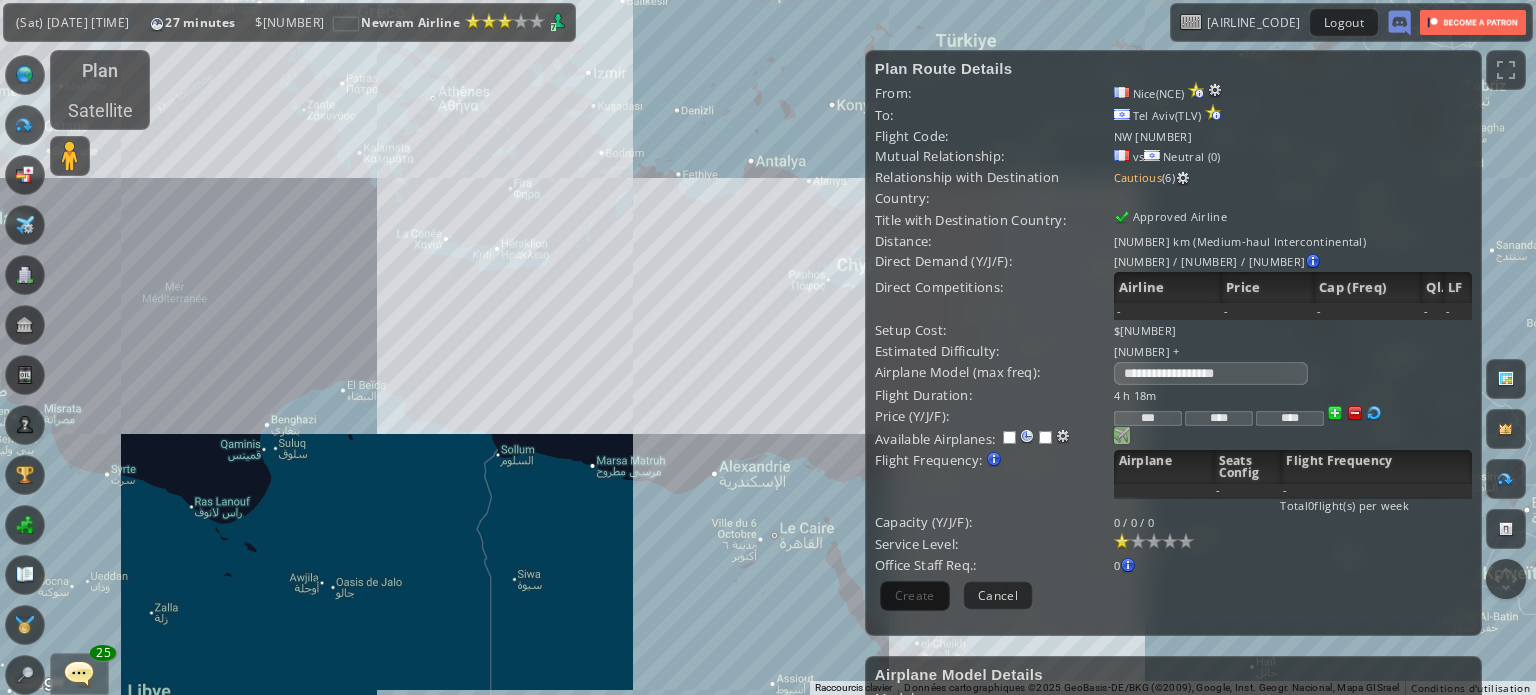 click at bounding box center [1122, 435] 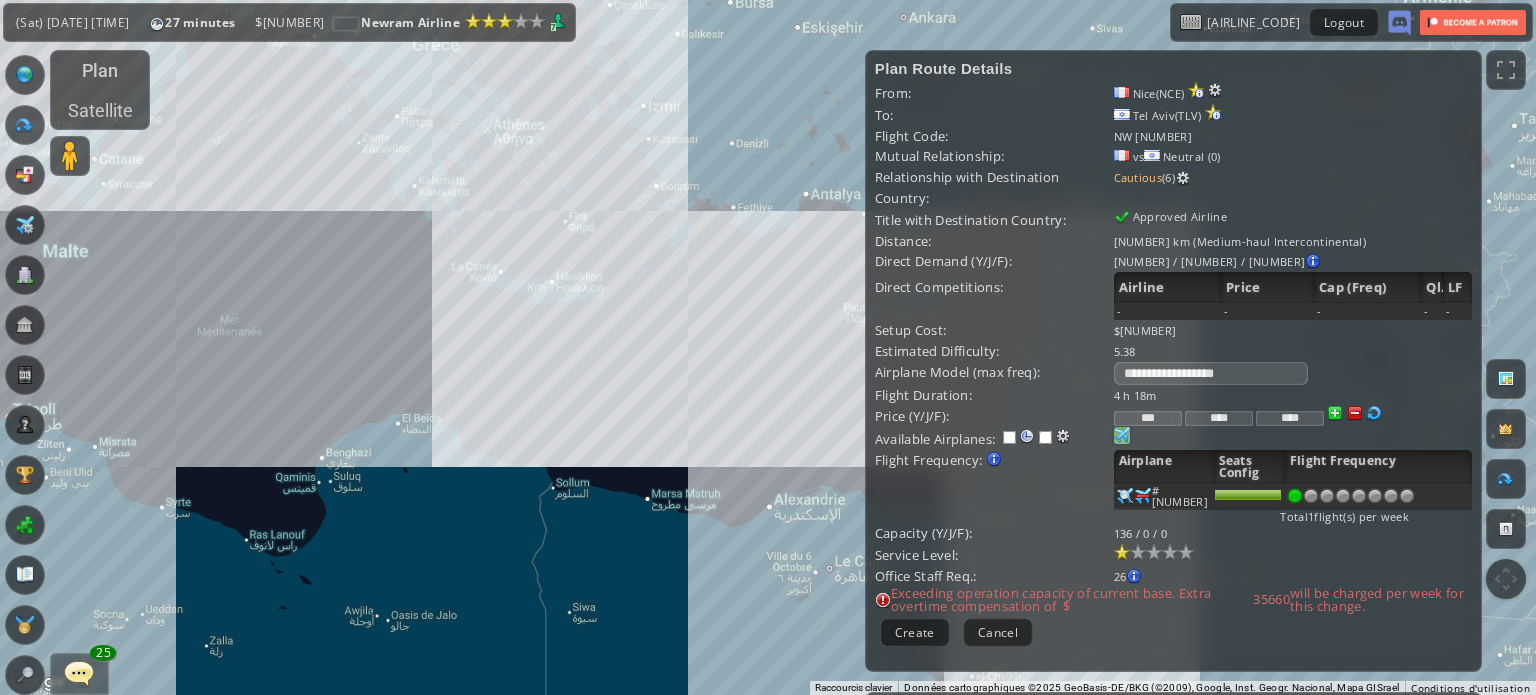 drag, startPoint x: 690, startPoint y: 216, endPoint x: 1166, endPoint y: 449, distance: 529.967 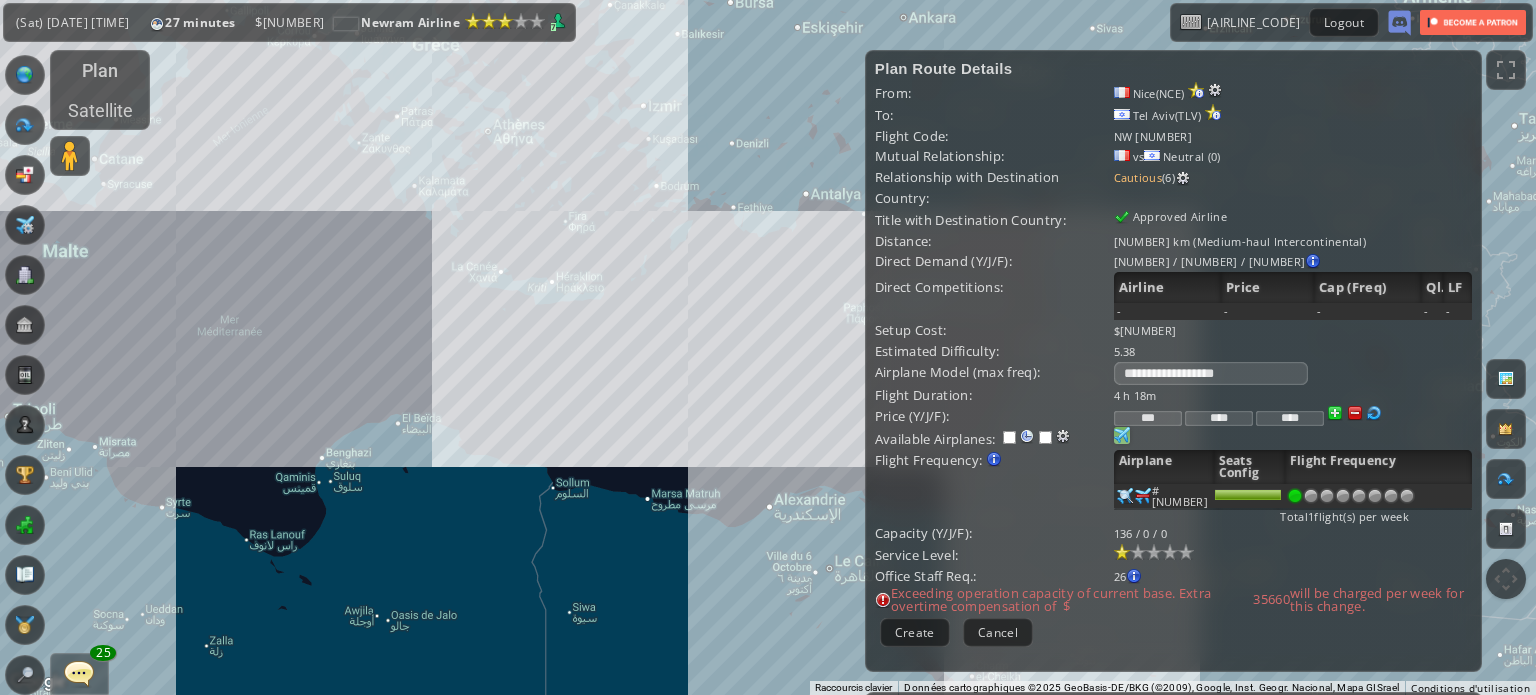 click on "← Déplacement vers la gauche → Déplacement vers la droite ↑ Déplacement vers le haut ↓ Déplacement vers le bas + Zoom avant - Zoom arrière Accueil Déplacement de [PERCENTAGE]% vers la gauche Fin Déplacement de [PERCENTAGE]% vers la droite Page précédente Déplacement de [PERCENTAGE]% vers le haut Page suivante Déplacement de [PERCENTAGE]% vers le bas Pour naviguer, appuyez sur les touches fléchées. Plan Relief Satellite Légendes Raccourcis clavier Données cartographiques Données cartographiques ©[YEAR] GeoBasis-DE/BKG (©[YEAR]), Google, Inst. Geogr. Nacional, Mapa GISrael Données cartographiques ©[YEAR] GeoBasis-DE/BKG (©[YEAR]), Google, Inst. Geogr. Nacional, Mapa GISrael [NUMBER] km	 Cliquez pour basculer entre les unités métriques et impériales Conditions d'utilisation Signaler une erreur cartographique
Current Details
From:
[CITY]([AIRPORT_CODE])
To:" at bounding box center [768, 367] 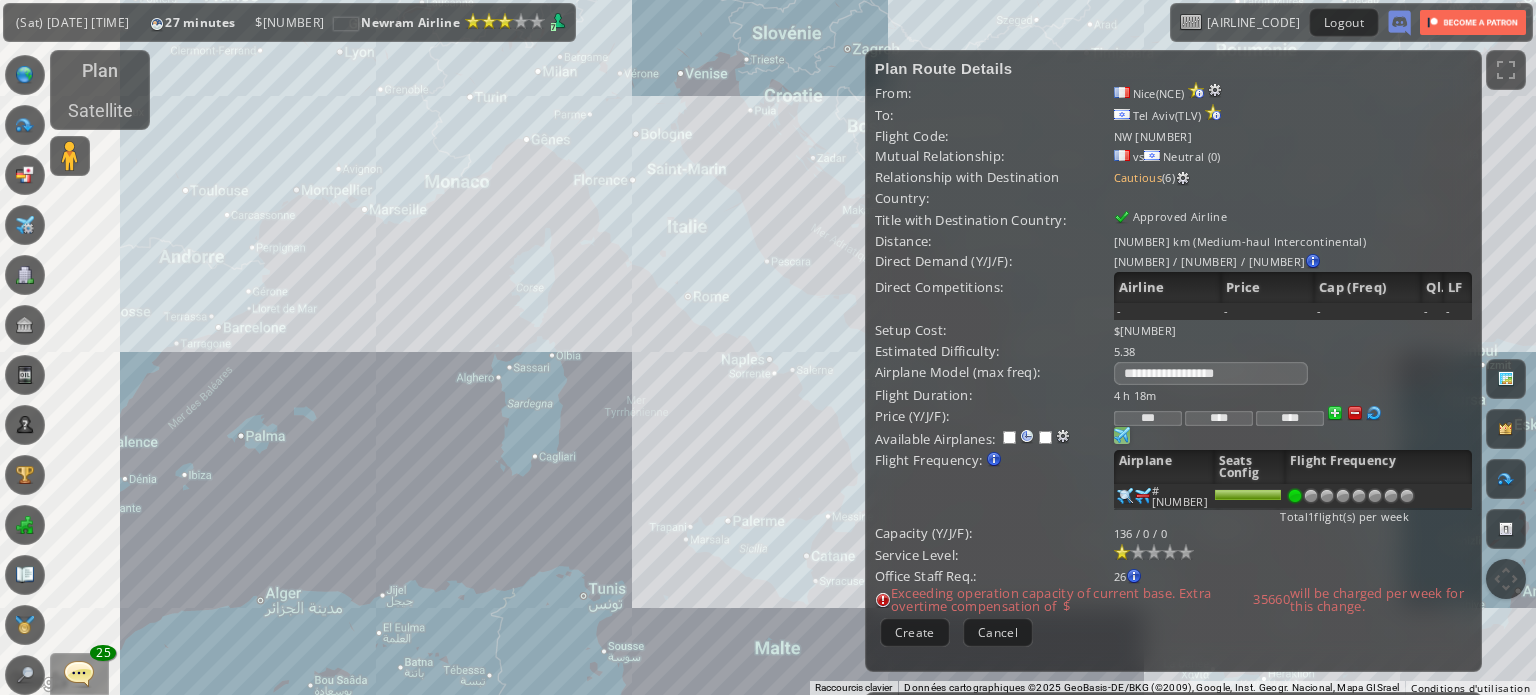 drag, startPoint x: 728, startPoint y: 454, endPoint x: 806, endPoint y: 506, distance: 93.74433 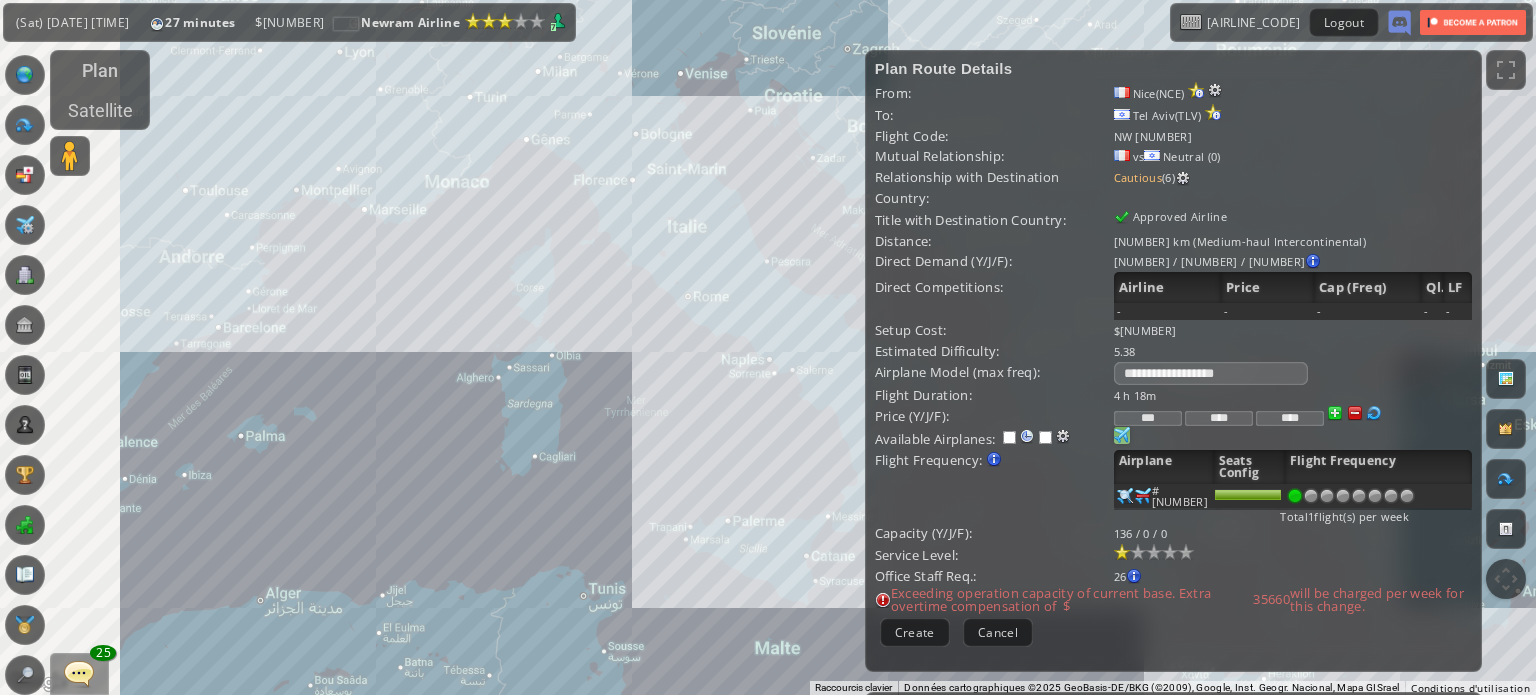 click on "Pour naviguer, appuyez sur les touches fléchées." at bounding box center [768, 347] 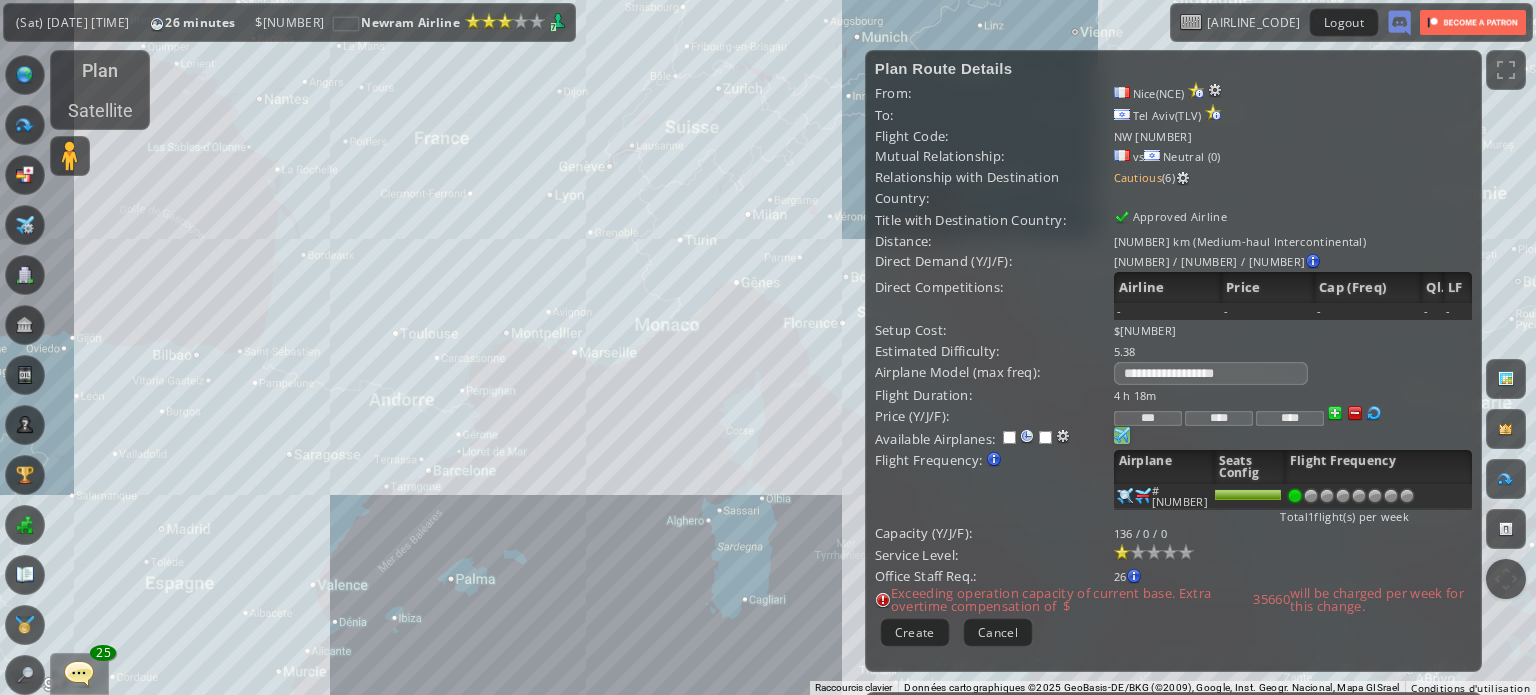 click on "Pour naviguer, appuyez sur les touches fléchées." at bounding box center [768, 347] 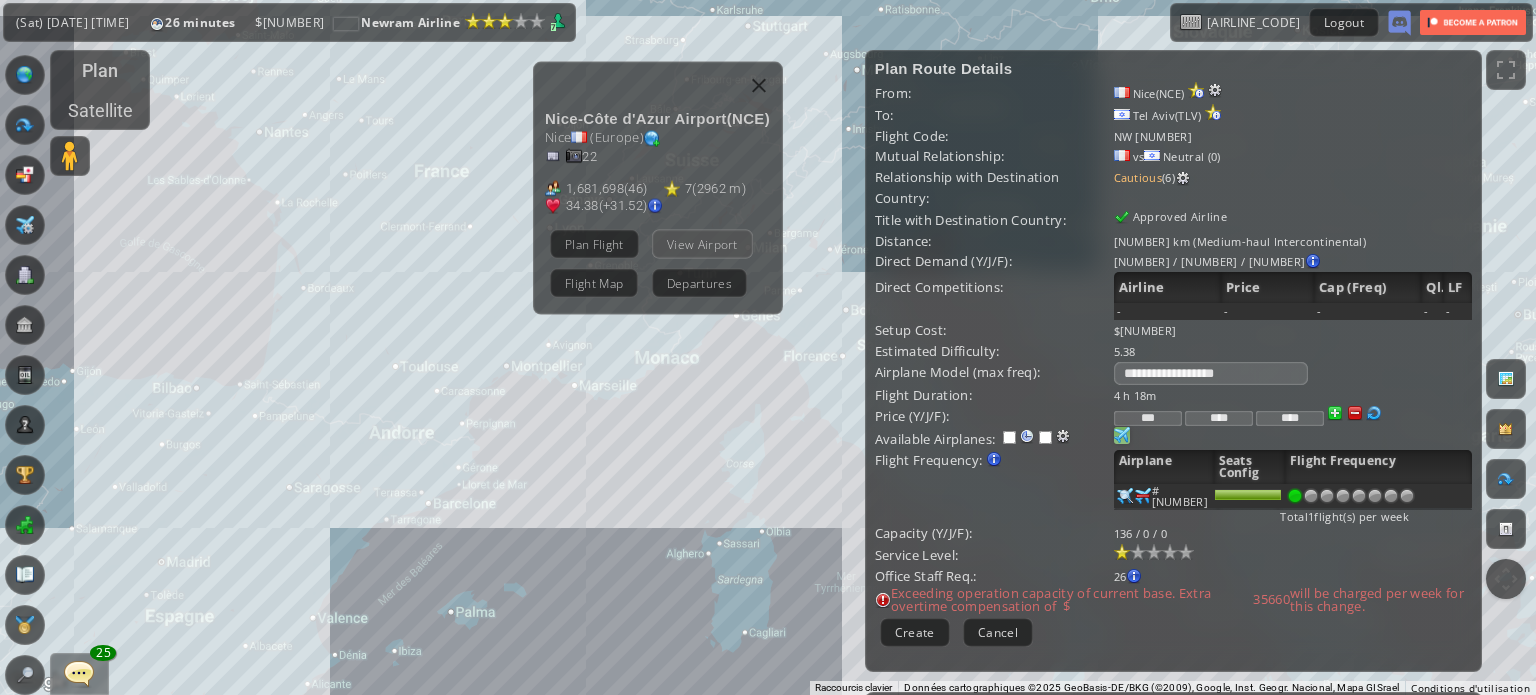 click on "View Airport" at bounding box center (702, 243) 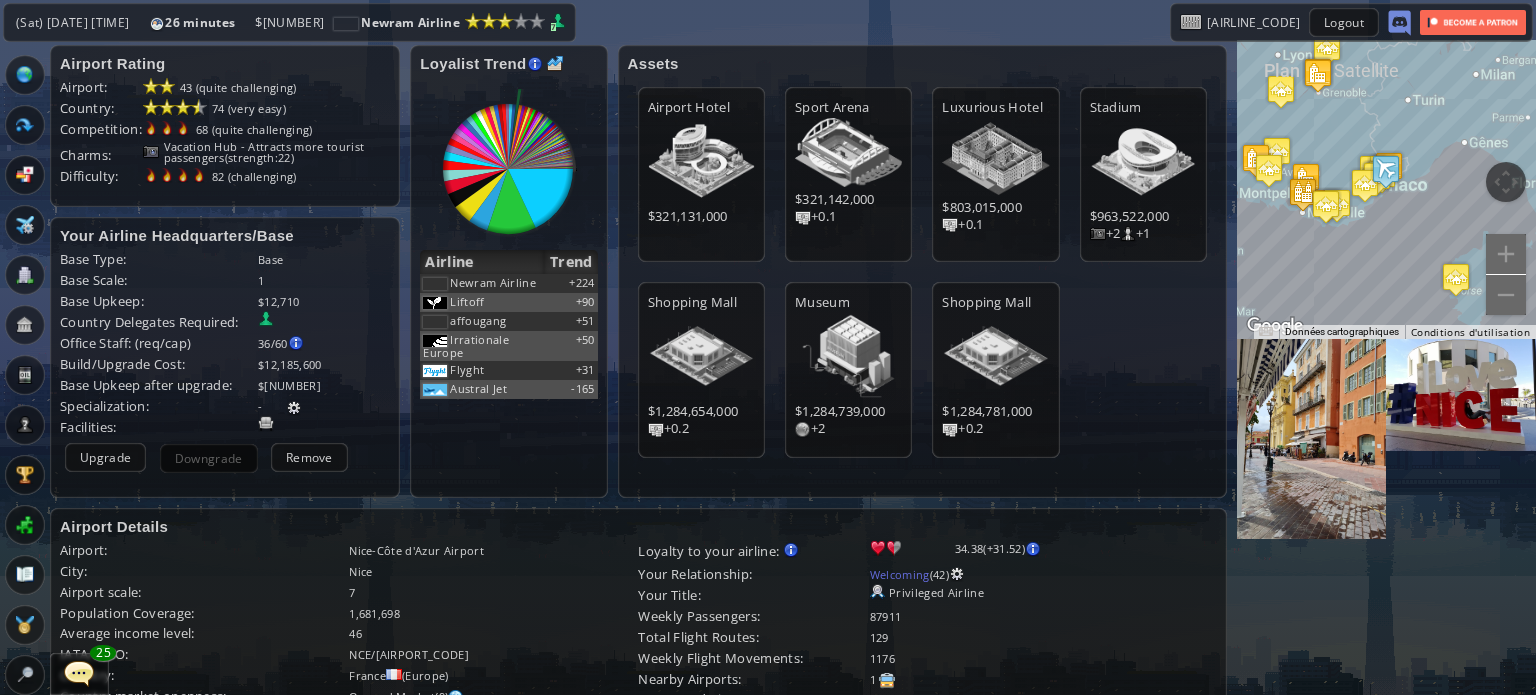 click on "Upgrade" at bounding box center [105, 457] 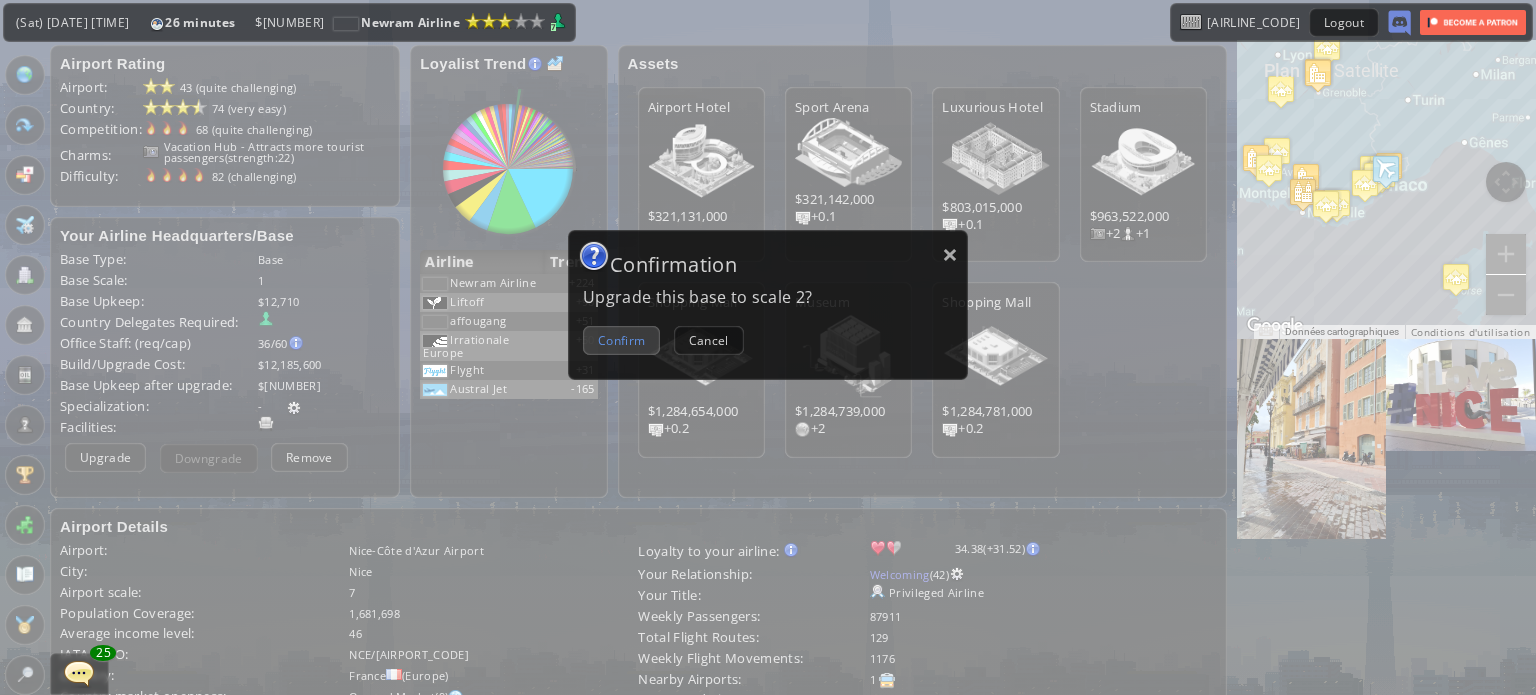 click on "Confirm" at bounding box center [621, 340] 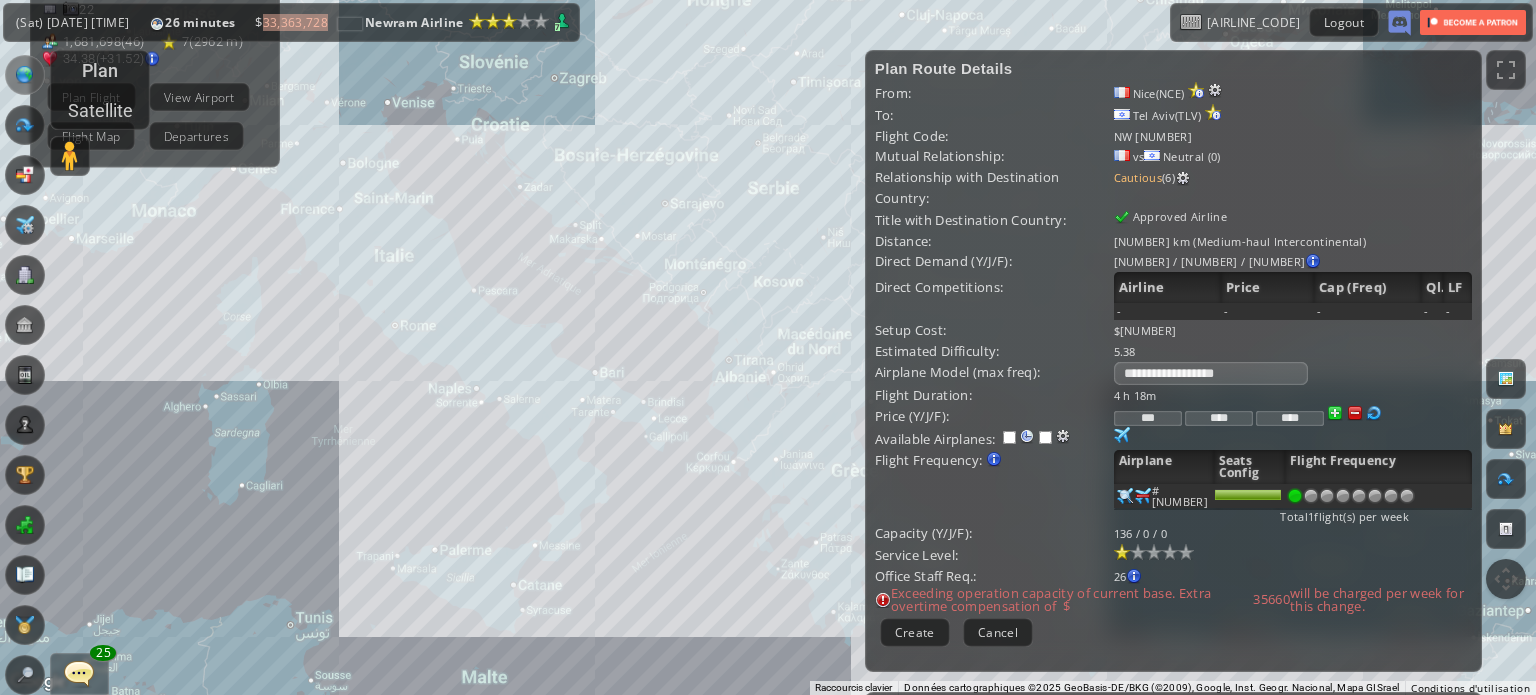drag, startPoint x: 129, startPoint y: 394, endPoint x: 149, endPoint y: 371, distance: 30.479502 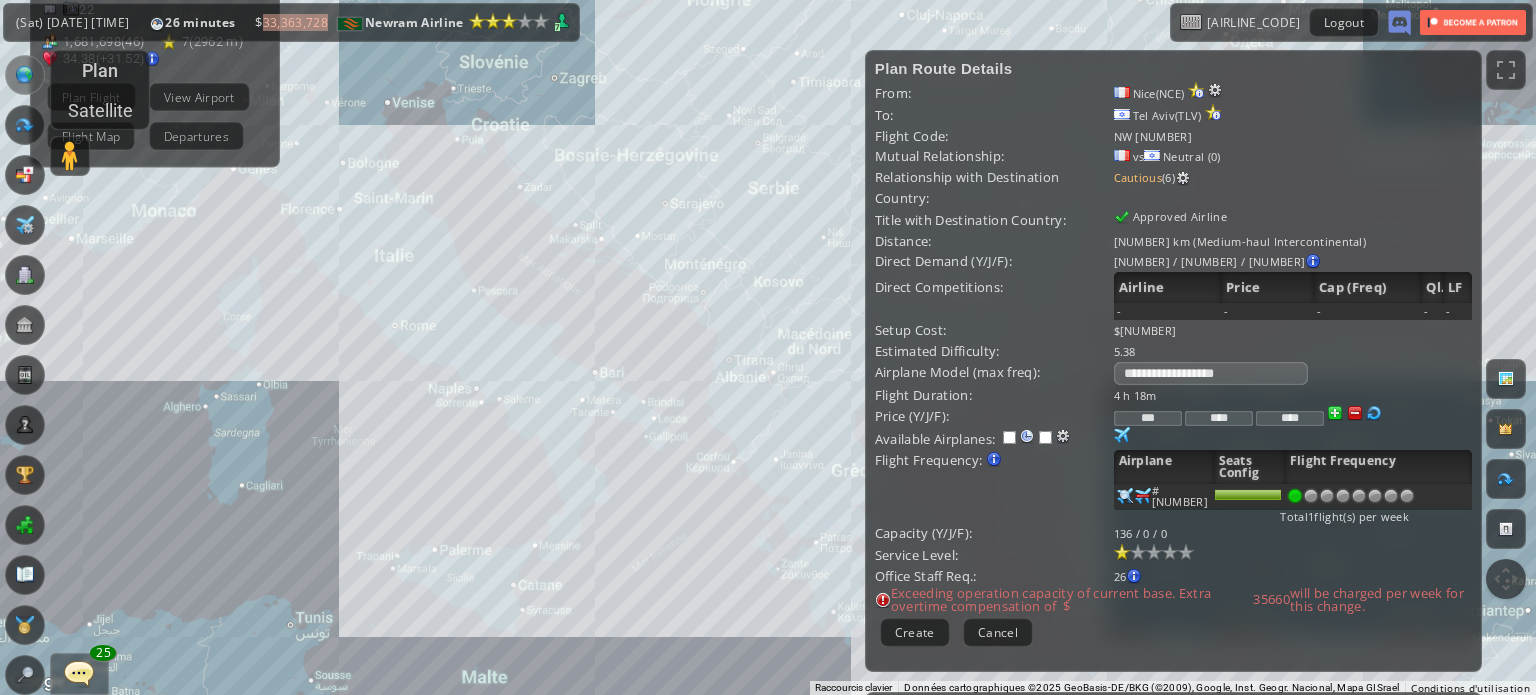 click on "[CITY] International Airport ( [IATA_CODE] )
[CITY]	 ( [CONTINENT] )
[NUMBER]
[NUMBER]	( [NUMBER] )
[NUMBER]	( [NUMBER] m )
[NUMBER]
(+[NUMBER])
Plan Flight
View Airport
Flight Map
Departures
City :
[CITY]
Airport Name:
[CITY] International Airport
IATA:
[IATA_CODE]
Airline:
[AIRLINE]
Scale:
[NUMBER]" at bounding box center (768, 347) 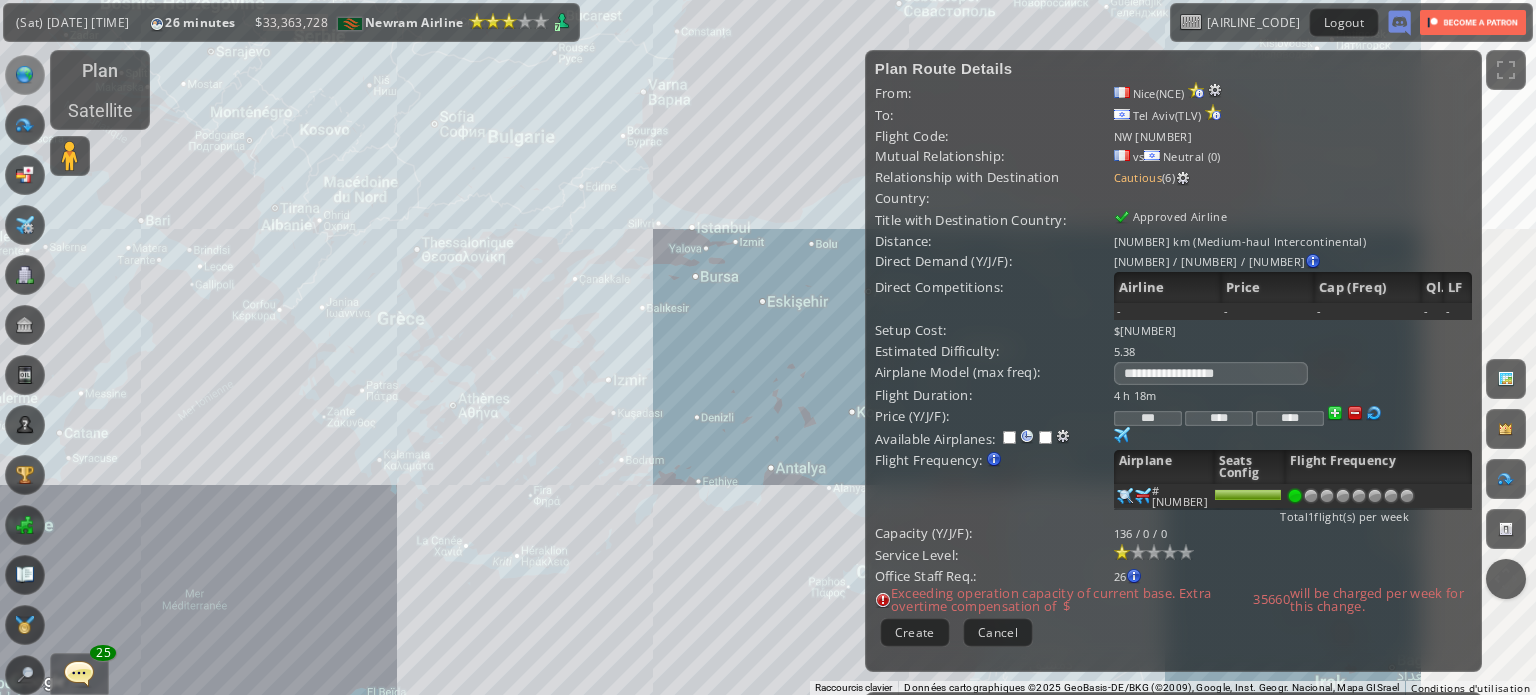 drag, startPoint x: 445, startPoint y: 409, endPoint x: 170, endPoint y: 263, distance: 311.3535 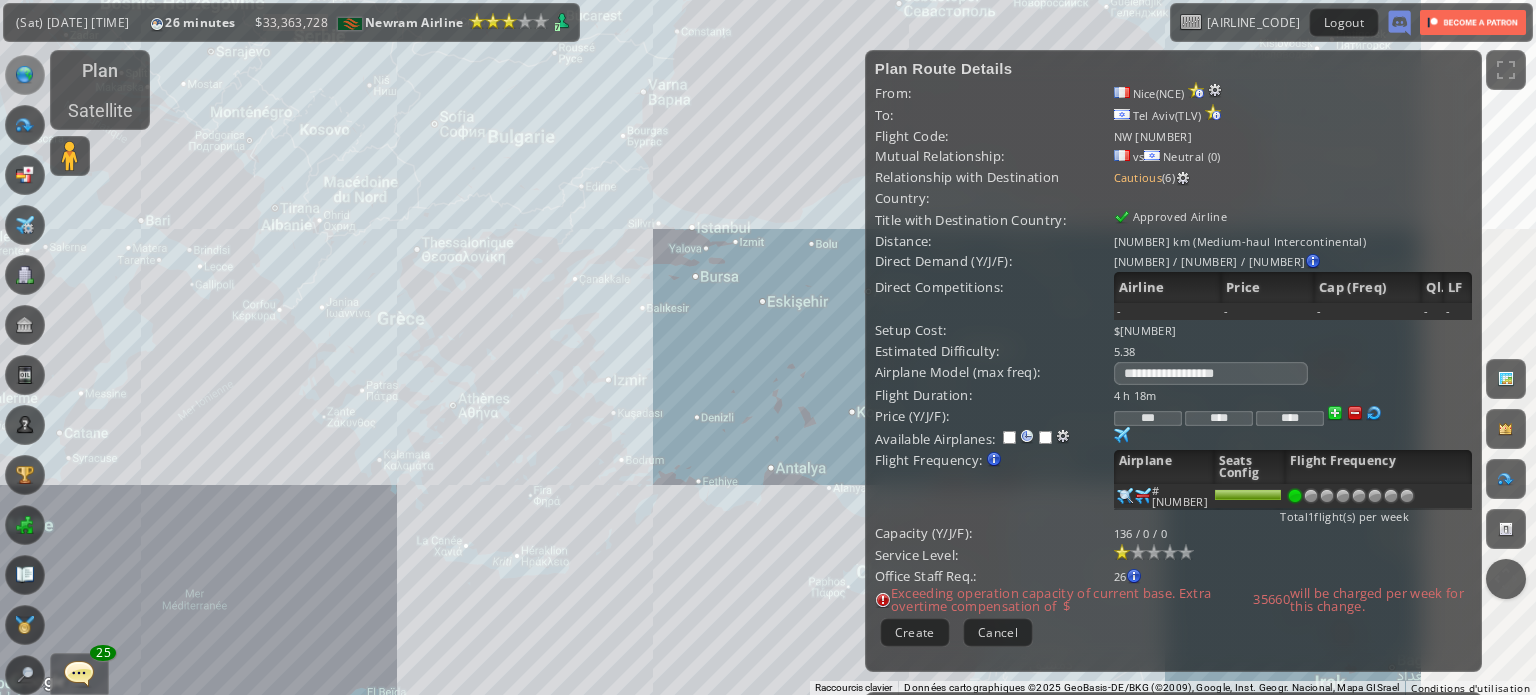 click on "[CITY] International Airport ( [IATA_CODE] )
[CITY]	 ( [CONTINENT] )
[NUMBER]
[NUMBER]	( [NUMBER] )
[NUMBER]	( [NUMBER] m )
[NUMBER]
(+[NUMBER])
Plan Flight
View Airport
Flight Map
Departures
City :
[CITY]
Airport Name:
[CITY] International Airport
IATA:
[IATA_CODE]
Airline:
[AIRLINE]
Scale:
[NUMBER]" at bounding box center (768, 347) 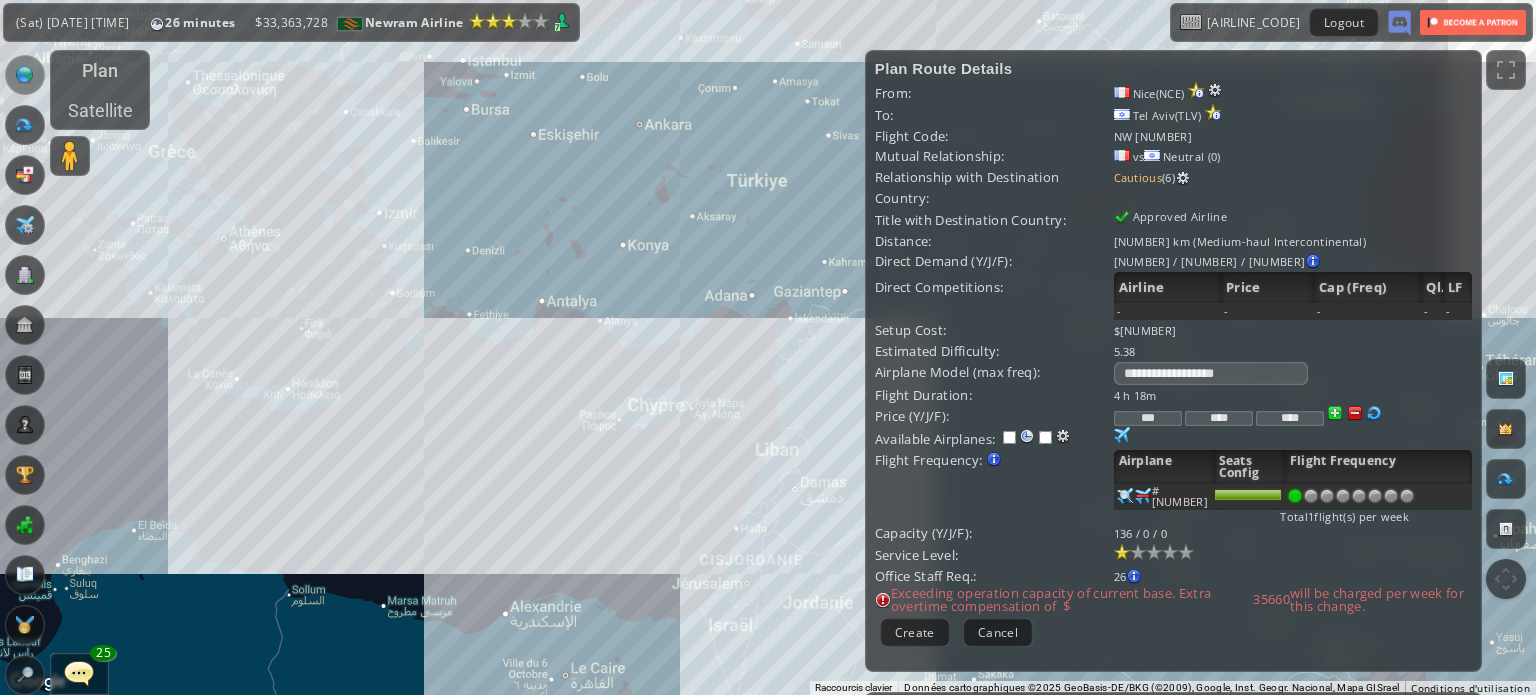 drag, startPoint x: 492, startPoint y: 413, endPoint x: 270, endPoint y: 259, distance: 270.18512 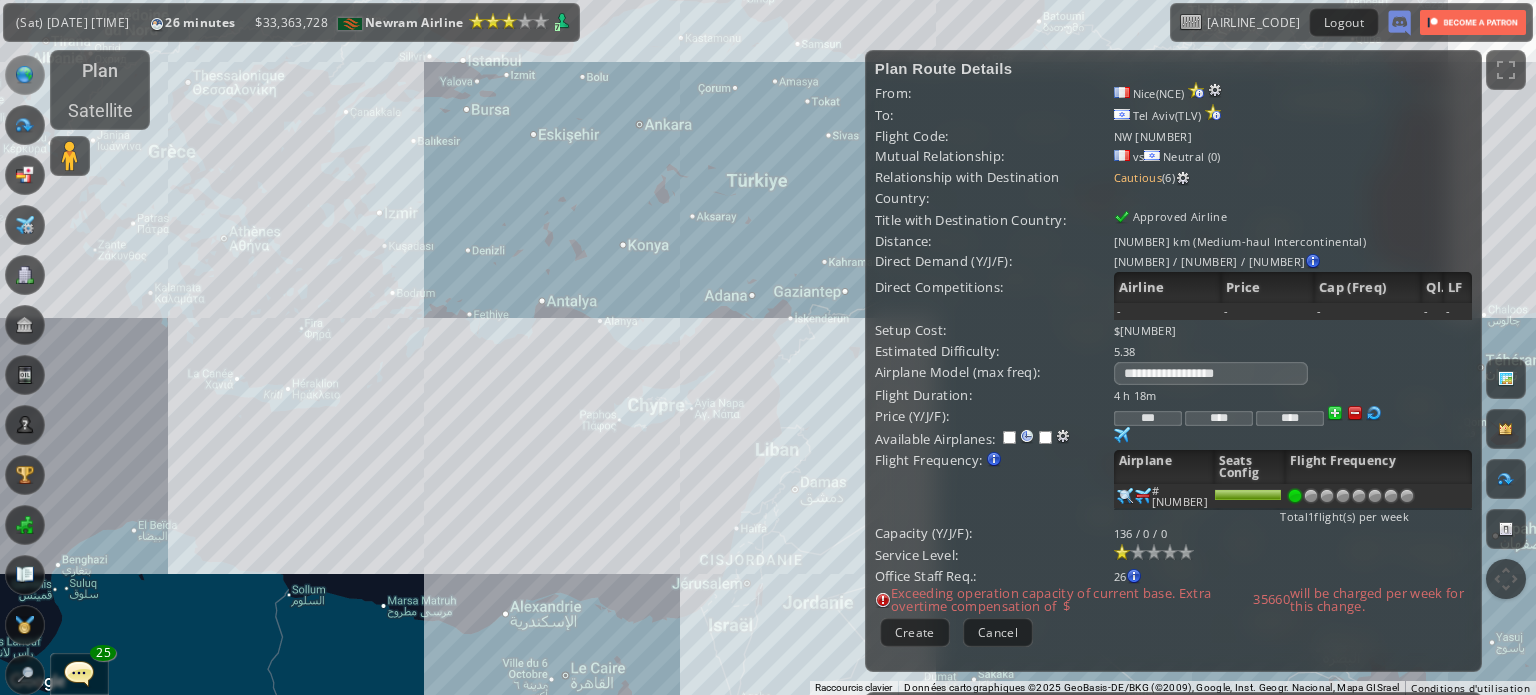 click on "[CITY] International Airport ( [IATA_CODE] )
[CITY]	 ( [CONTINENT] )
[NUMBER]
[NUMBER]	( [NUMBER] )
[NUMBER]	( [NUMBER] m )
[NUMBER]
(+[NUMBER])
Plan Flight
View Airport
Flight Map
Departures
City :
[CITY]
Airport Name:
[CITY] International Airport
IATA:
[IATA_CODE]
Airline:
[AIRLINE]
Scale:
[NUMBER]" at bounding box center (768, 347) 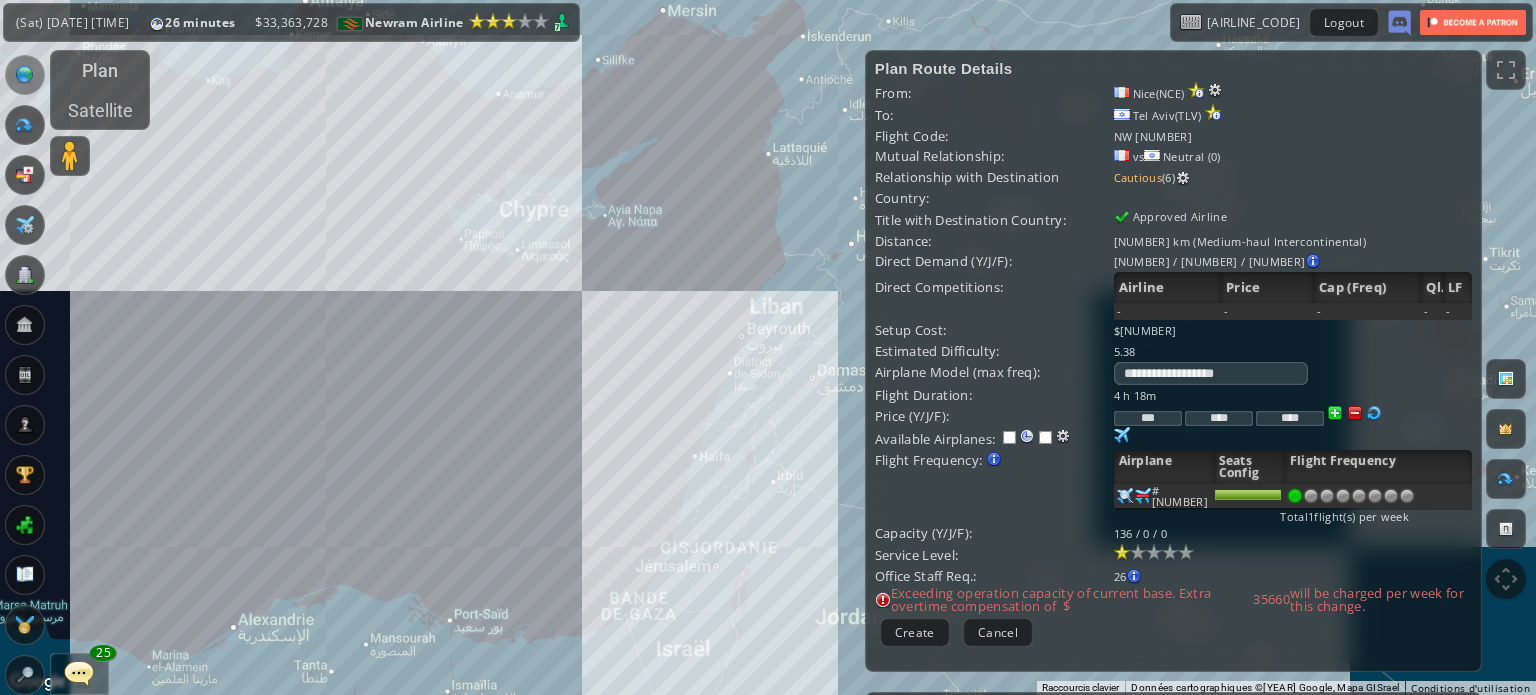 drag, startPoint x: 730, startPoint y: 502, endPoint x: 779, endPoint y: 376, distance: 135.19246 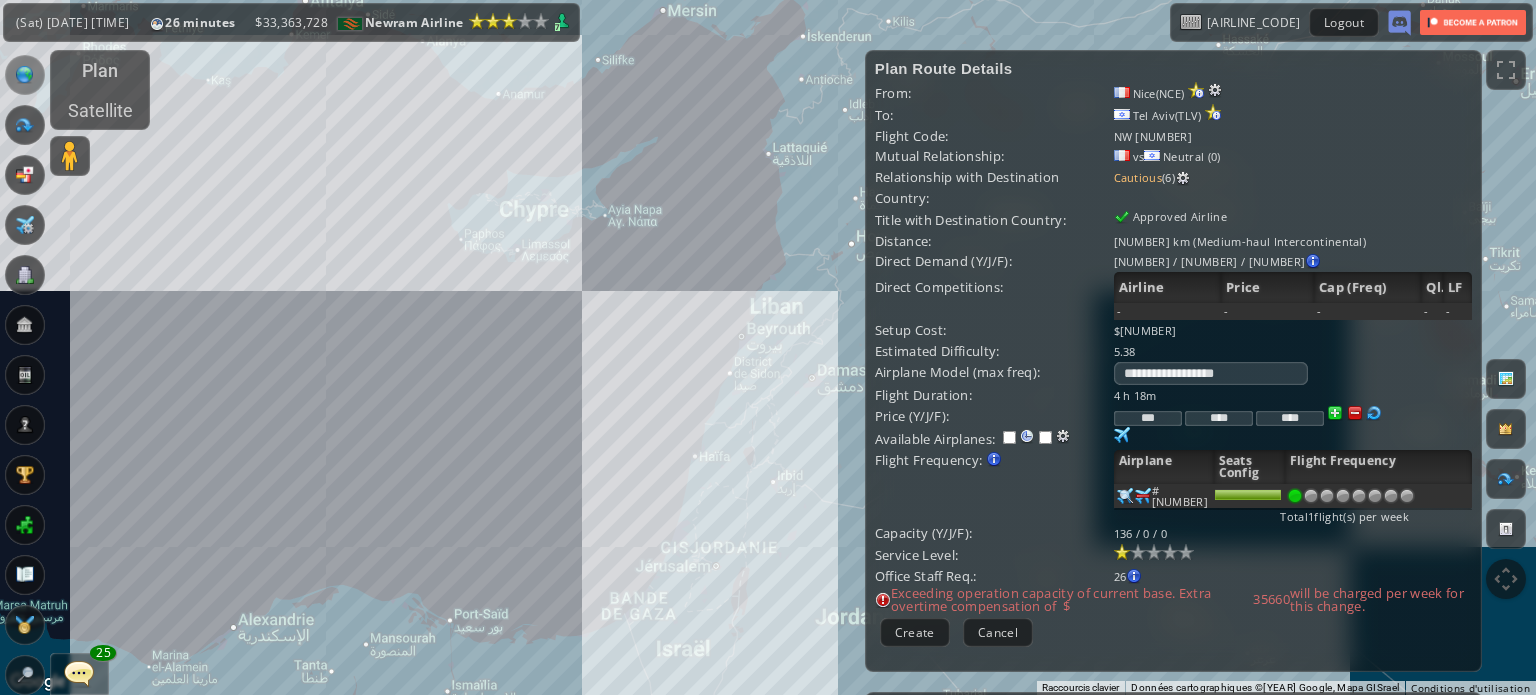 click on "[CITY] International Airport ( [IATA_CODE] )
[CITY]	 ( [CONTINENT] )
[NUMBER]
[NUMBER]	( [NUMBER] )
[NUMBER]	( [NUMBER] m )
[NUMBER]
(+[NUMBER])
Plan Flight
View Airport
Flight Map
Departures
City :
[CITY]
Airport Name:
[CITY] International Airport
IATA:
[IATA_CODE]
Airline:
[AIRLINE]
Scale:
[NUMBER]" at bounding box center [768, 347] 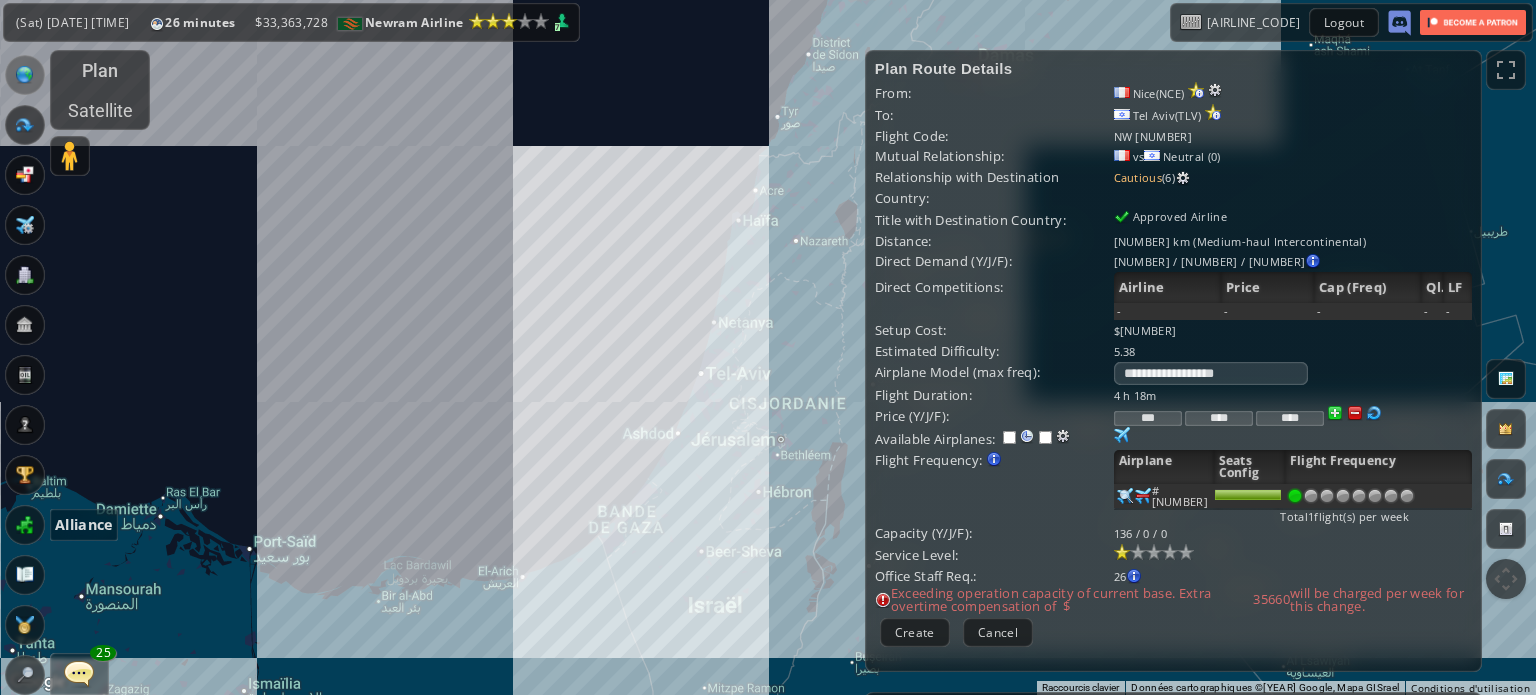 click at bounding box center (25, 525) 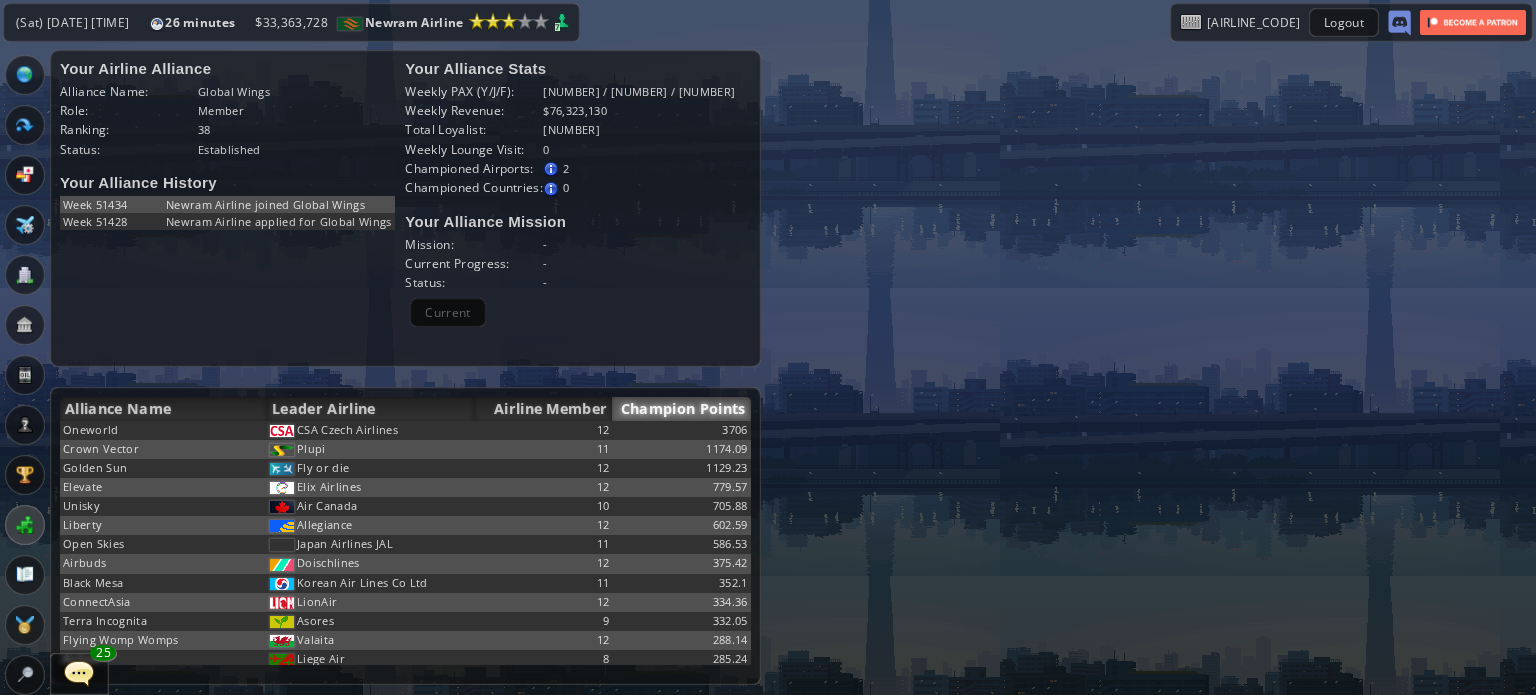 scroll, scrollTop: 708, scrollLeft: 0, axis: vertical 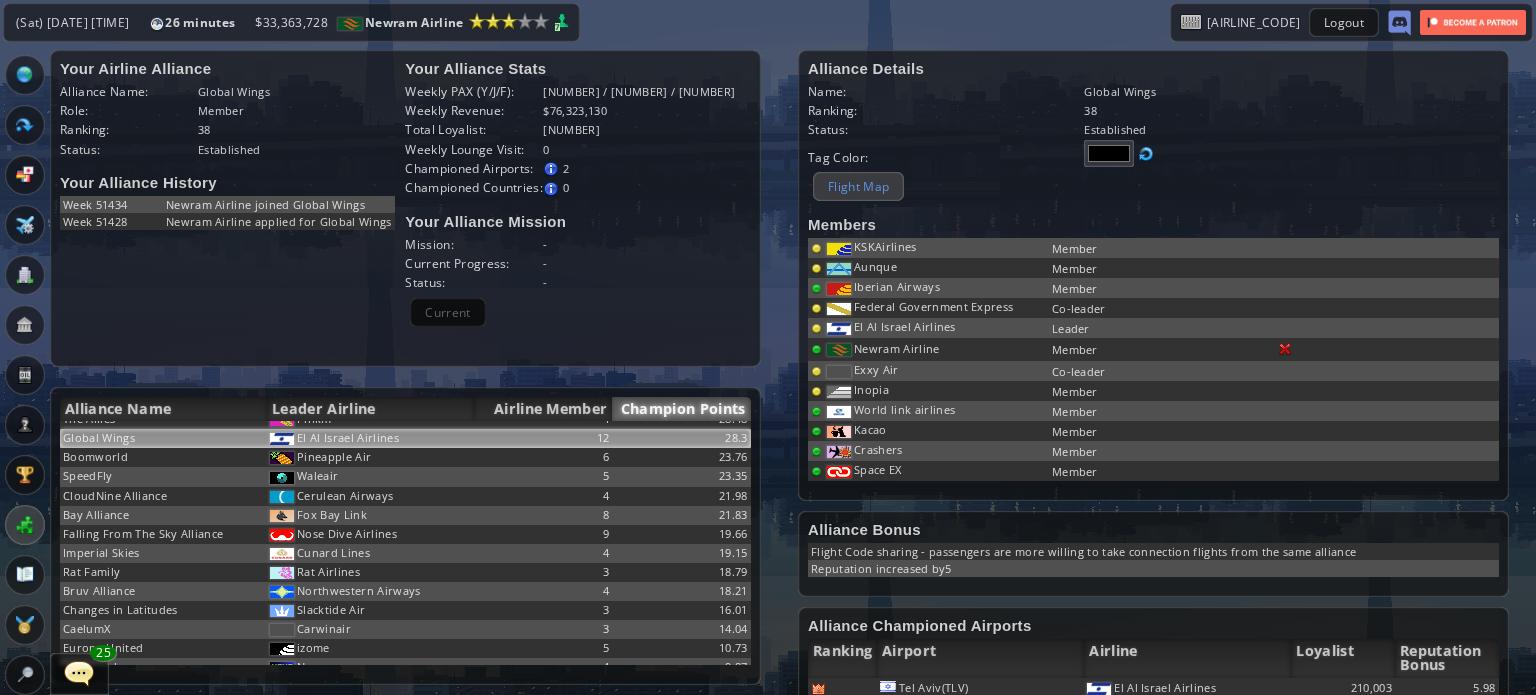 click on "Flight Map" at bounding box center (858, 186) 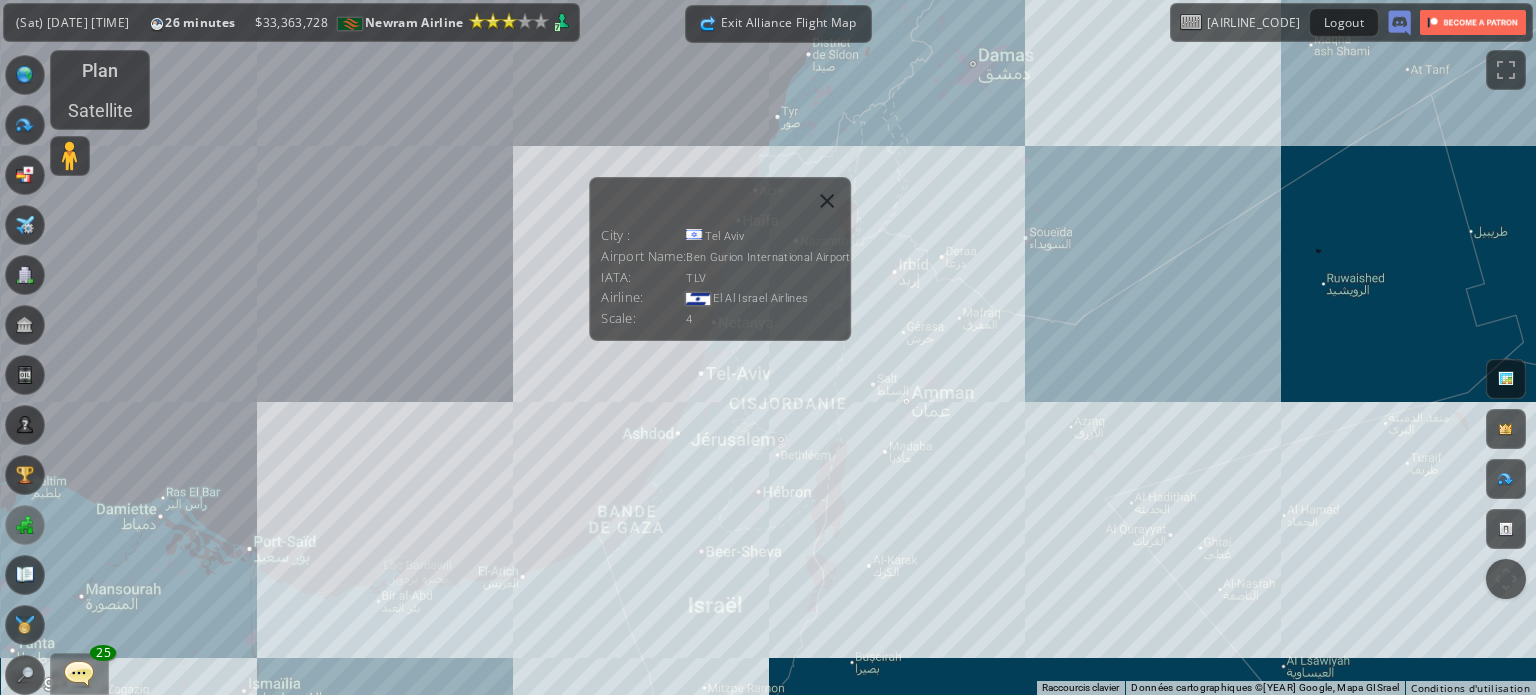 click on "Pour naviguer, appuyez sur les touches fléchées.
[CITY] Airport  ( [AIRPORT_CODE] )
[CITY]	 ( [CONTINENT] )
[NUMBER]
[NUMBER]	( [NUMBER] )
[NUMBER]	( [NUMBER] m )
[NUMBER]
(+[NUMBER])
Plan Flight
View Airport
Flight Map
Departures
City :
[CITY]
Airport Name:
[CITY] International Airport
IATA:
[IATA_CODE]
Airline:
[AIRLINE]
Scale:
[NUMBER]" at bounding box center (768, 347) 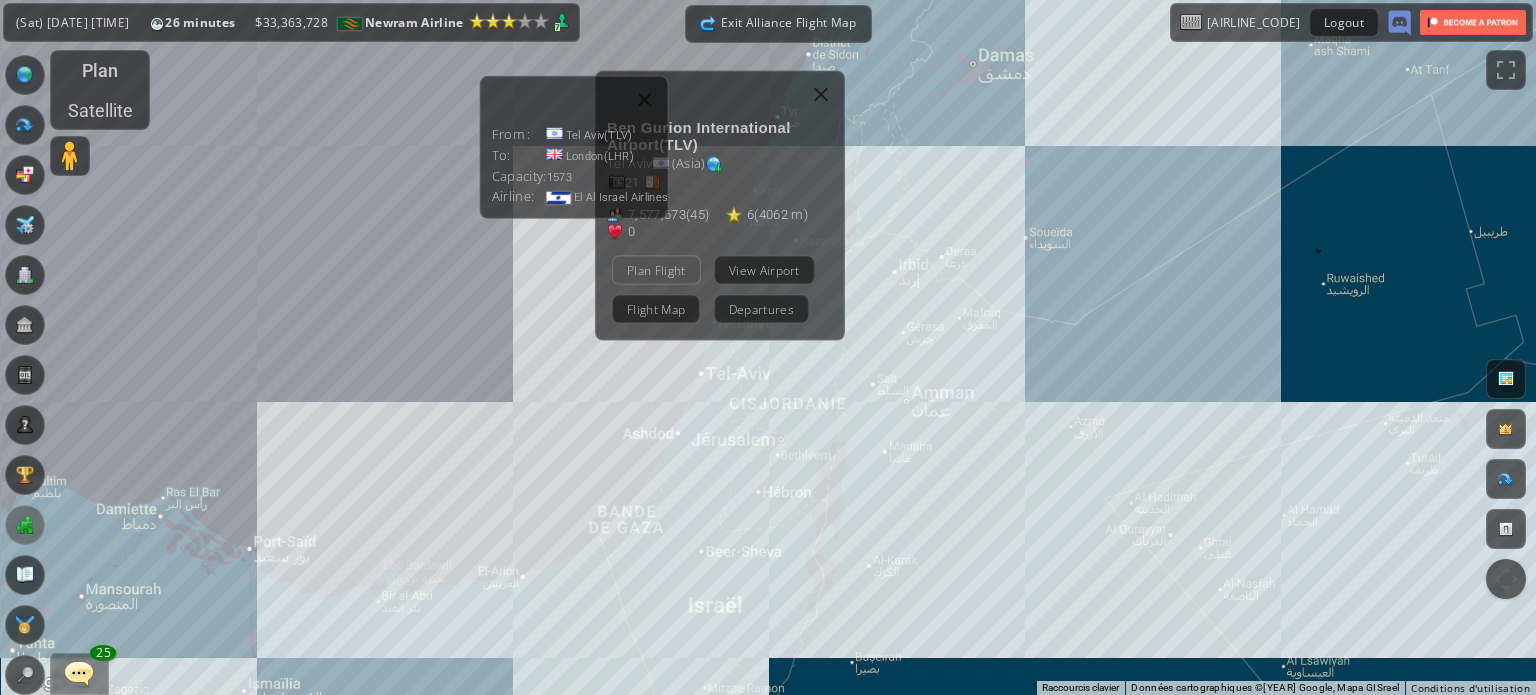 click on "Plan Flight" at bounding box center [656, 269] 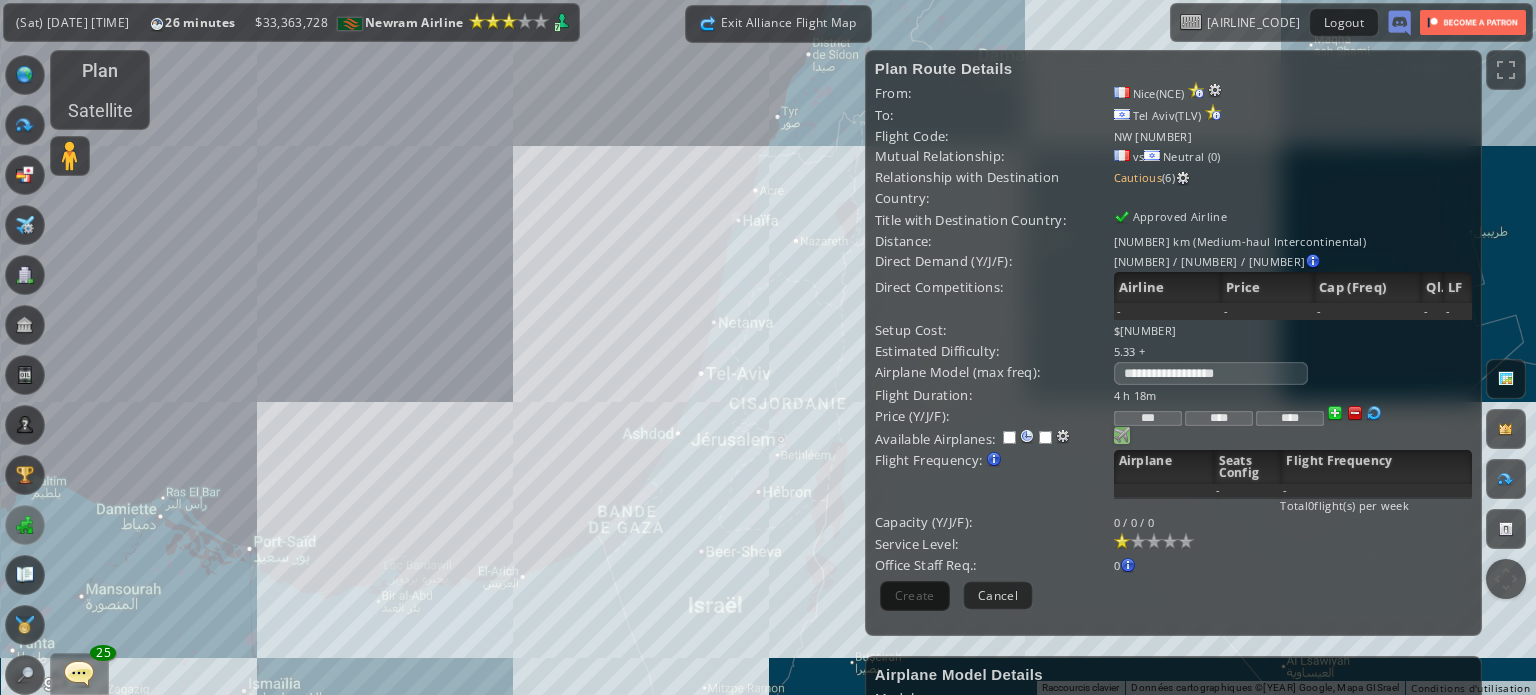 click at bounding box center [1122, 435] 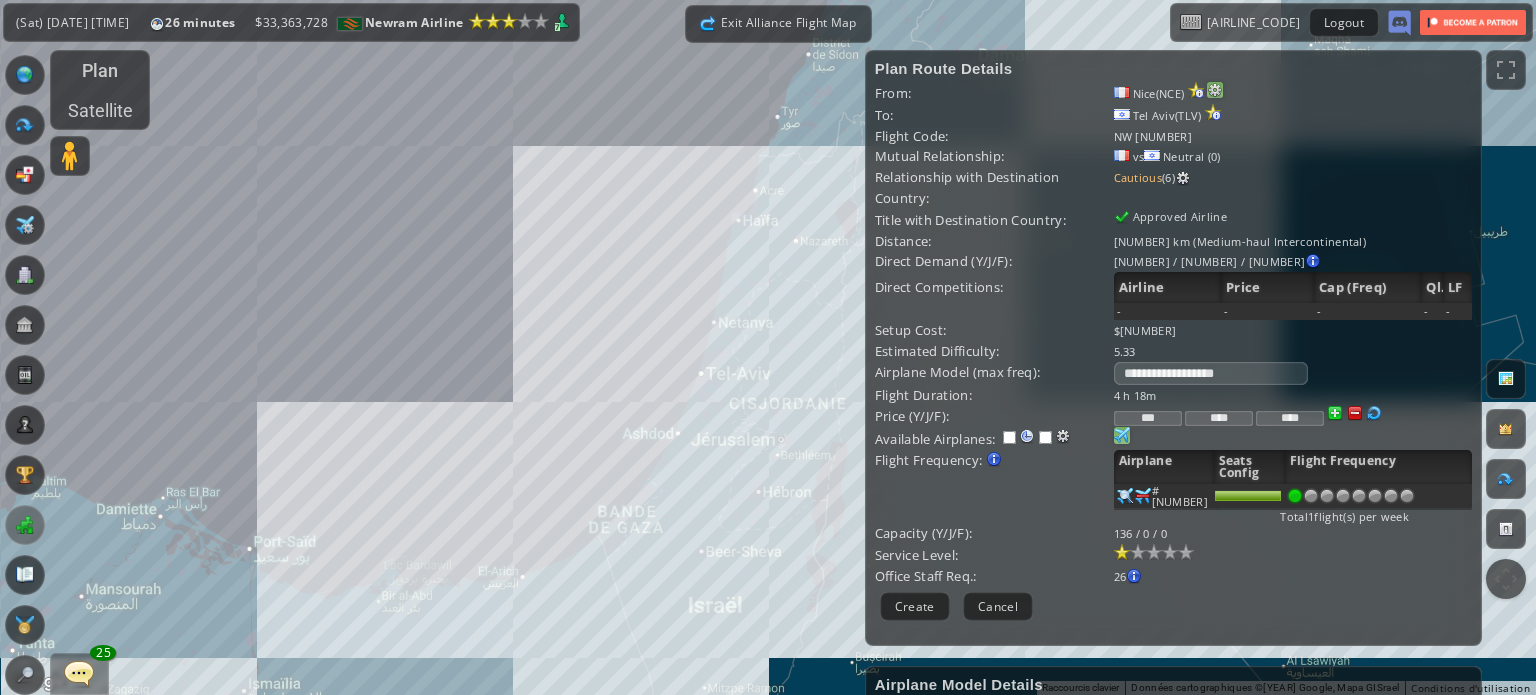 click at bounding box center [1215, 90] 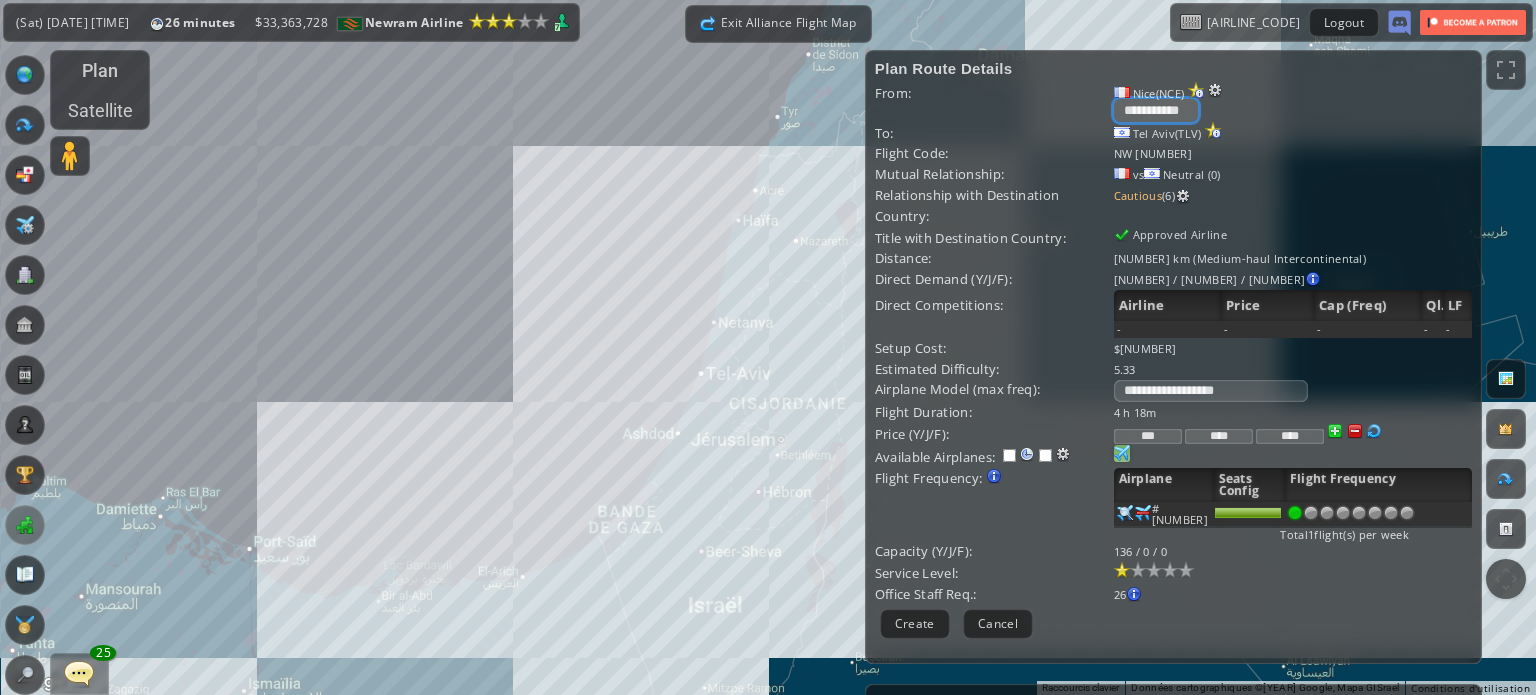 click on "**********" at bounding box center (1156, 110) 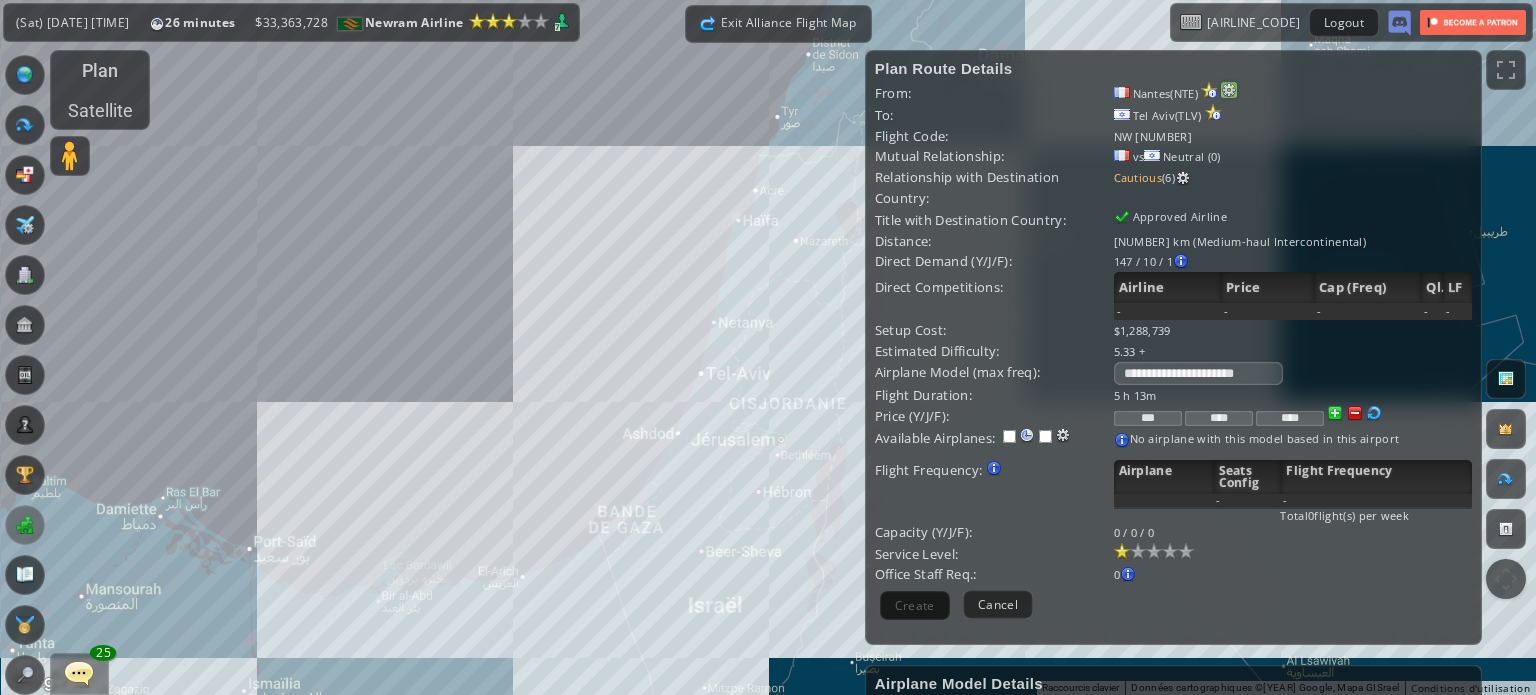 click at bounding box center (1229, 90) 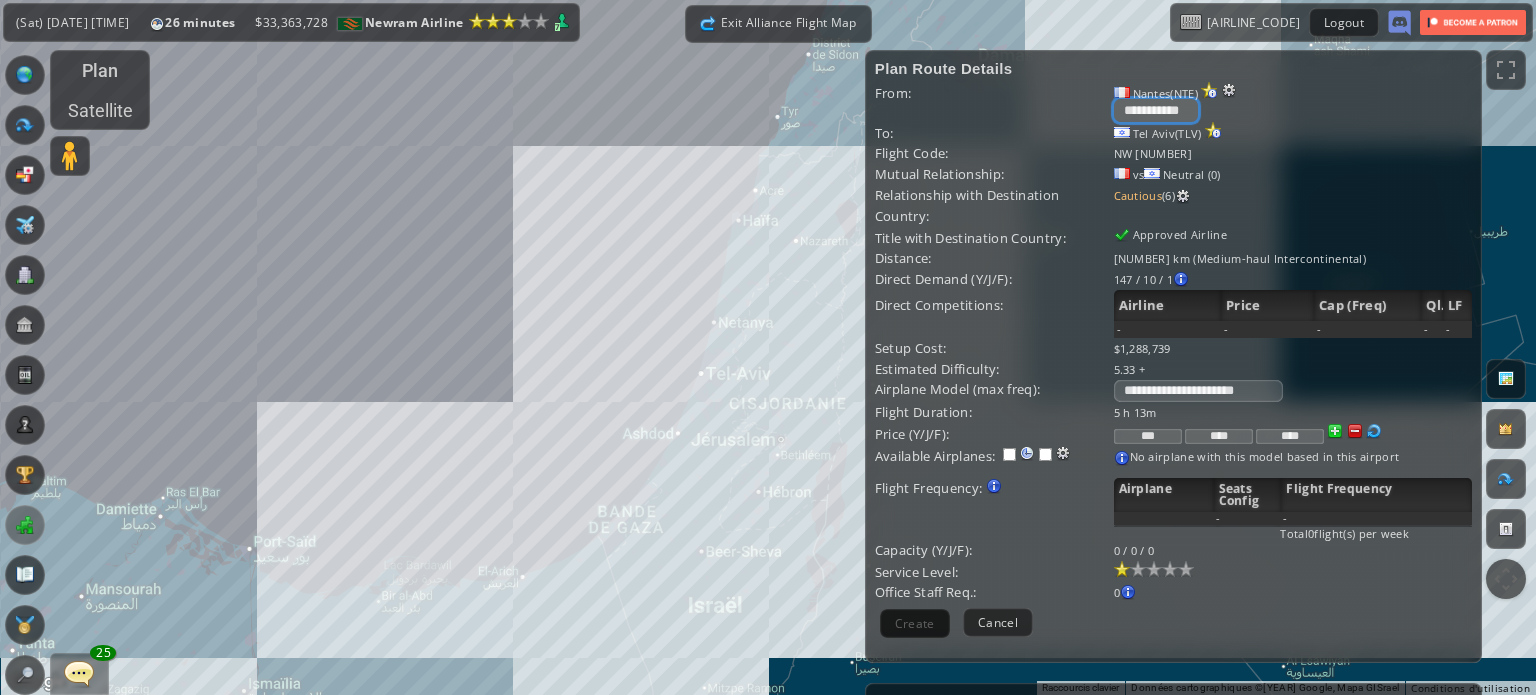 click on "**********" at bounding box center (1156, 110) 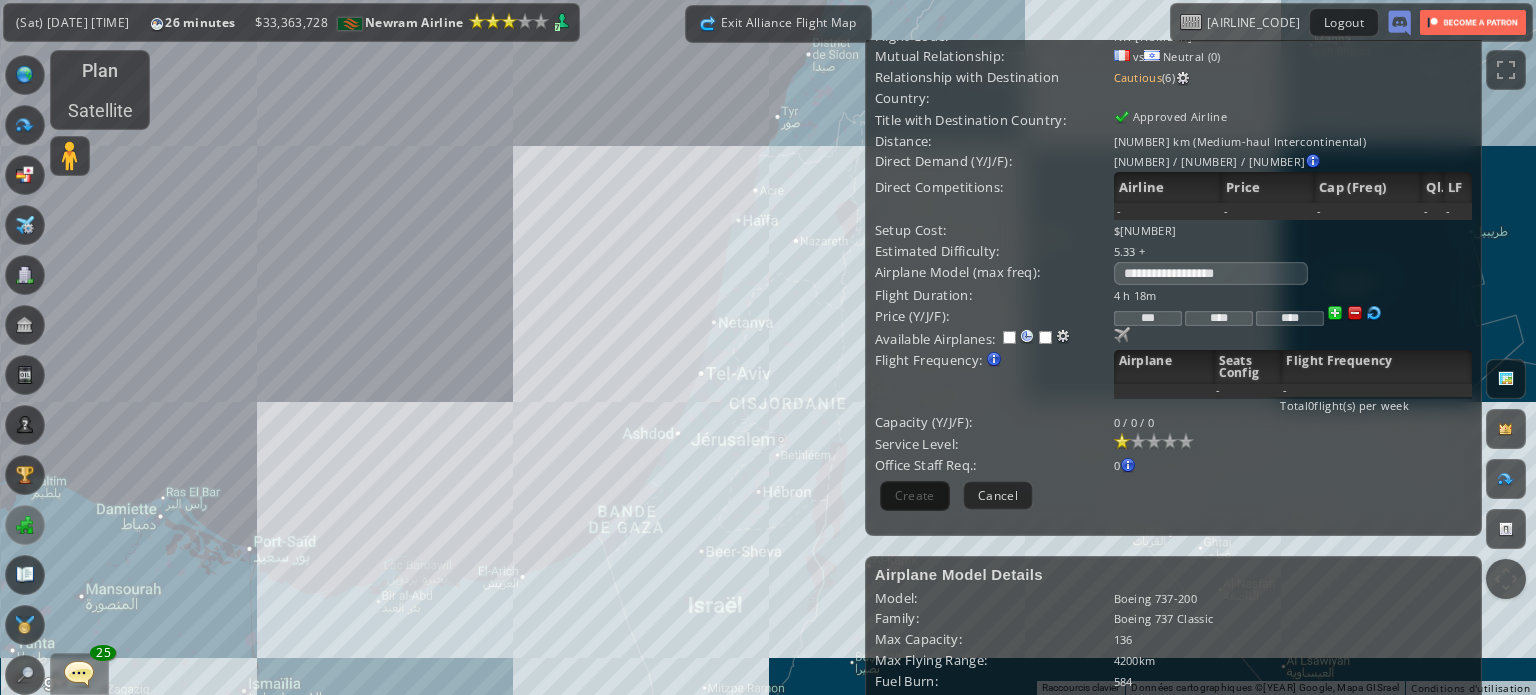 scroll, scrollTop: 0, scrollLeft: 0, axis: both 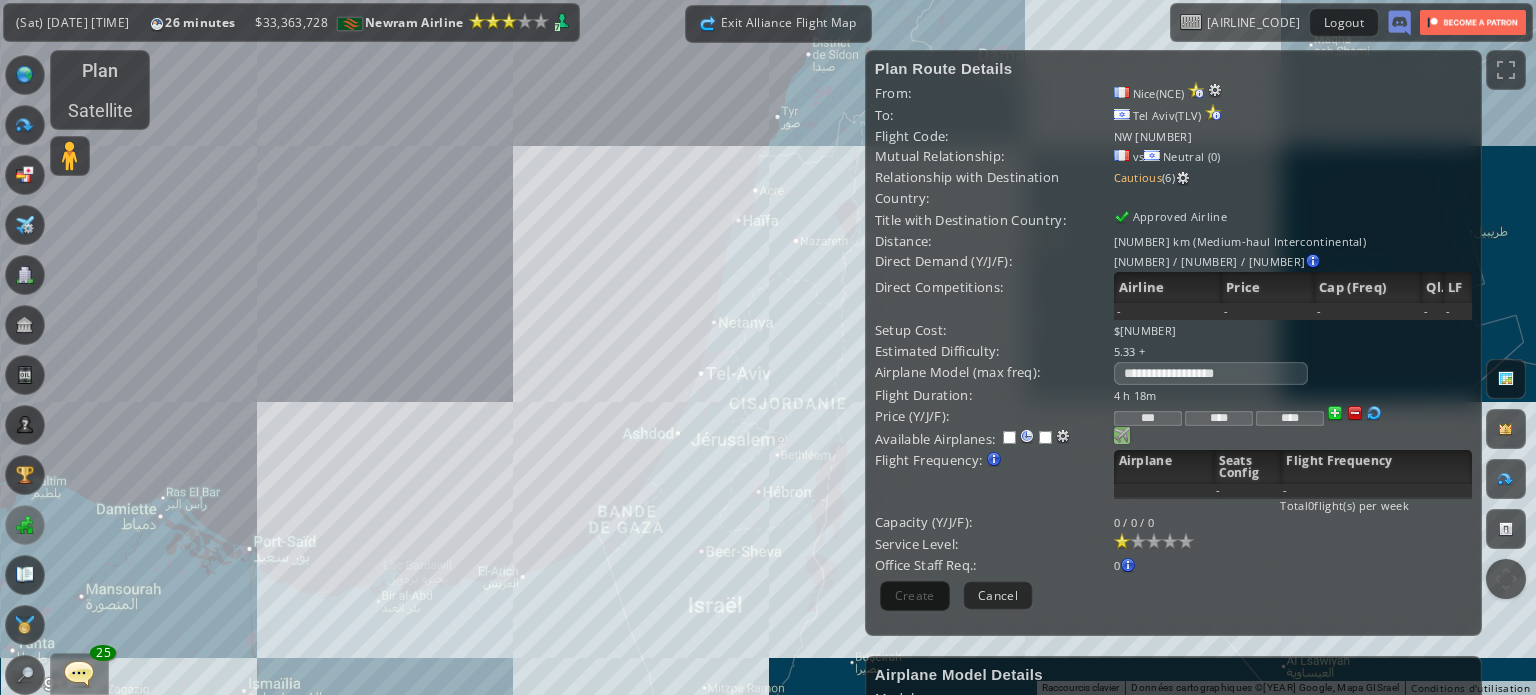 click at bounding box center [1122, 435] 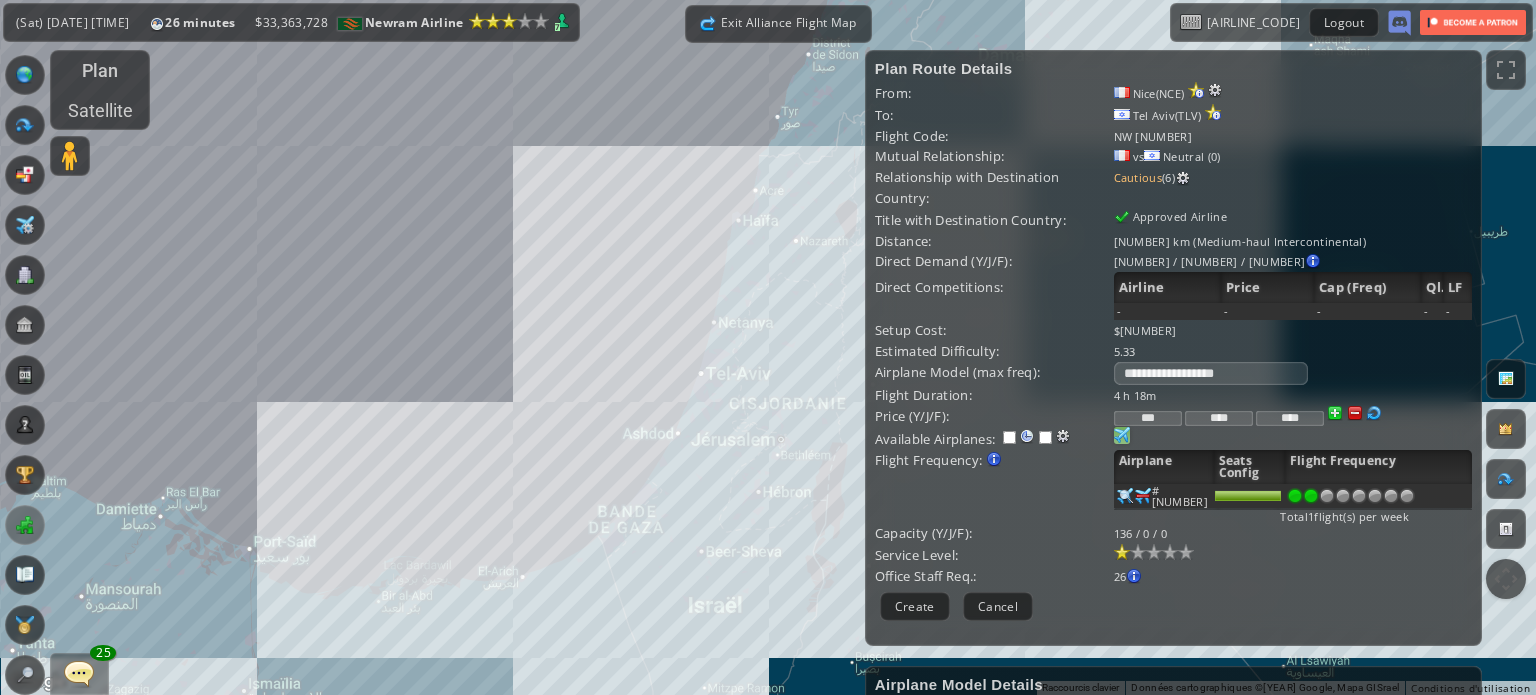 click at bounding box center [1311, 496] 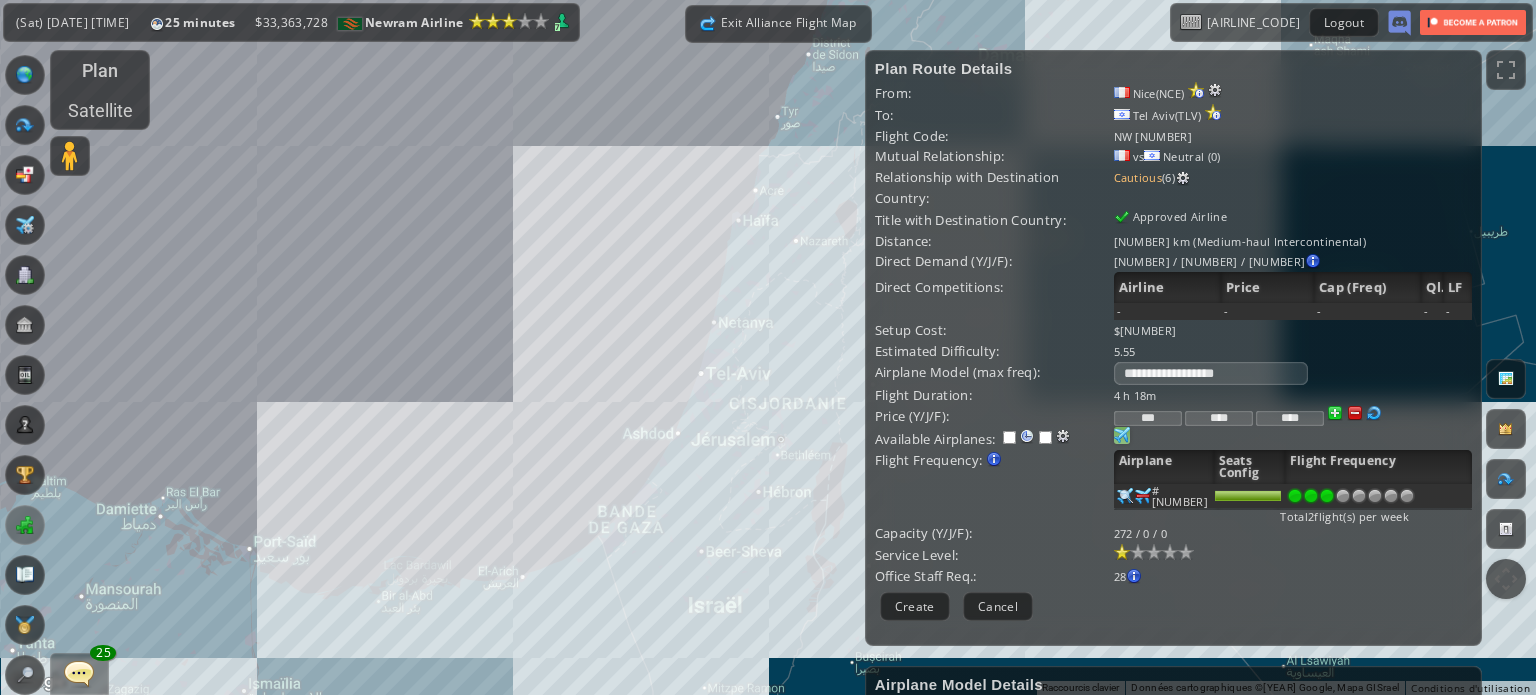 click at bounding box center (1327, 496) 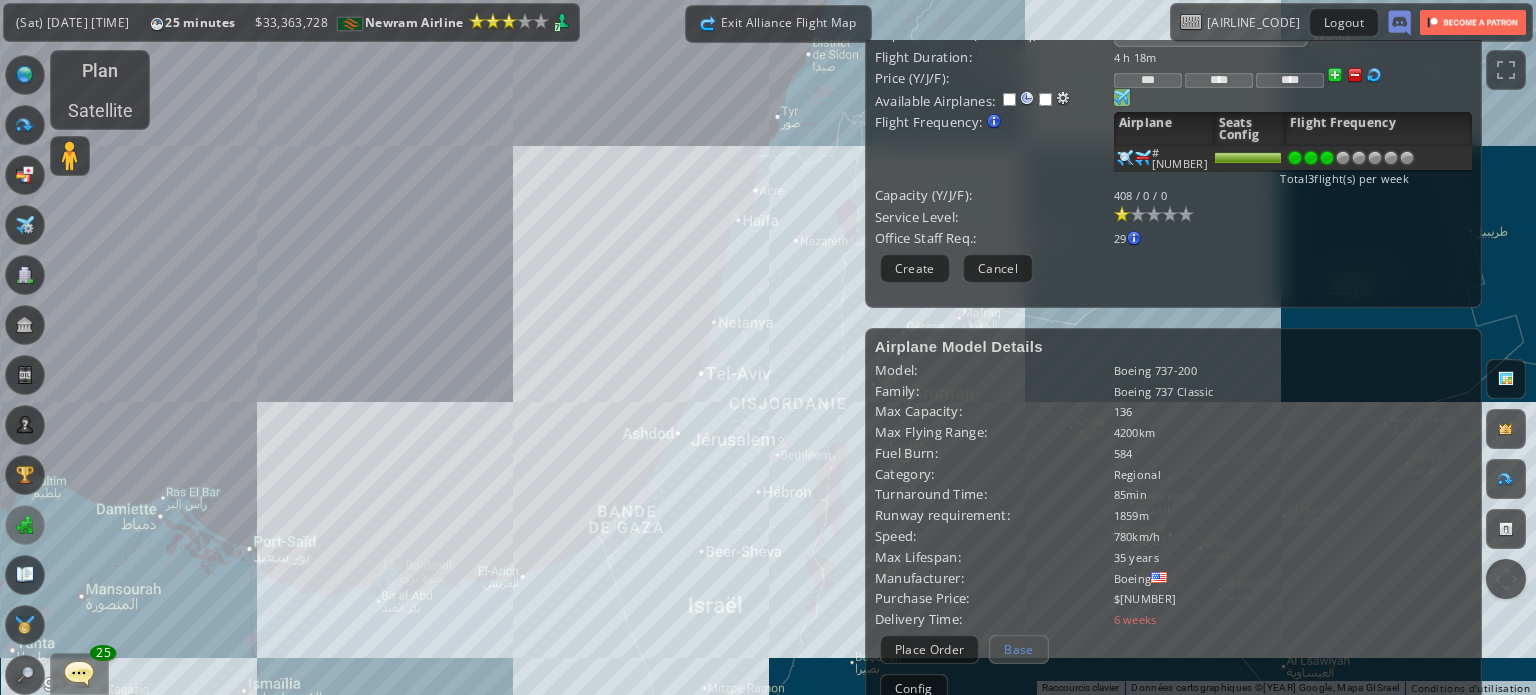 scroll, scrollTop: 368, scrollLeft: 0, axis: vertical 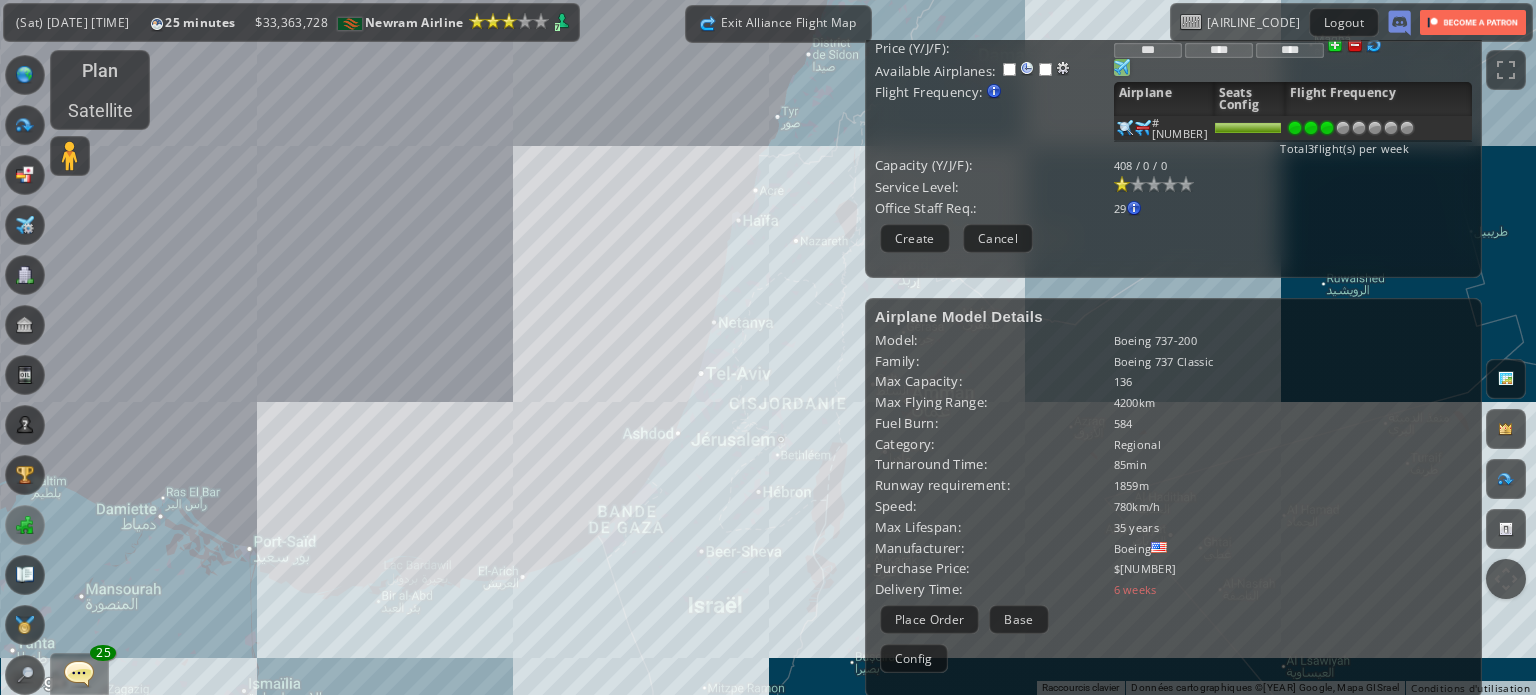 click on "Base" at bounding box center [1018, 619] 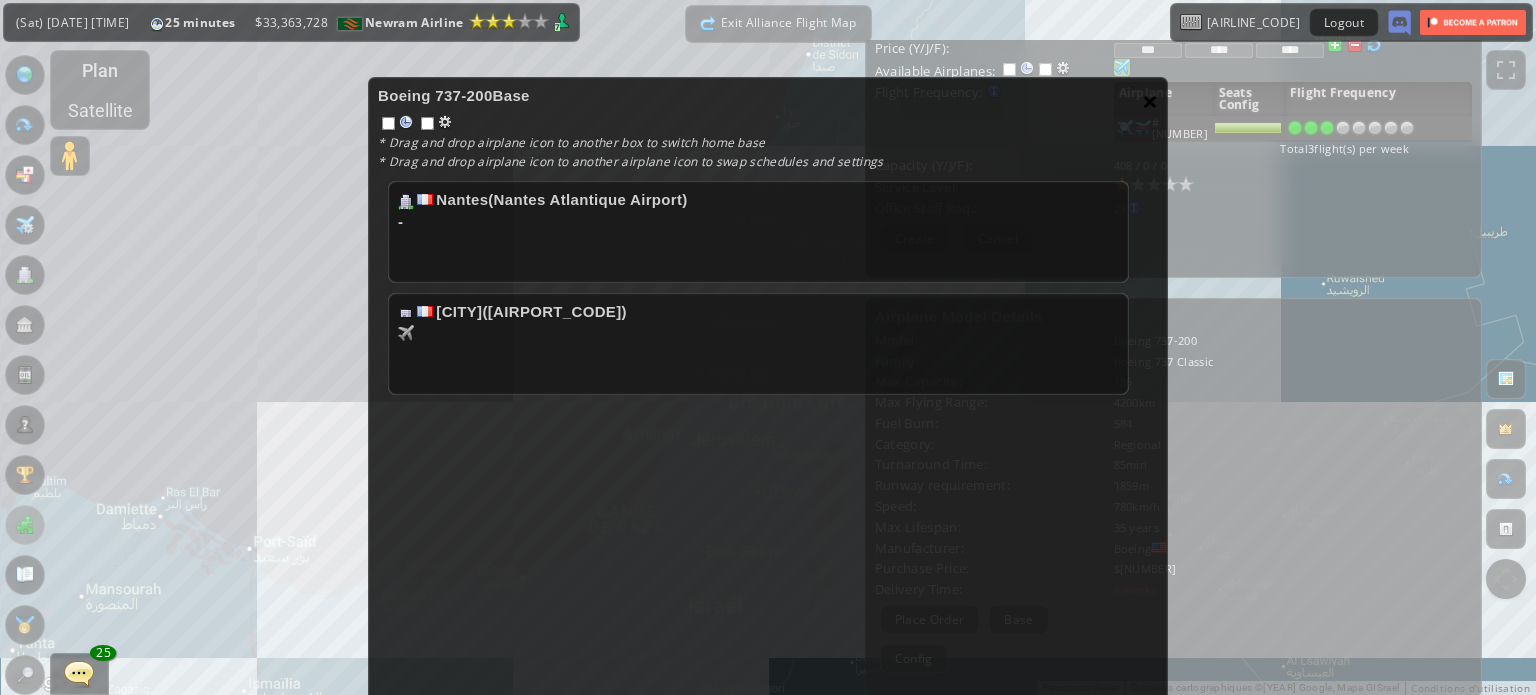 click on "×" at bounding box center (1150, 101) 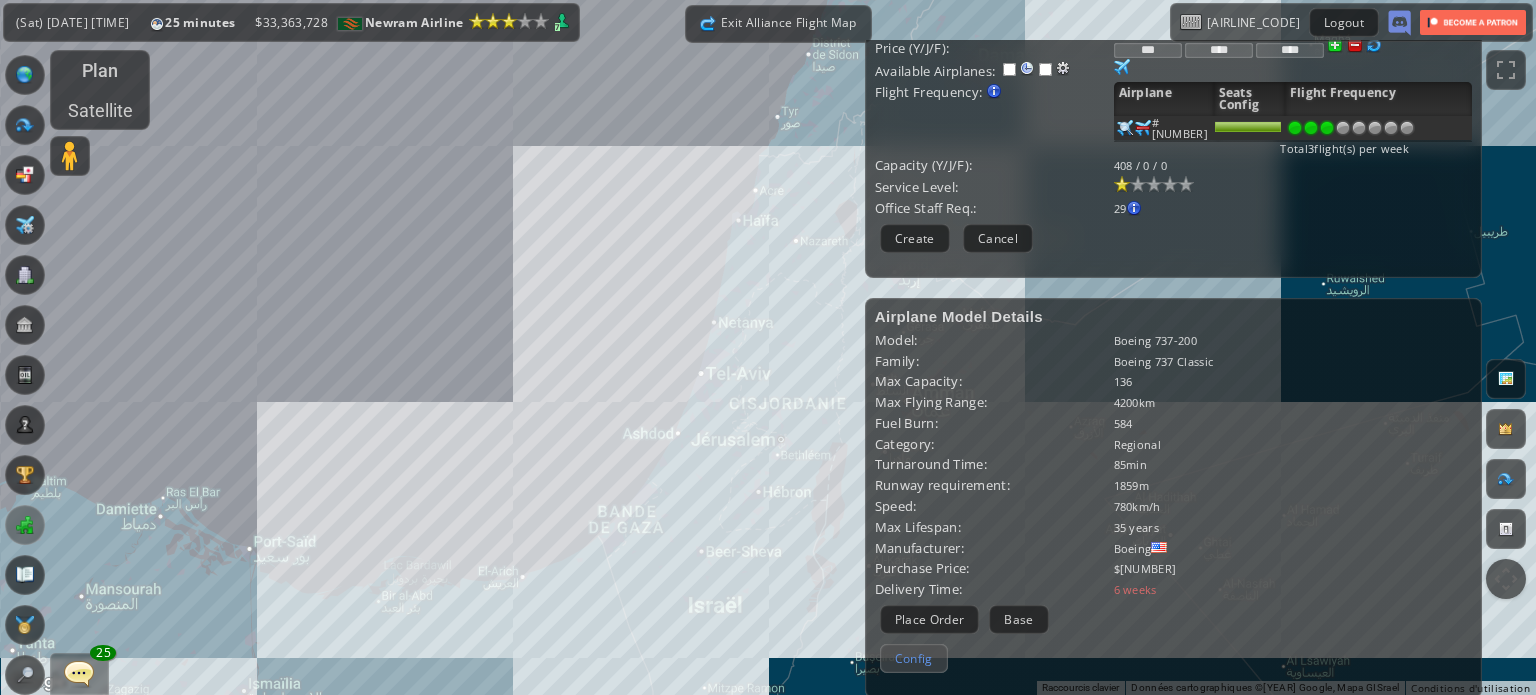 click on "Config" at bounding box center [914, 658] 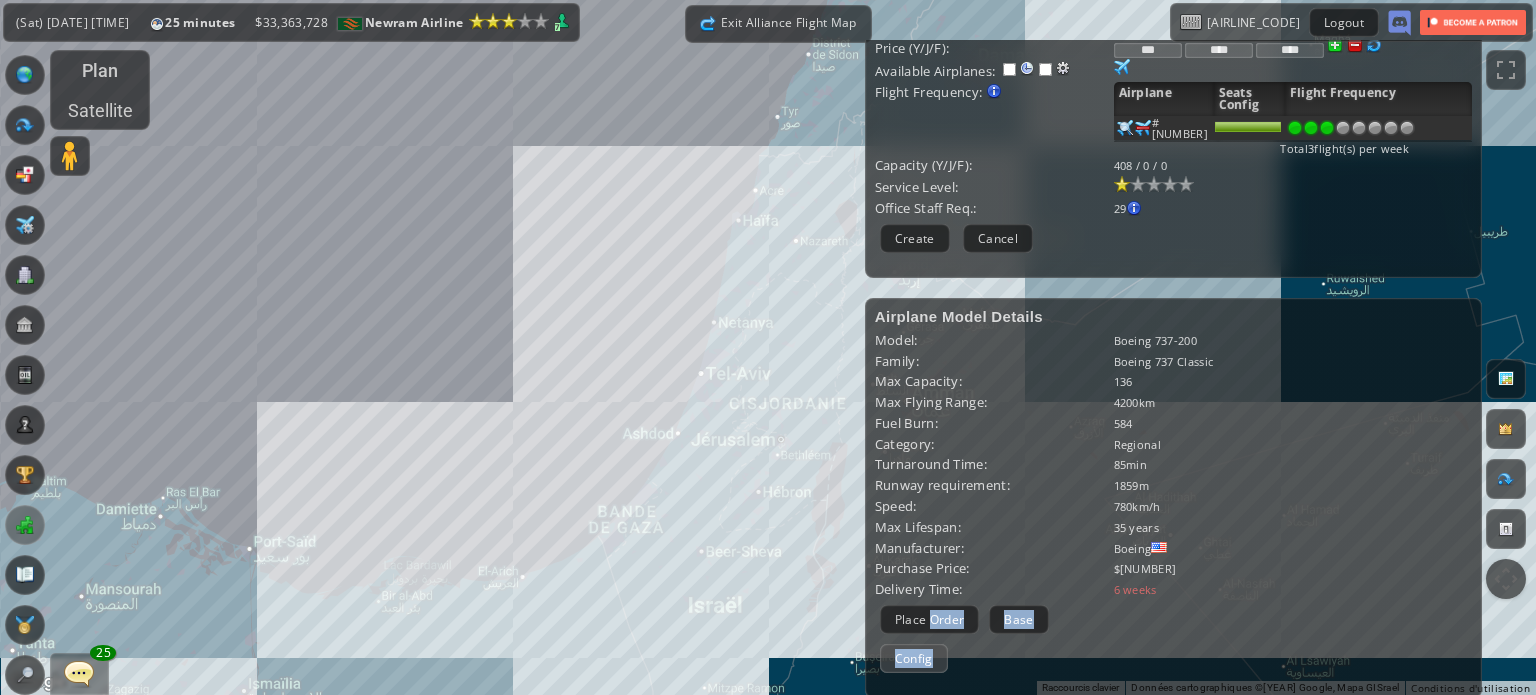 click on "Config" at bounding box center [914, 658] 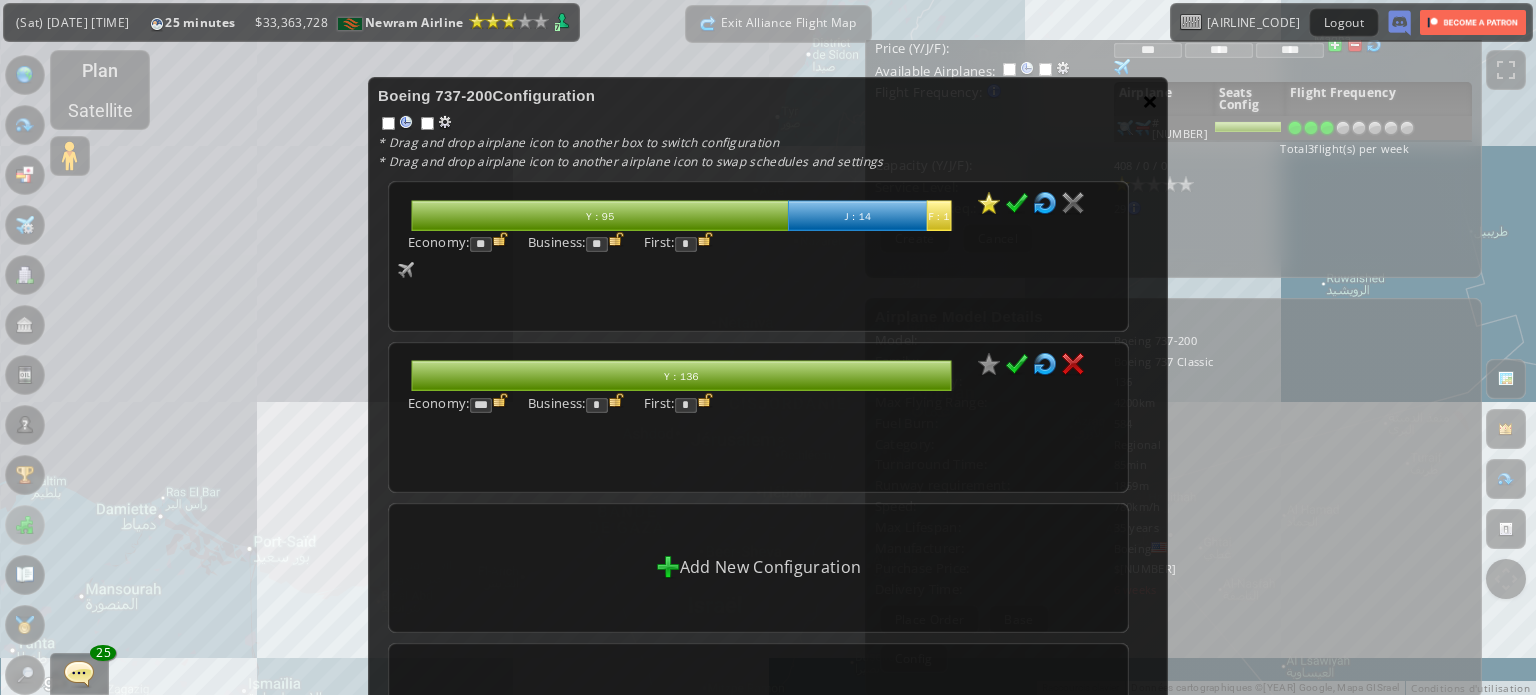 click on "×" at bounding box center [1150, 101] 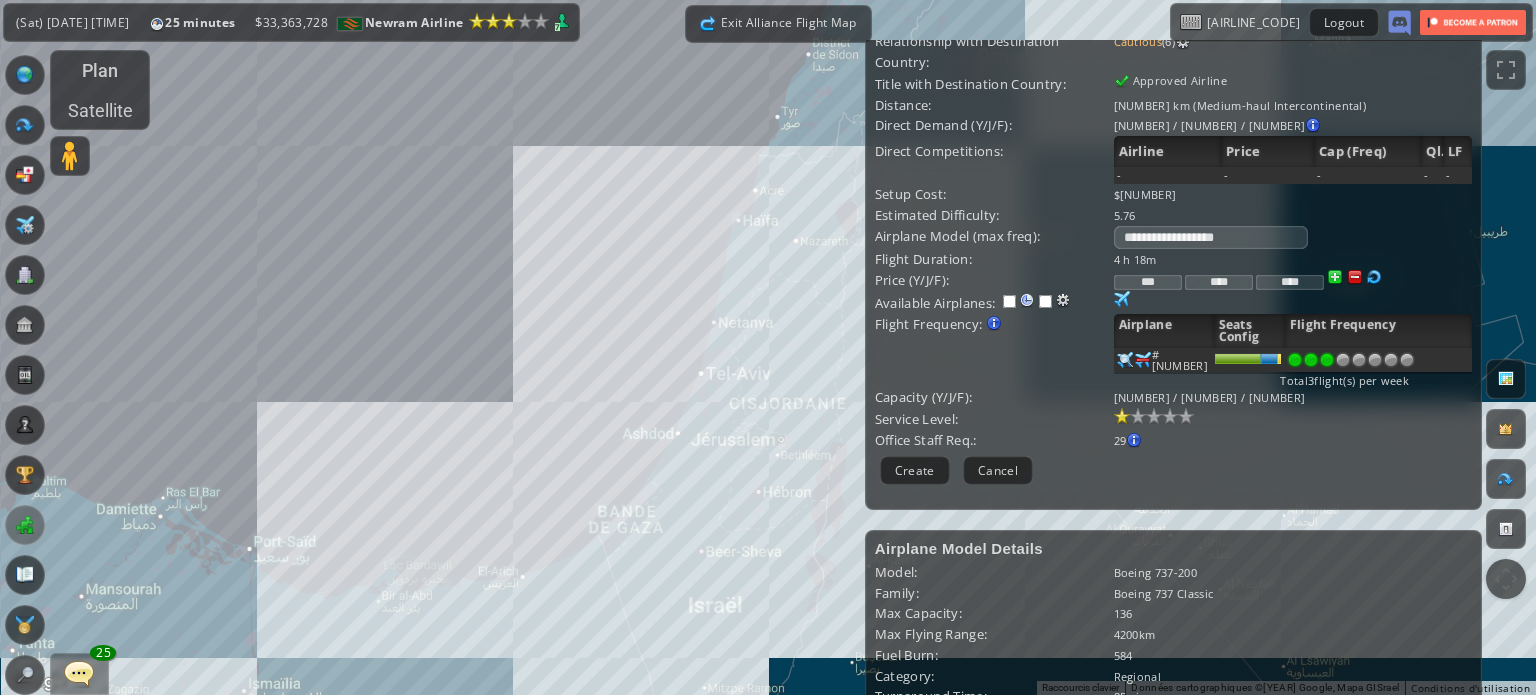 scroll, scrollTop: 168, scrollLeft: 0, axis: vertical 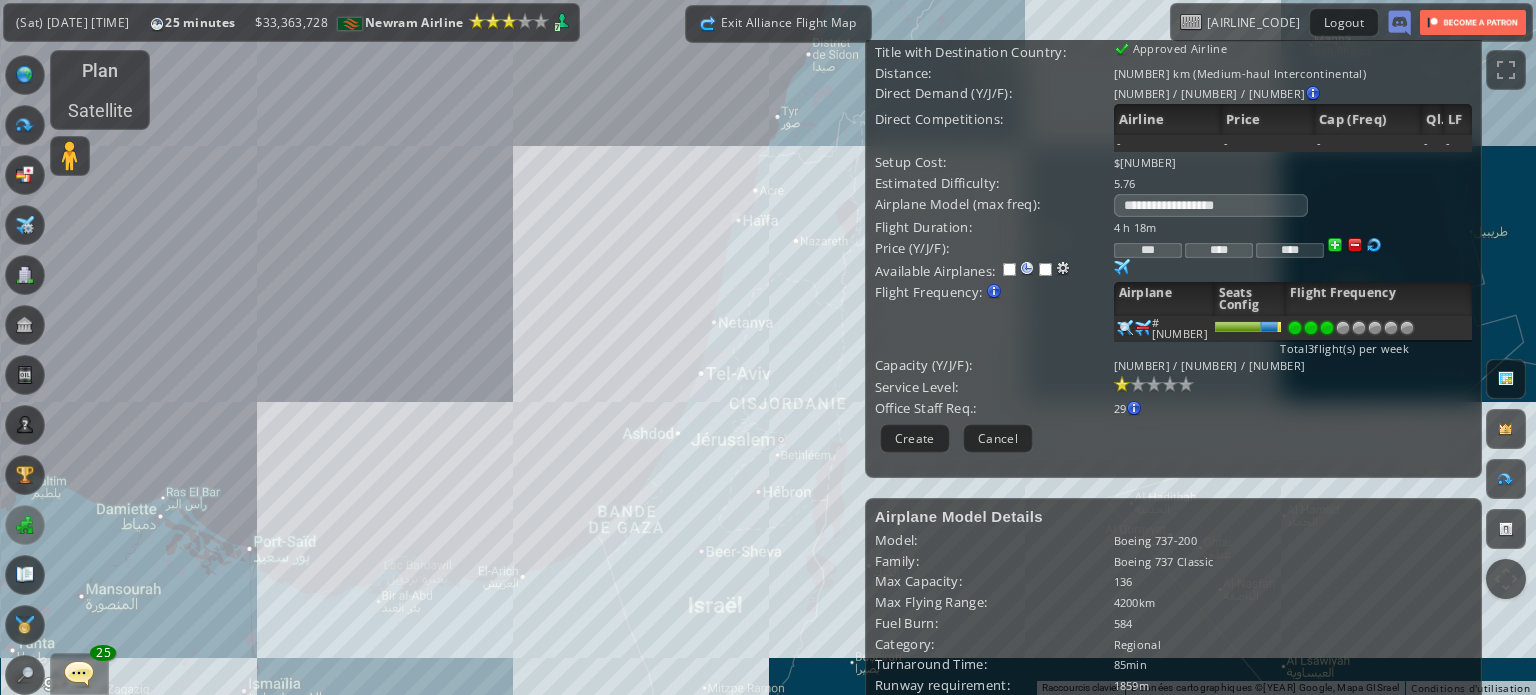 click on "Create" at bounding box center [915, 438] 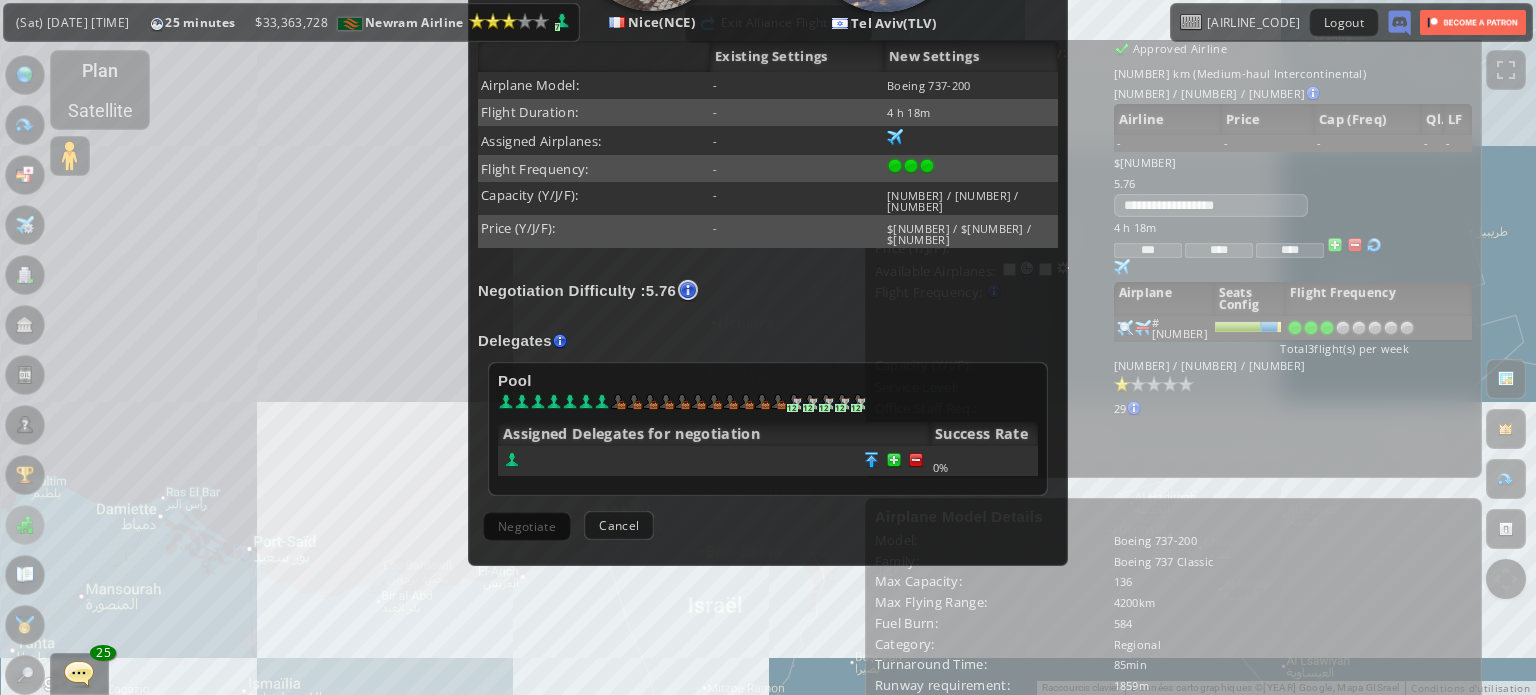 scroll, scrollTop: 498, scrollLeft: 0, axis: vertical 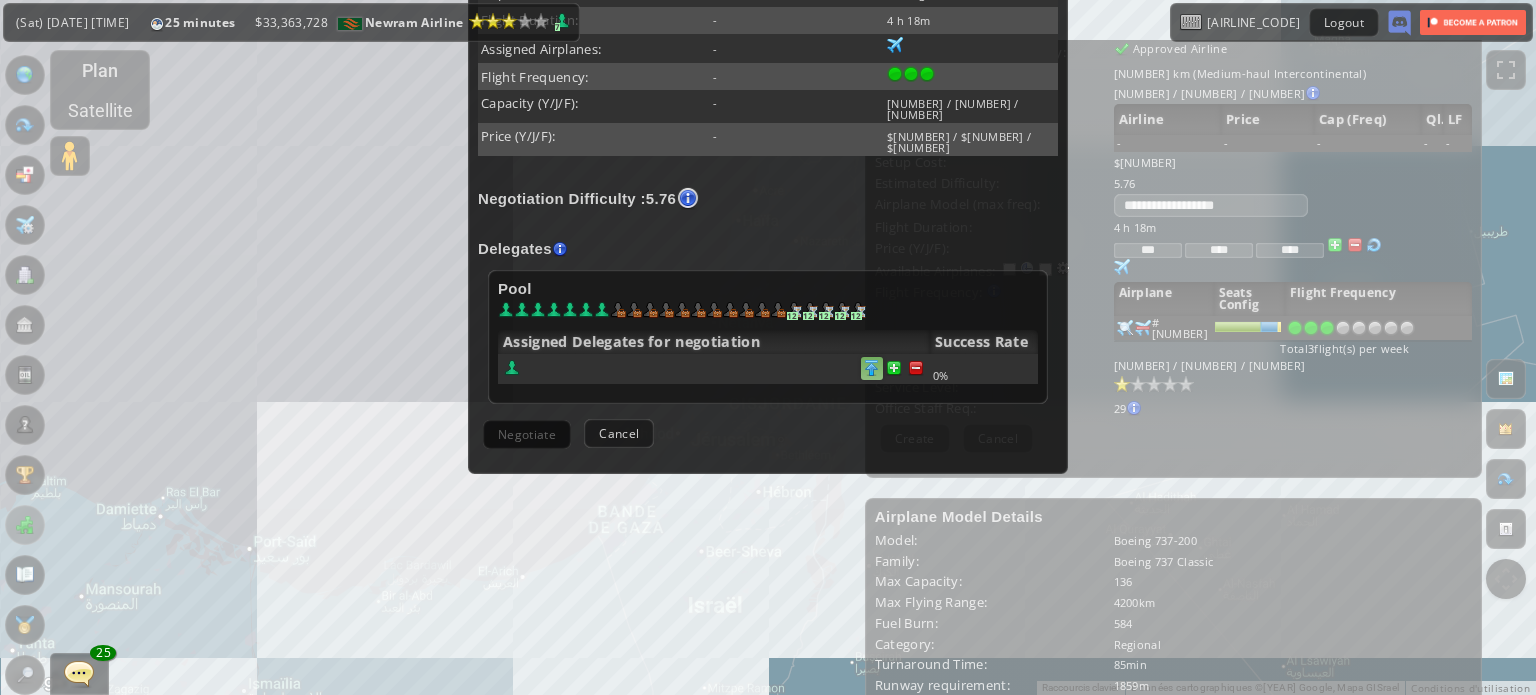 click at bounding box center (916, 368) 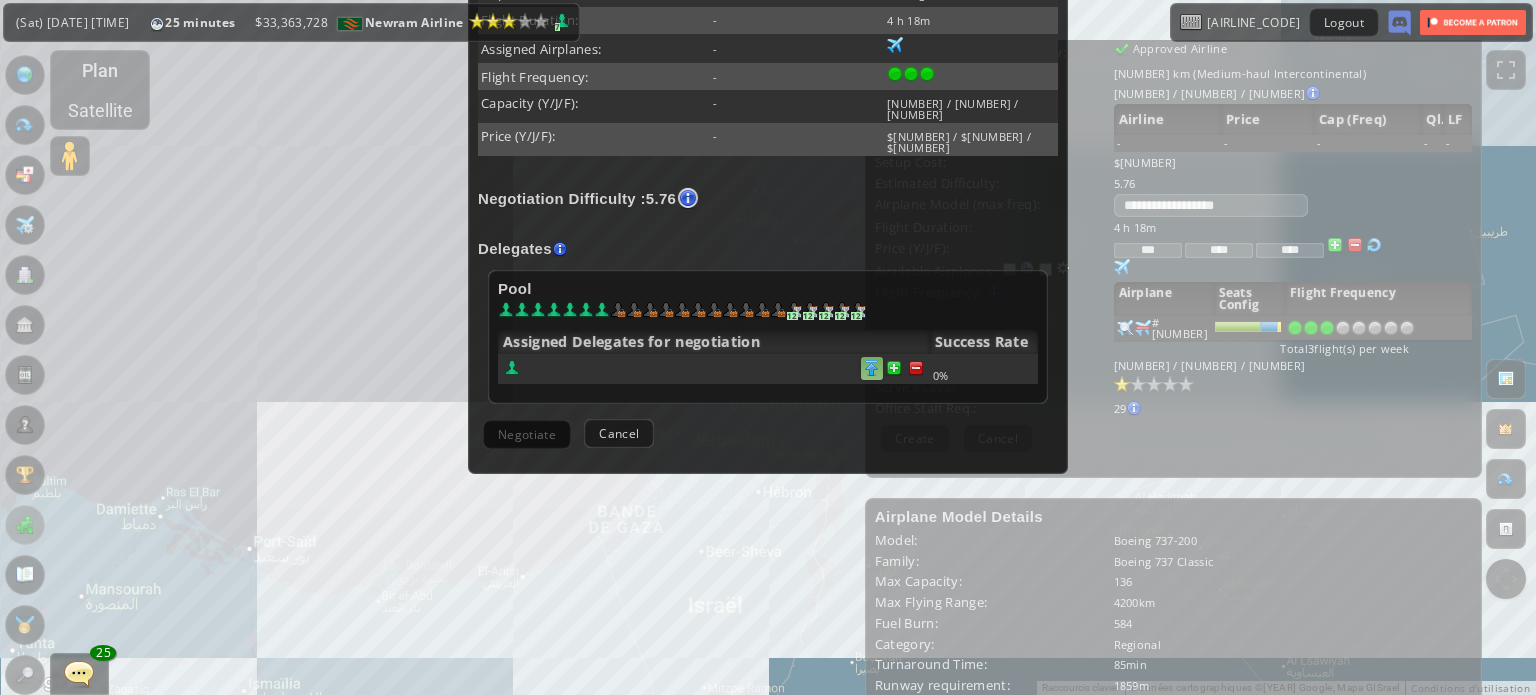scroll, scrollTop: 496, scrollLeft: 0, axis: vertical 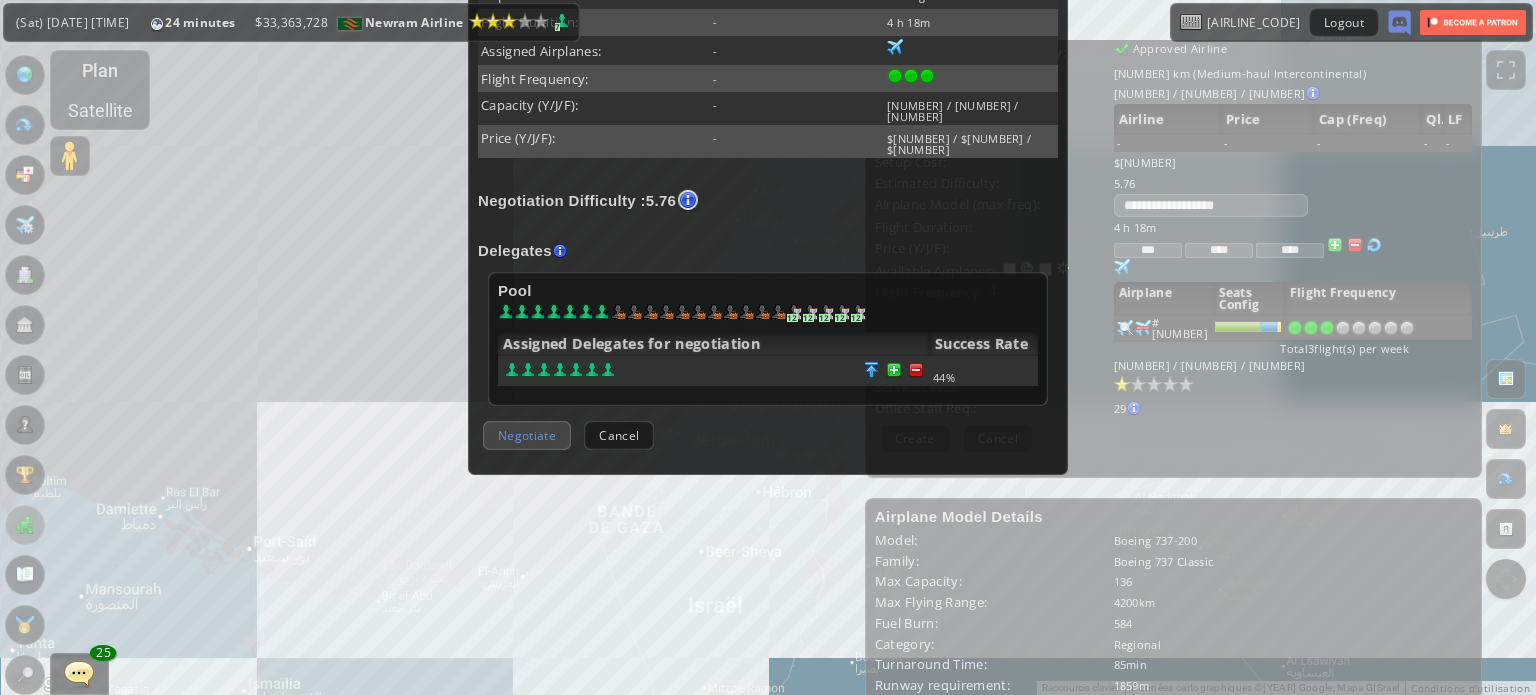 click on "Negotiate" at bounding box center (527, 435) 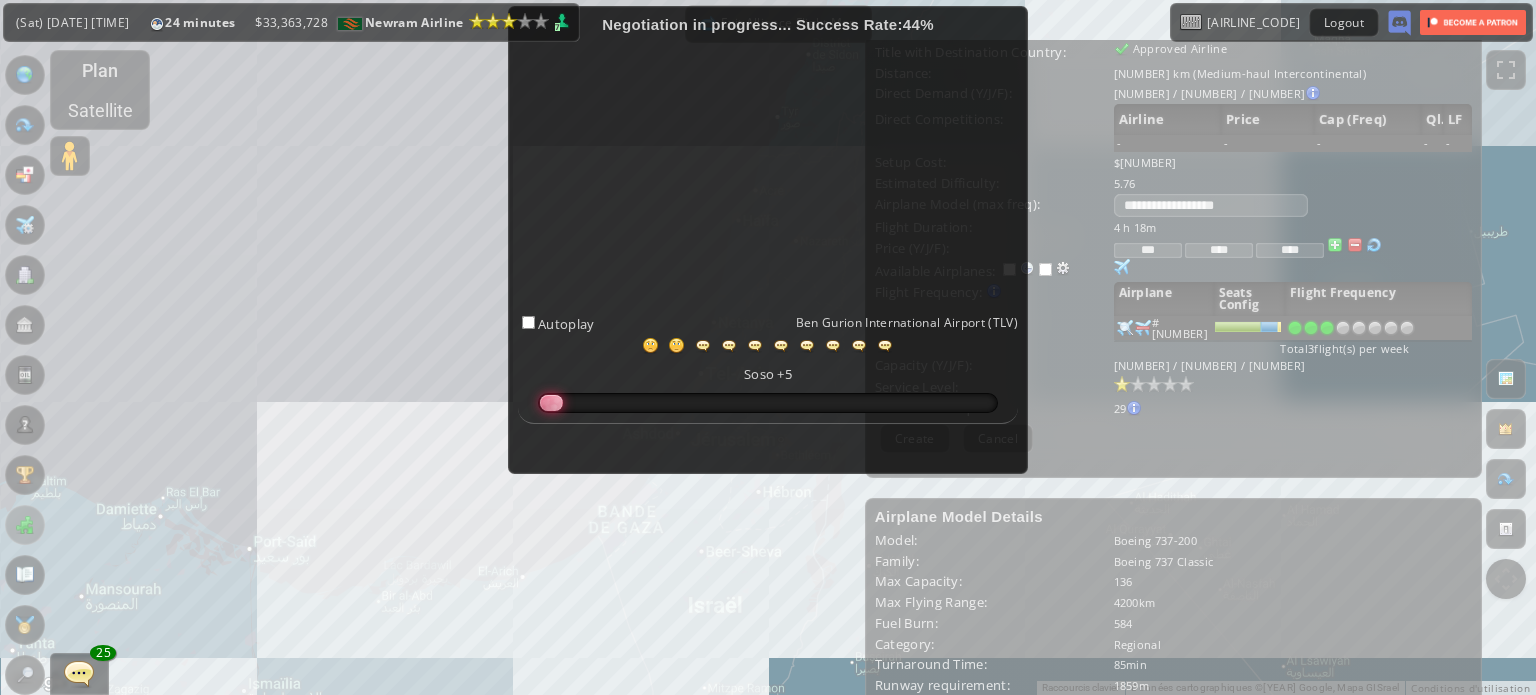 scroll, scrollTop: 232, scrollLeft: 0, axis: vertical 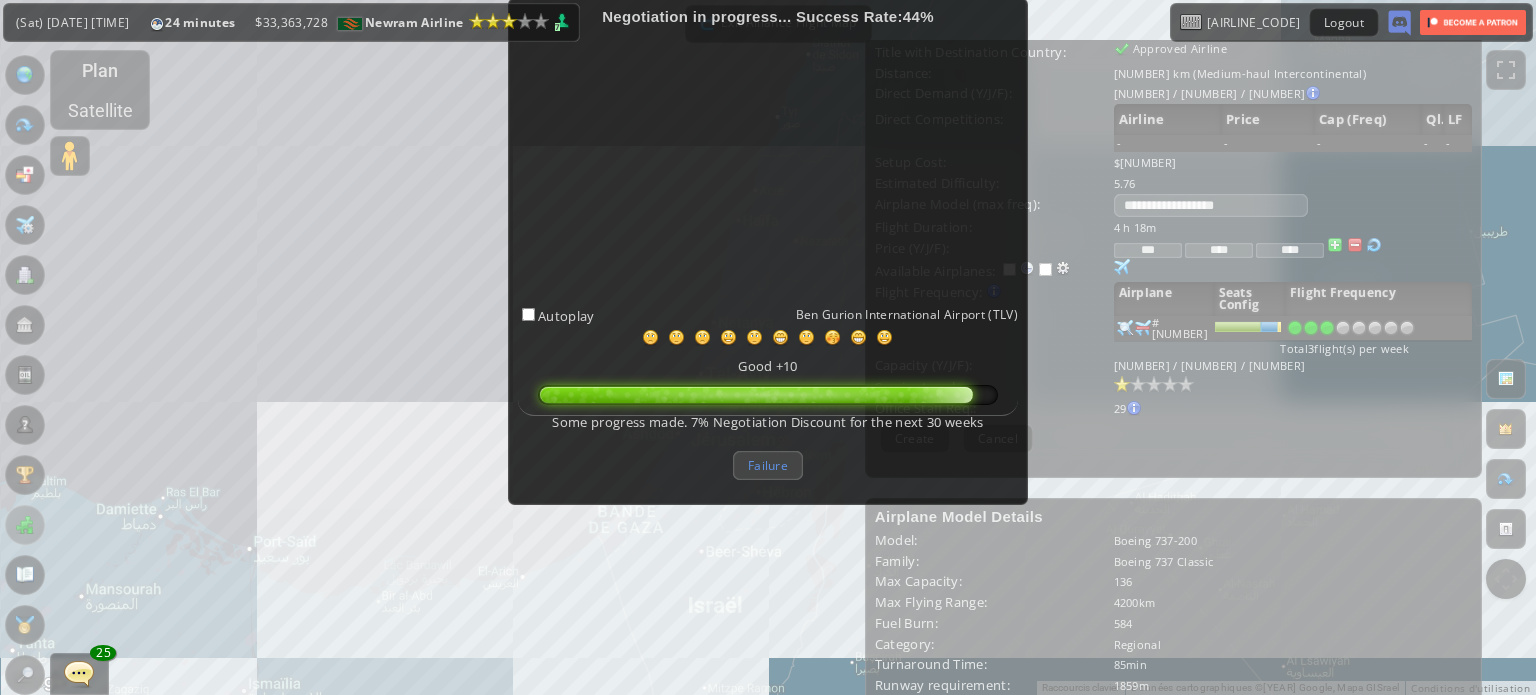 click on "Failure" at bounding box center (768, 465) 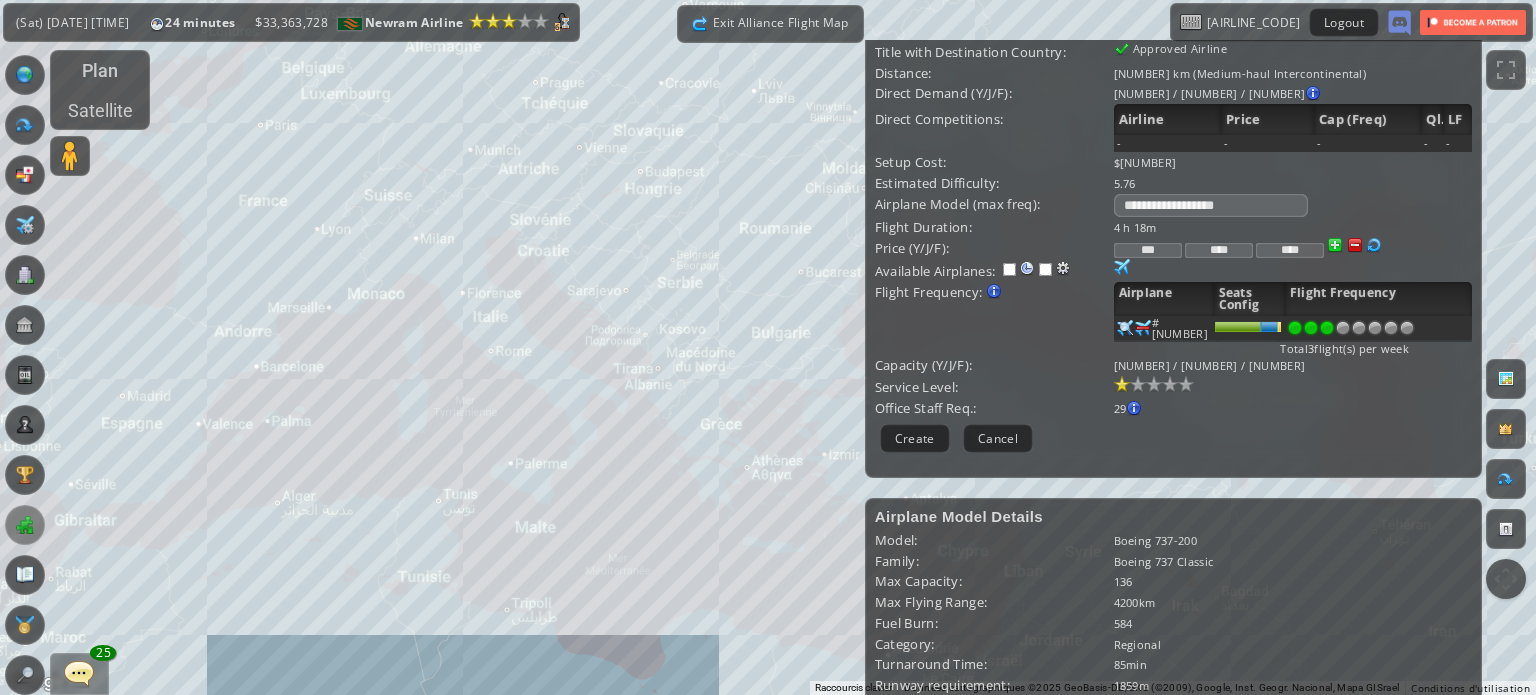 drag, startPoint x: 462, startPoint y: 363, endPoint x: 709, endPoint y: 565, distance: 319.08148 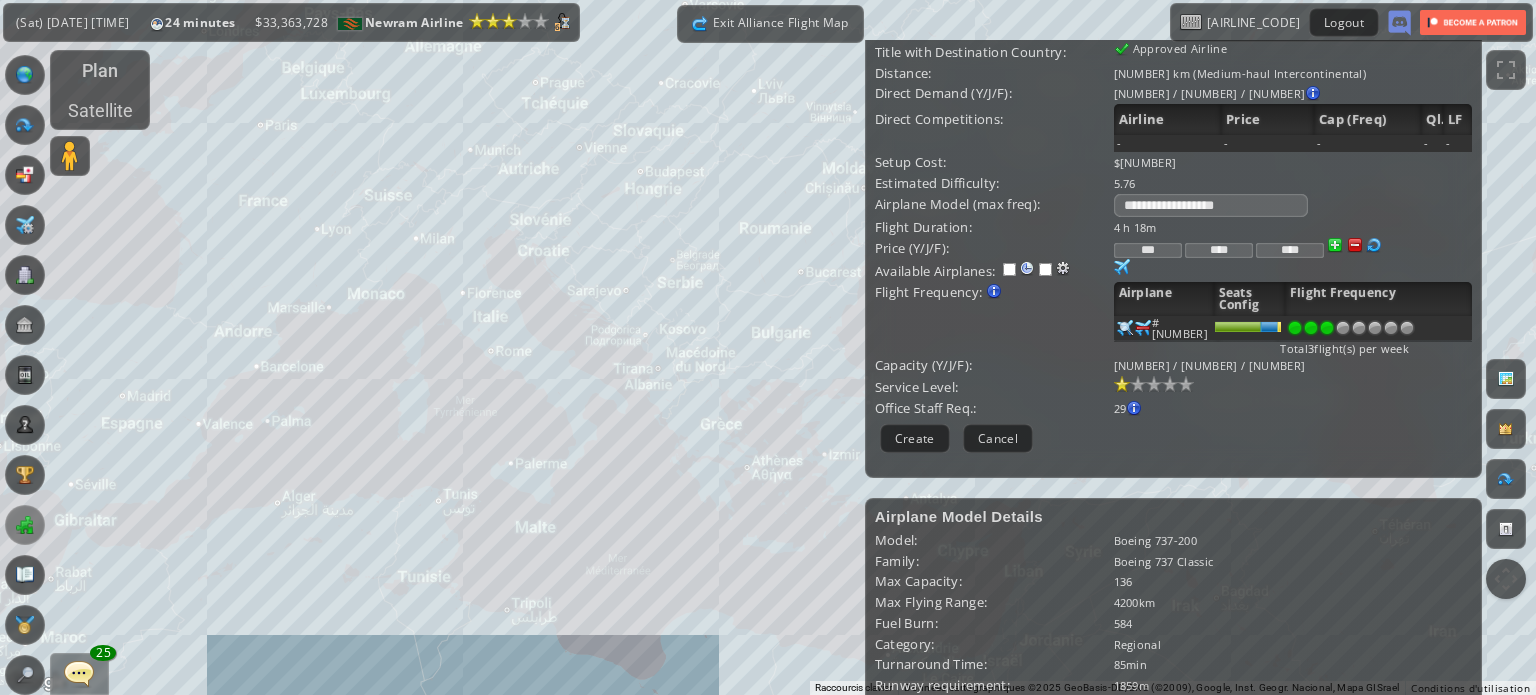 click on "Pour naviguer, appuyez sur les touches fléchées." at bounding box center [768, 347] 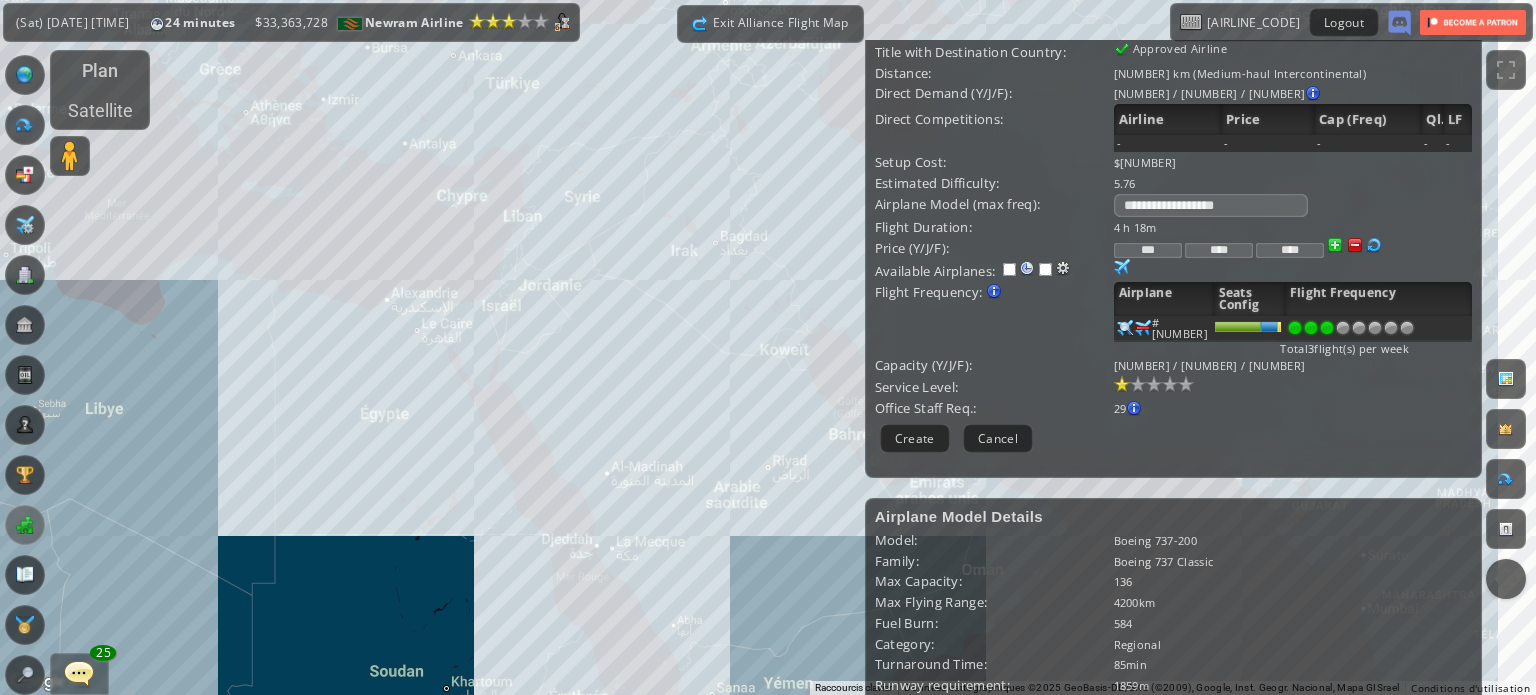 drag, startPoint x: 613, startPoint y: 506, endPoint x: 90, endPoint y: 136, distance: 640.64734 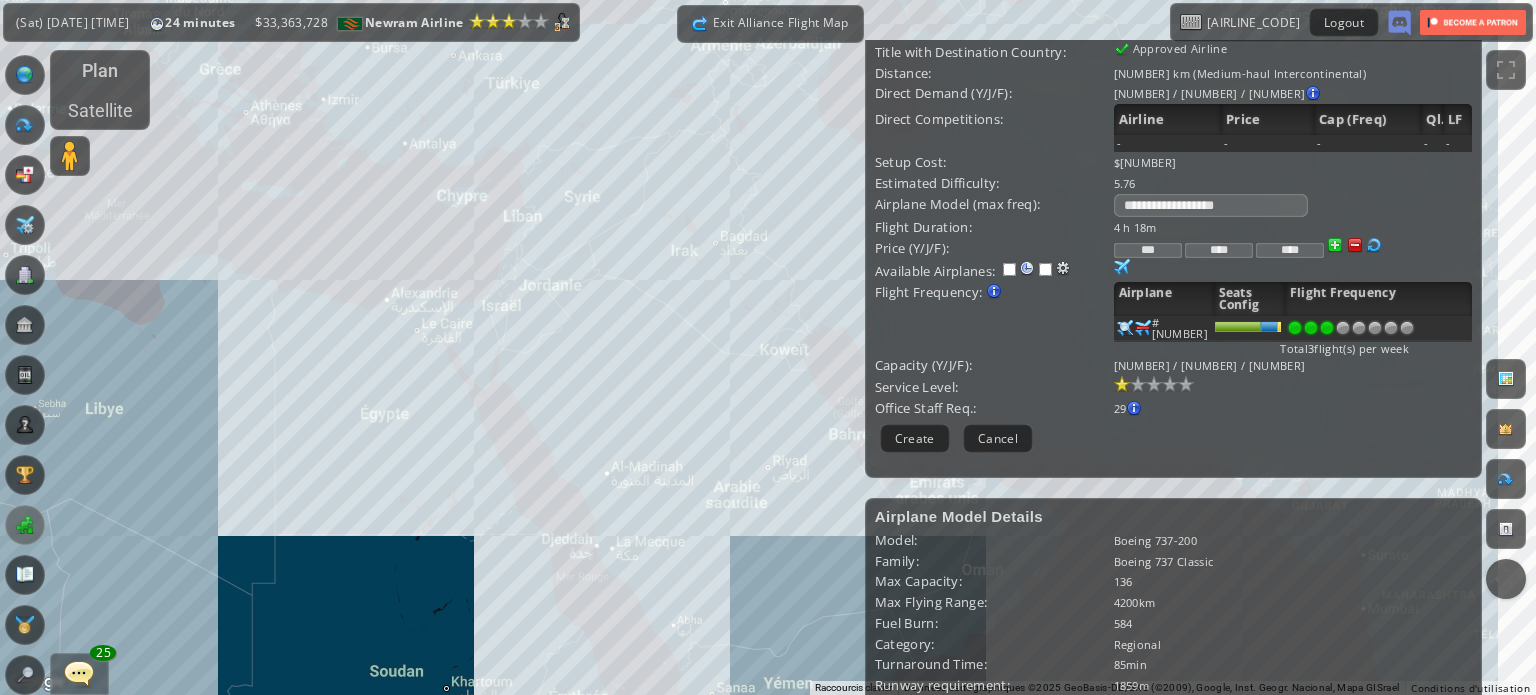 click on "Pour naviguer, appuyez sur les touches fléchées." at bounding box center (768, 347) 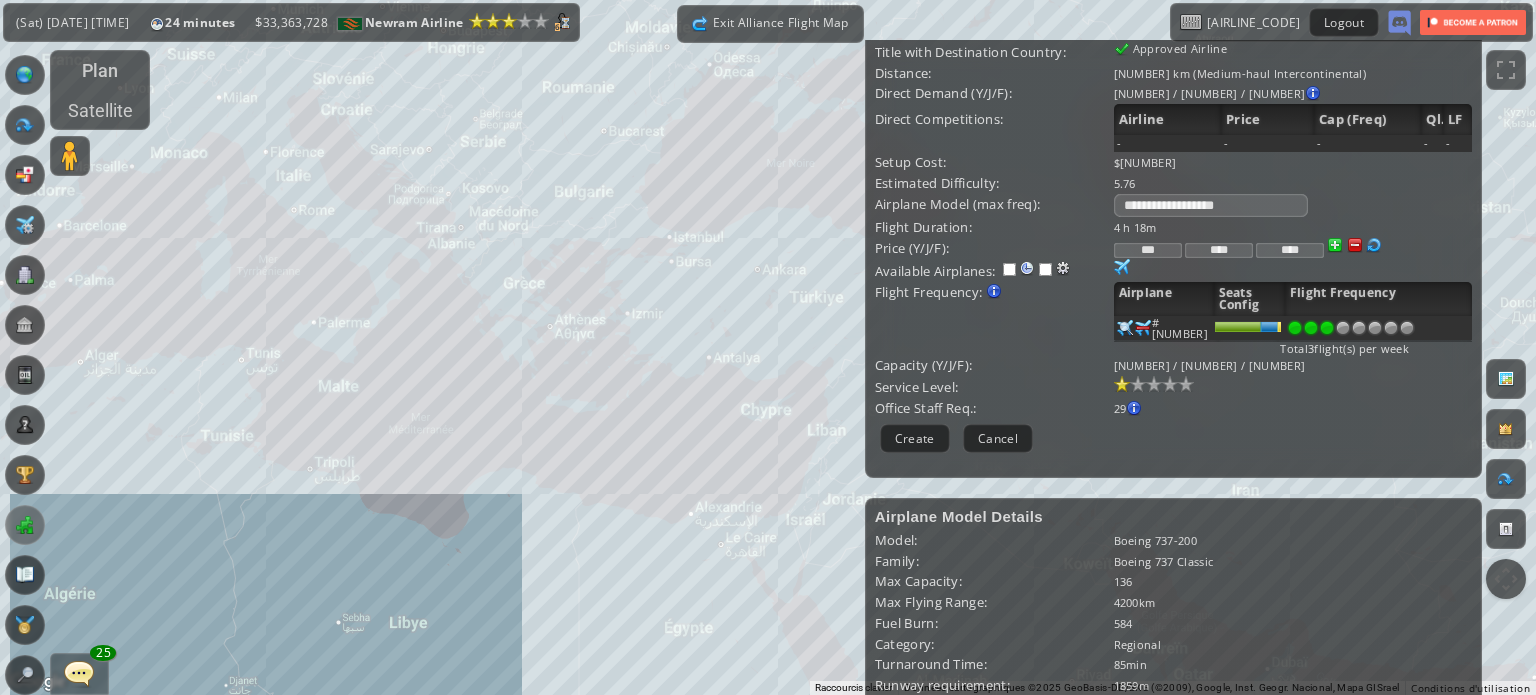 drag, startPoint x: 220, startPoint y: 236, endPoint x: 608, endPoint y: 532, distance: 488.0164 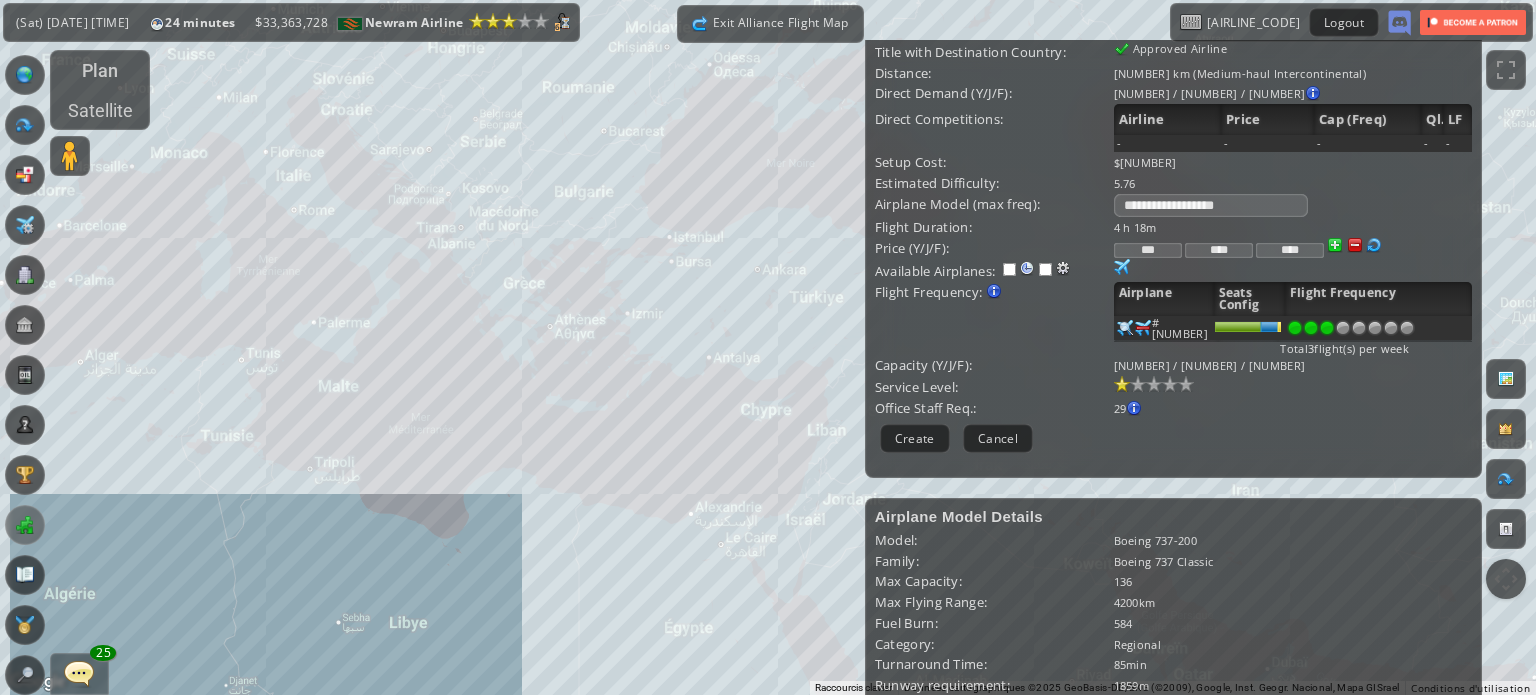 click on "Pour naviguer, appuyez sur les touches fléchées." at bounding box center (768, 347) 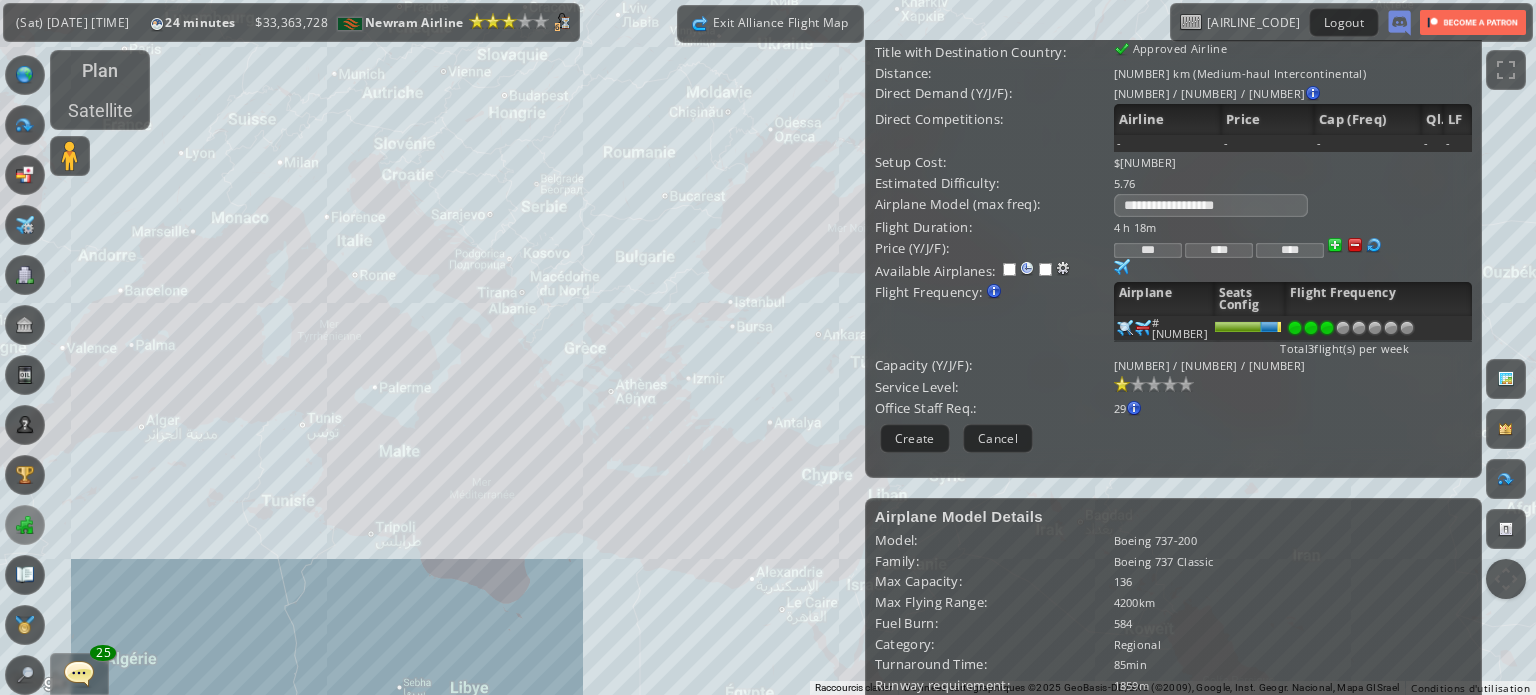 drag, startPoint x: 479, startPoint y: 441, endPoint x: 601, endPoint y: 529, distance: 150.42606 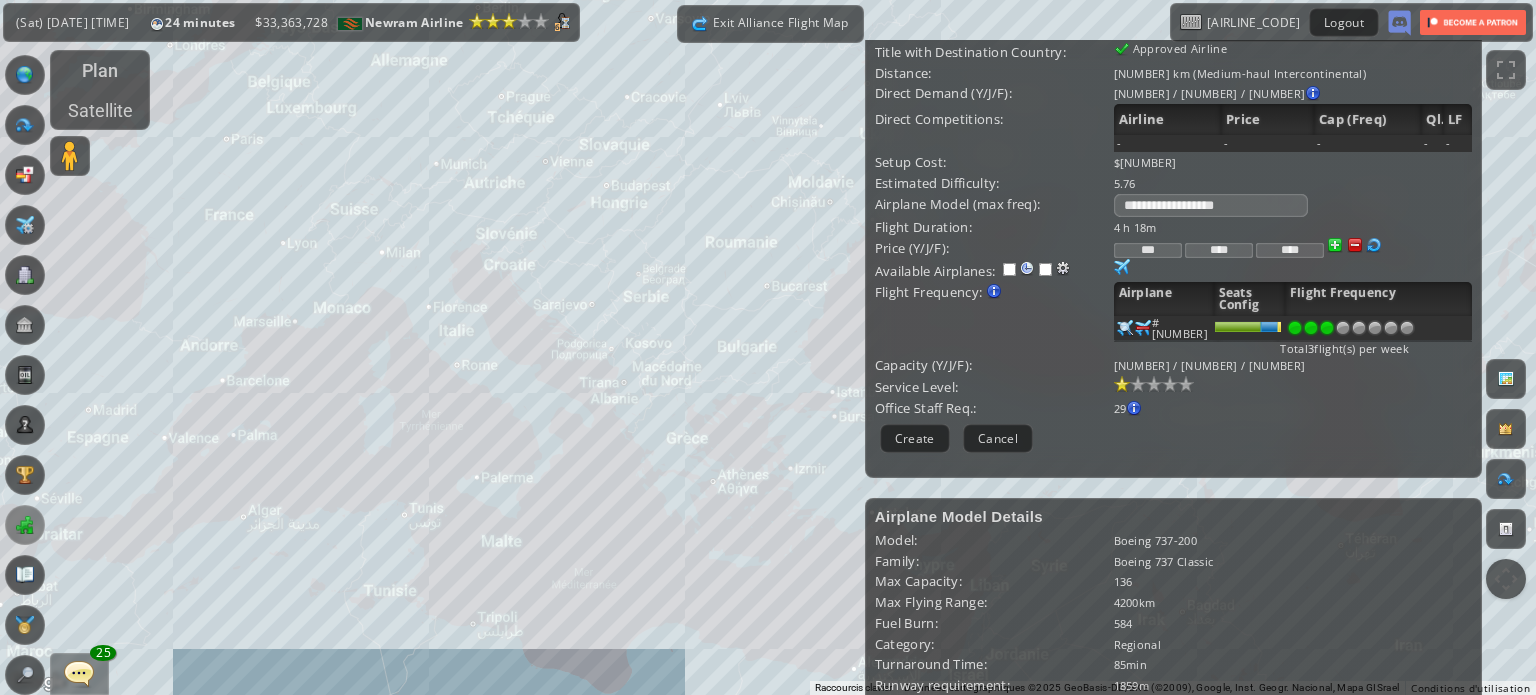 drag, startPoint x: 524, startPoint y: 452, endPoint x: 626, endPoint y: 546, distance: 138.70833 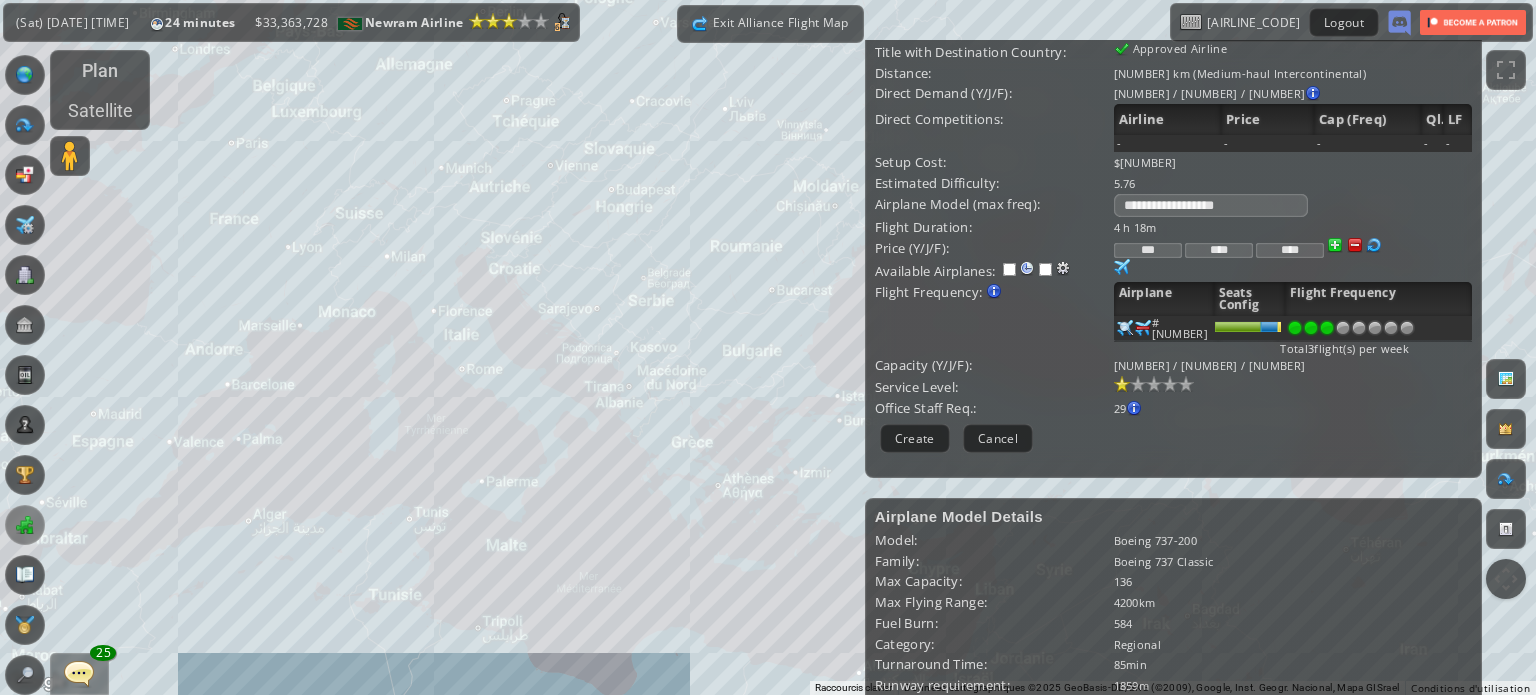 click on "Pour naviguer, appuyez sur les touches fléchées." at bounding box center (768, 347) 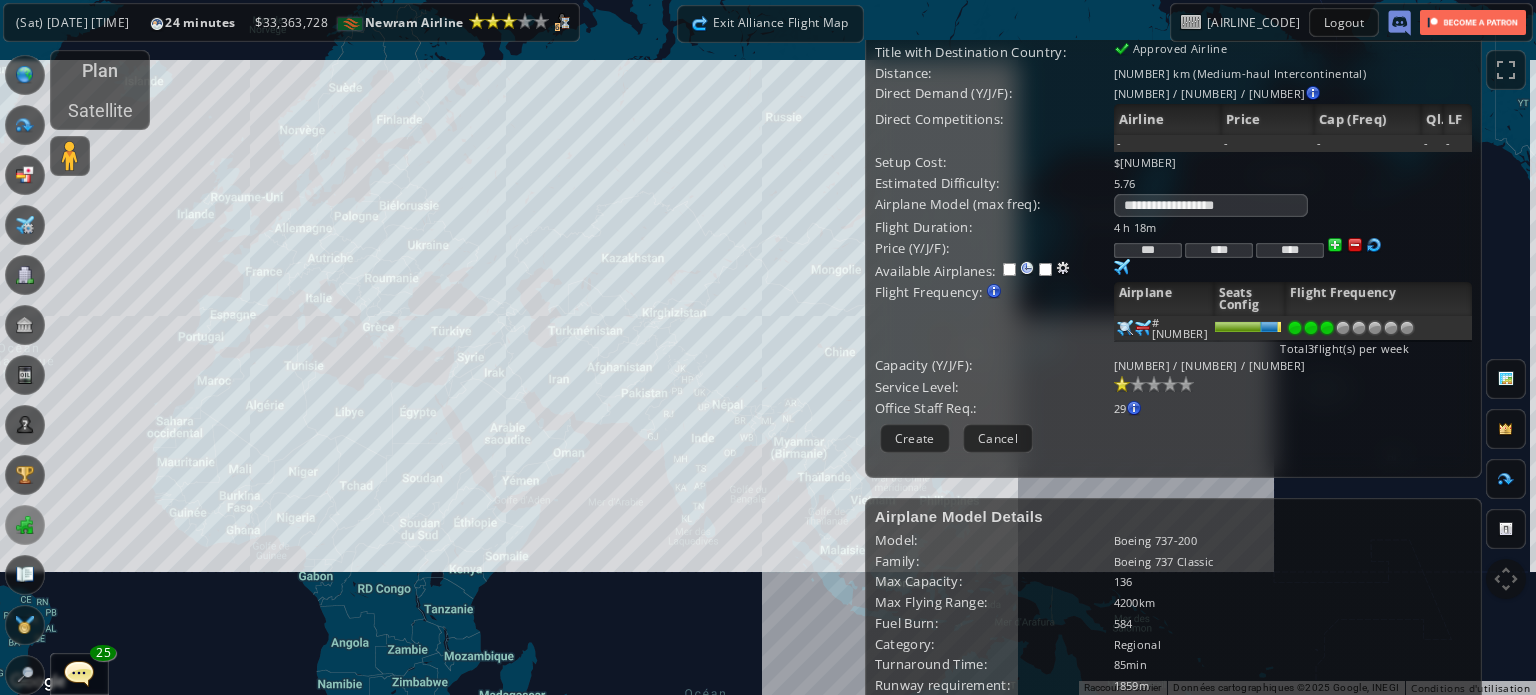 drag, startPoint x: 642, startPoint y: 646, endPoint x: 604, endPoint y: 524, distance: 127.78106 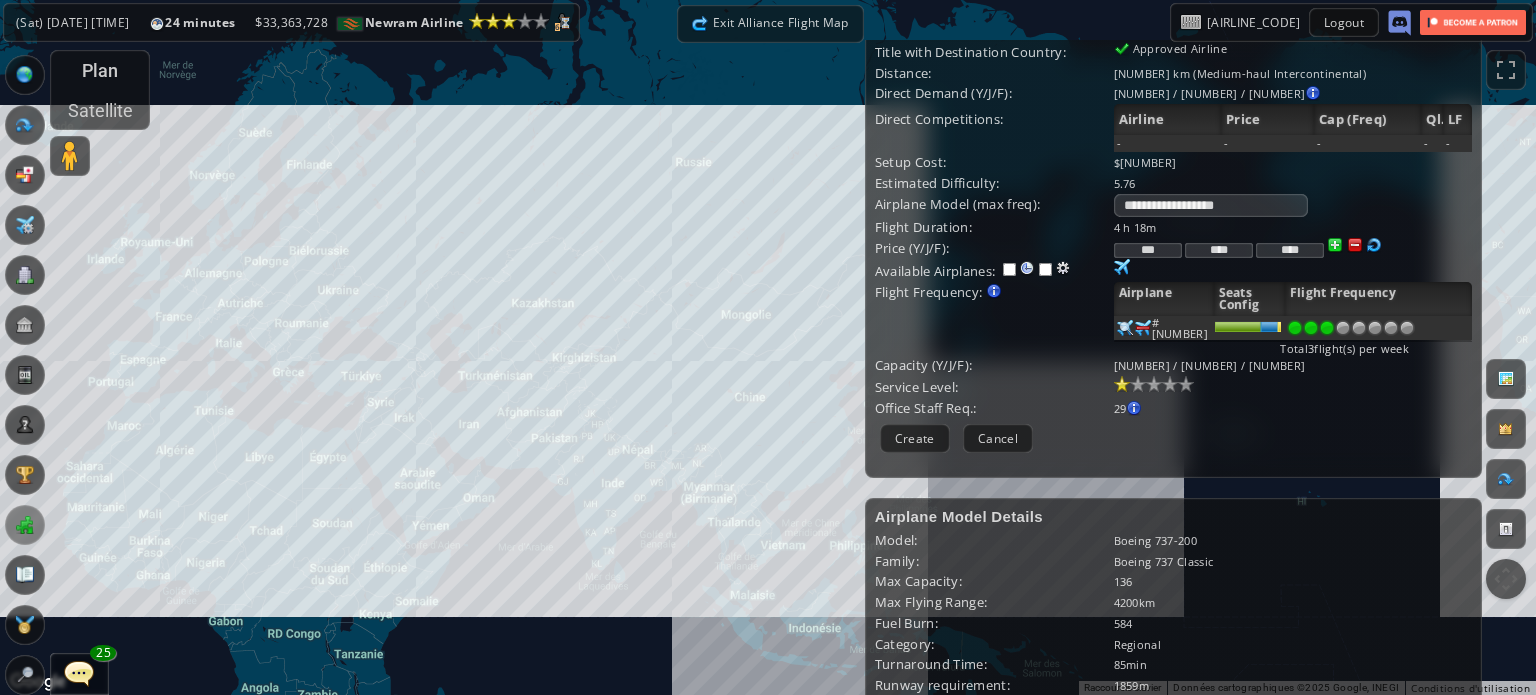 drag, startPoint x: 668, startPoint y: 528, endPoint x: 512, endPoint y: 542, distance: 156.62694 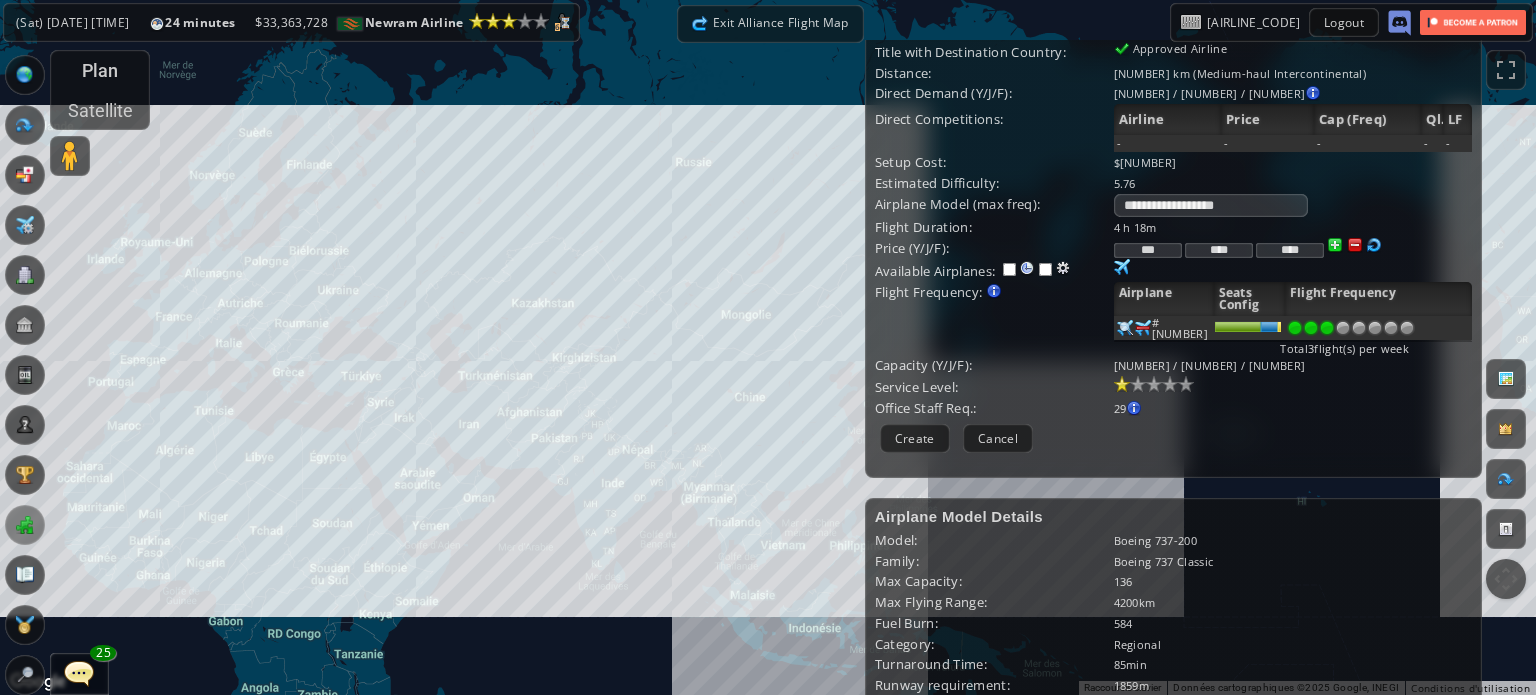 click on "Pour naviguer, appuyez sur les touches fléchées." at bounding box center [768, 347] 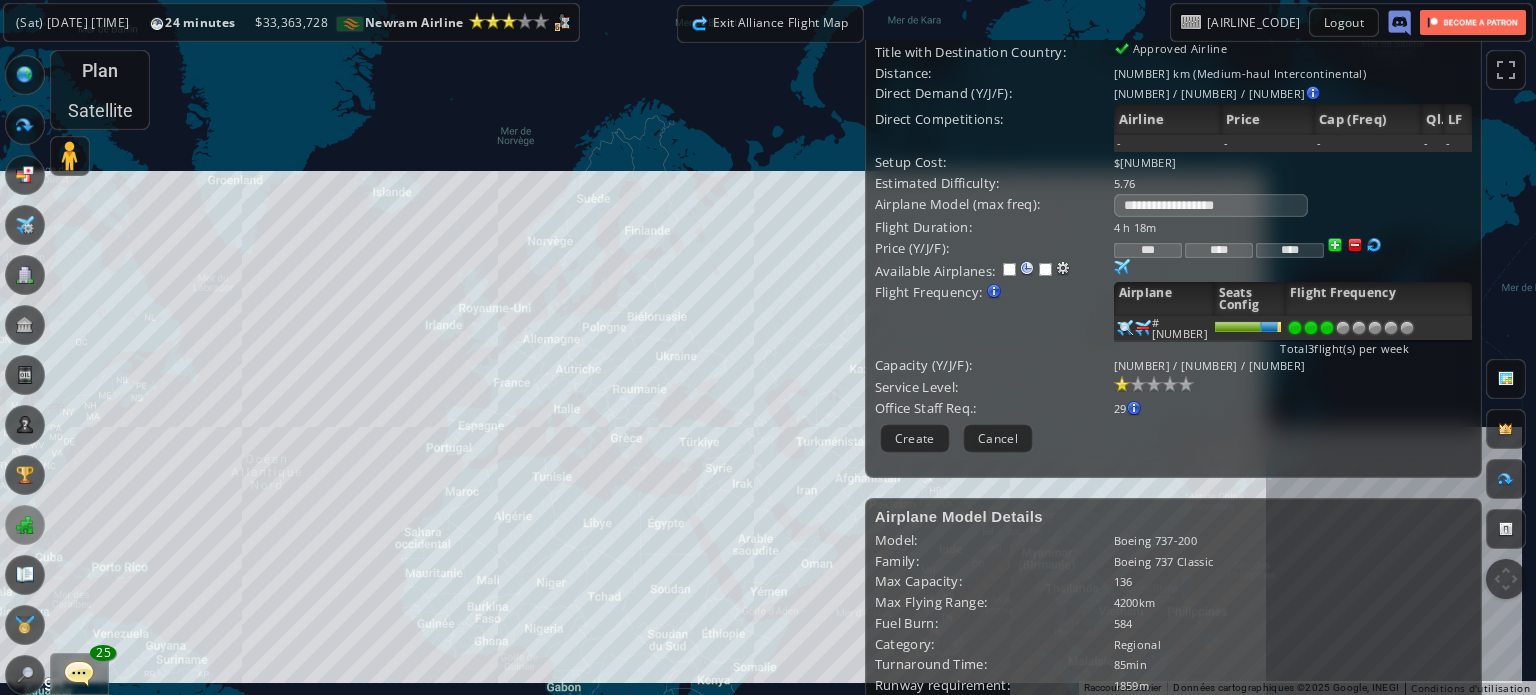 drag, startPoint x: 205, startPoint y: 427, endPoint x: 538, endPoint y: 498, distance: 340.48495 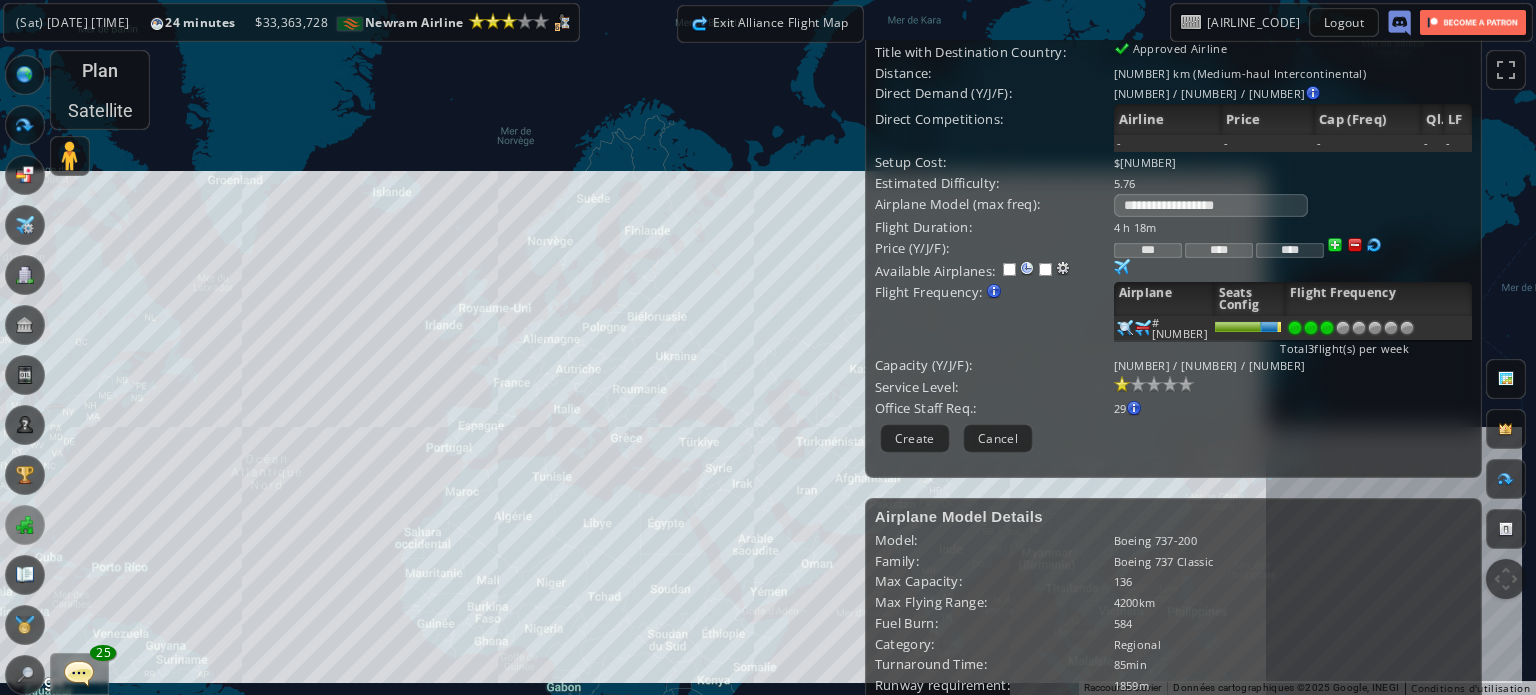 click on "Pour naviguer, appuyez sur les touches fléchées." at bounding box center (768, 347) 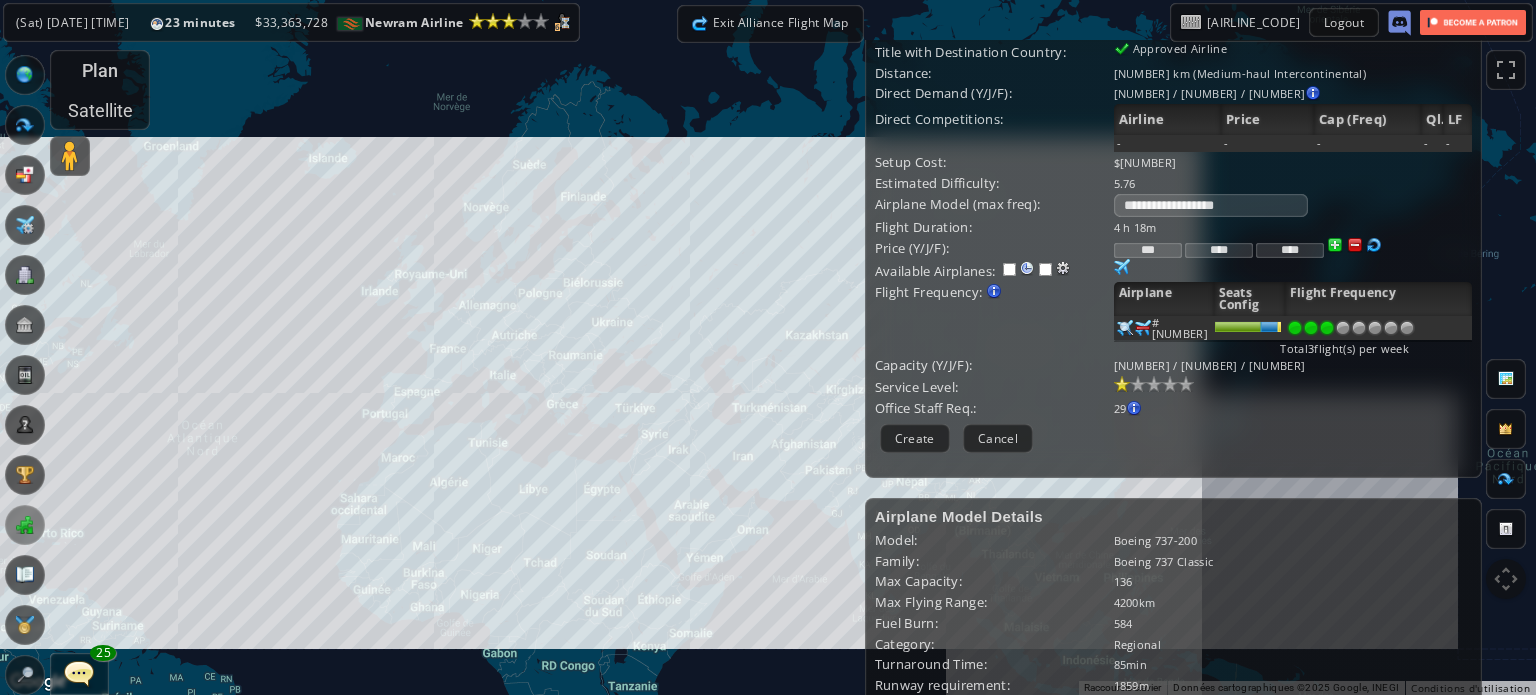 drag, startPoint x: 244, startPoint y: 471, endPoint x: 182, endPoint y: 437, distance: 70.71068 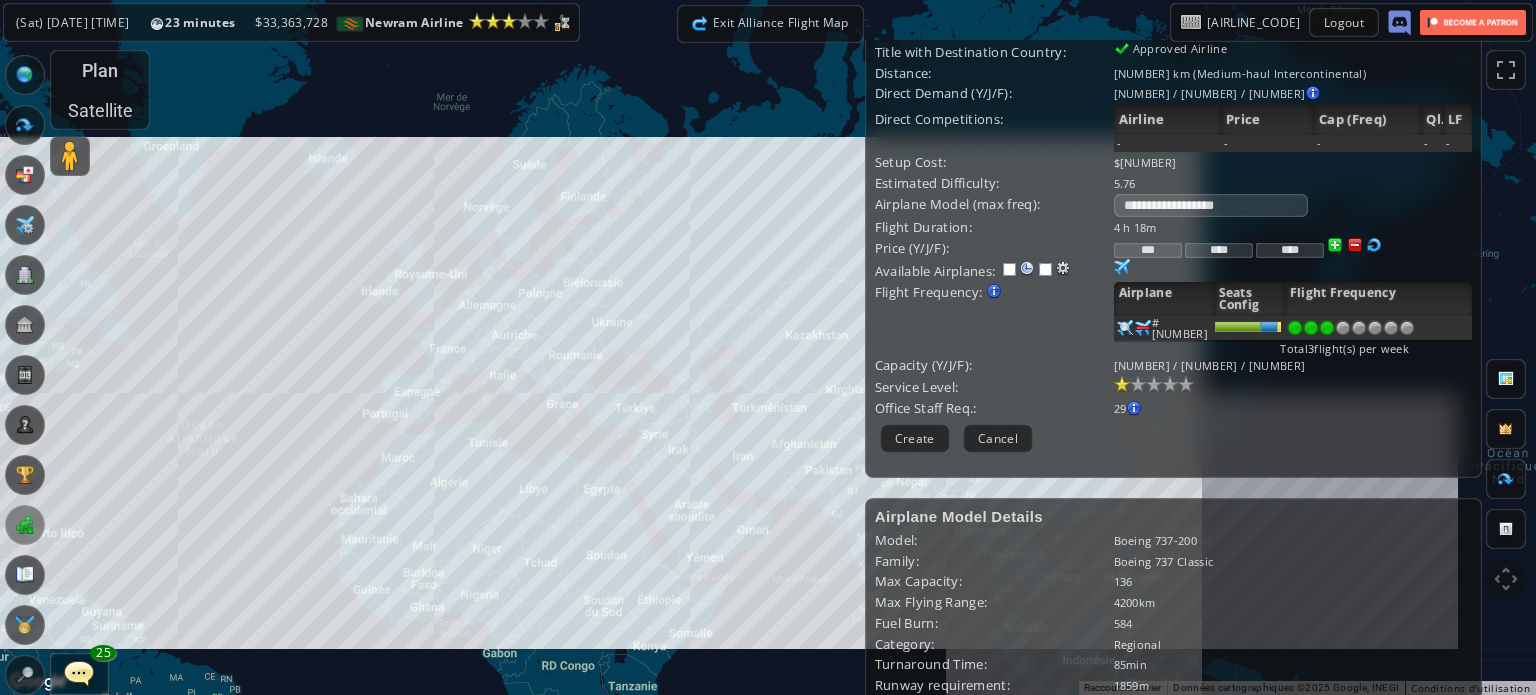 click on "Pour naviguer, appuyez sur les touches fléchées." at bounding box center [768, 347] 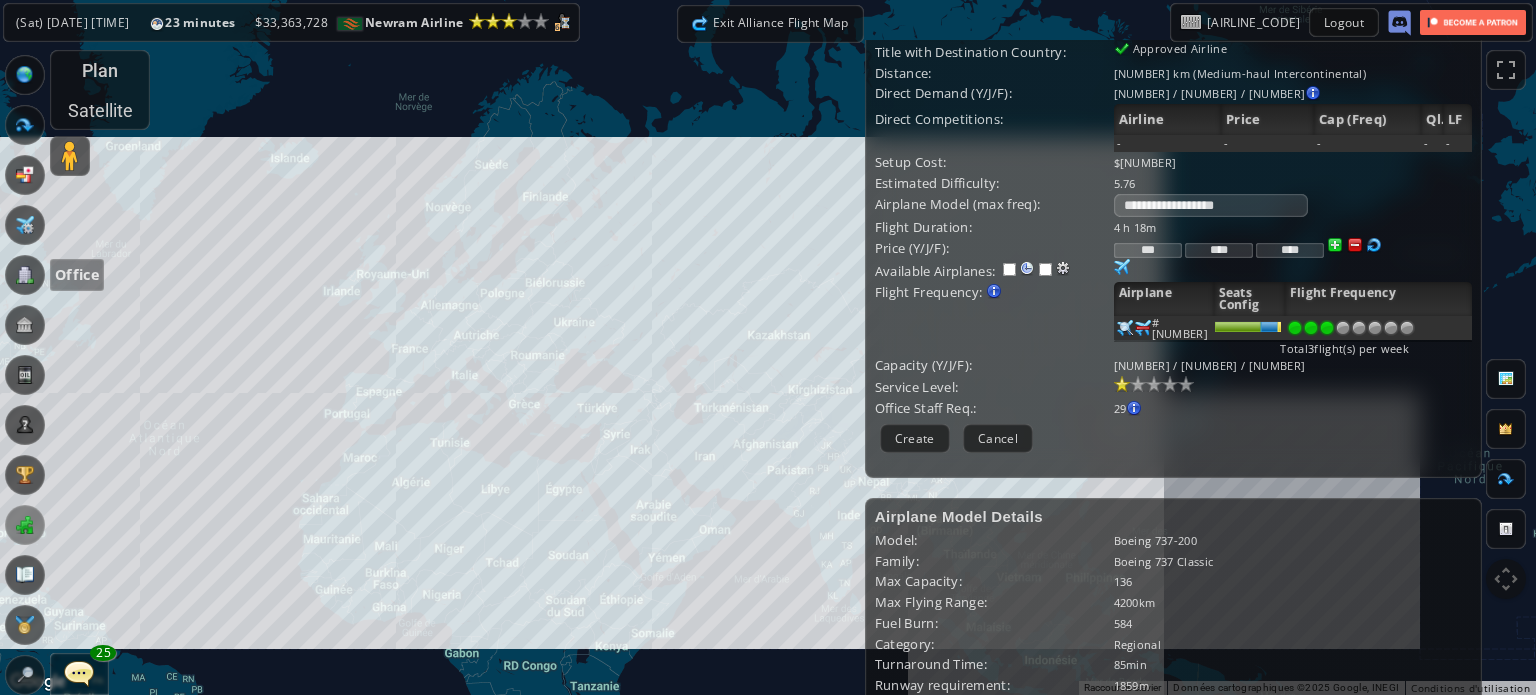 click at bounding box center [25, 275] 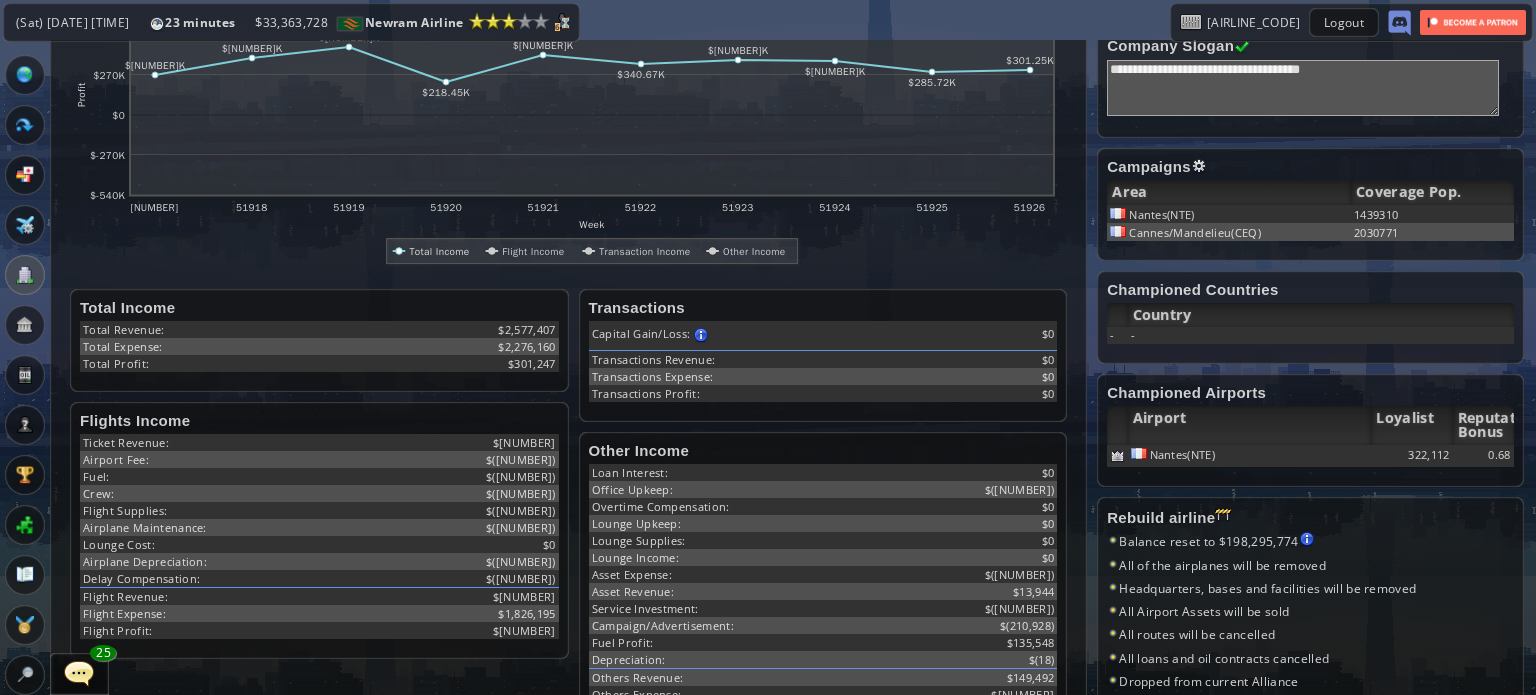 scroll, scrollTop: 368, scrollLeft: 0, axis: vertical 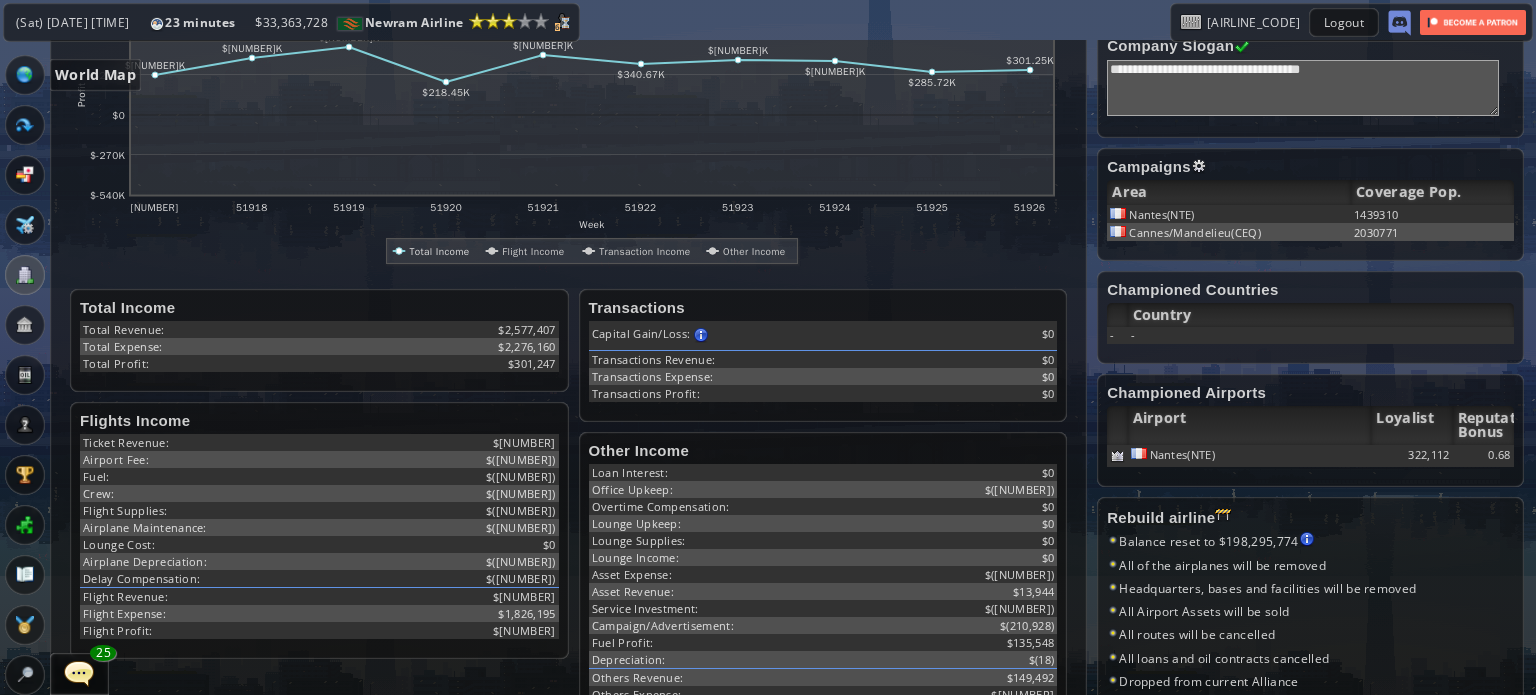 click at bounding box center (25, 75) 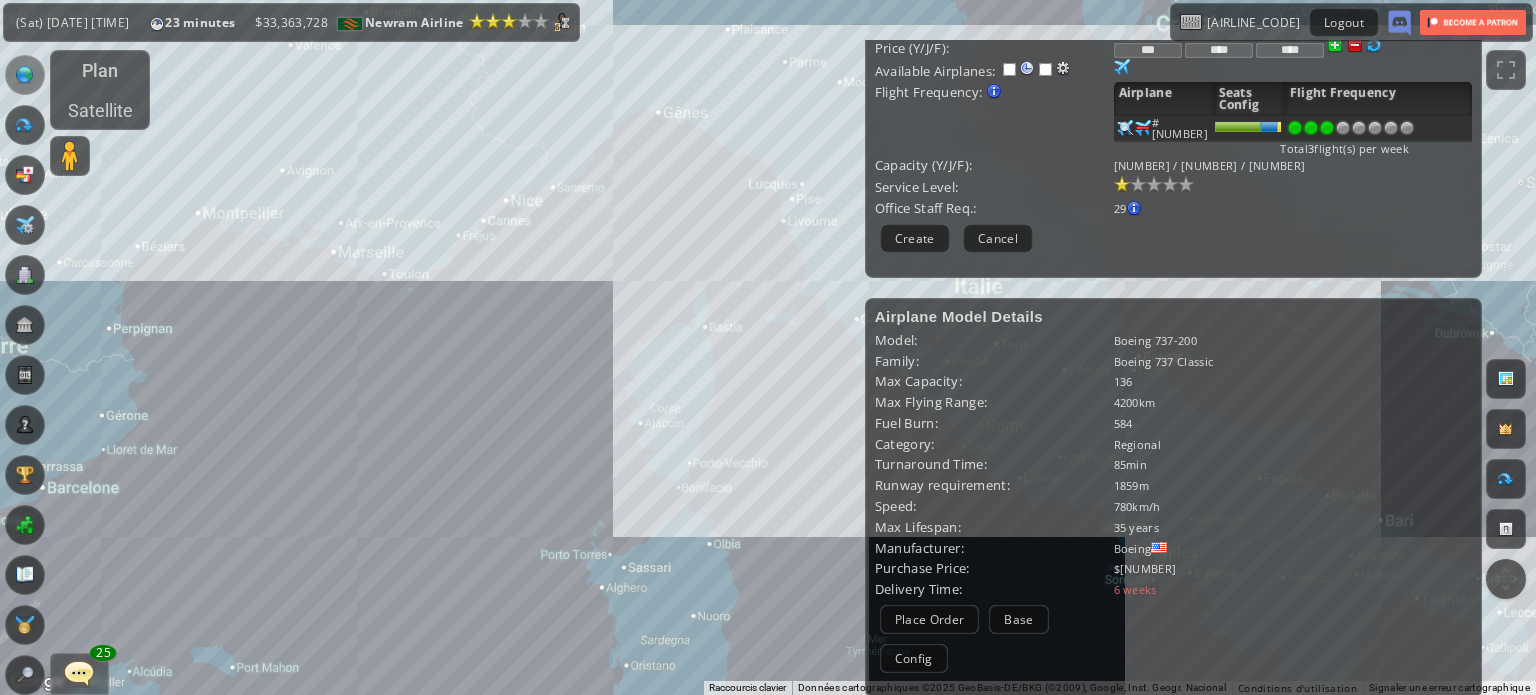 click on "Pour naviguer, appuyez sur les touches fléchées." at bounding box center (768, 347) 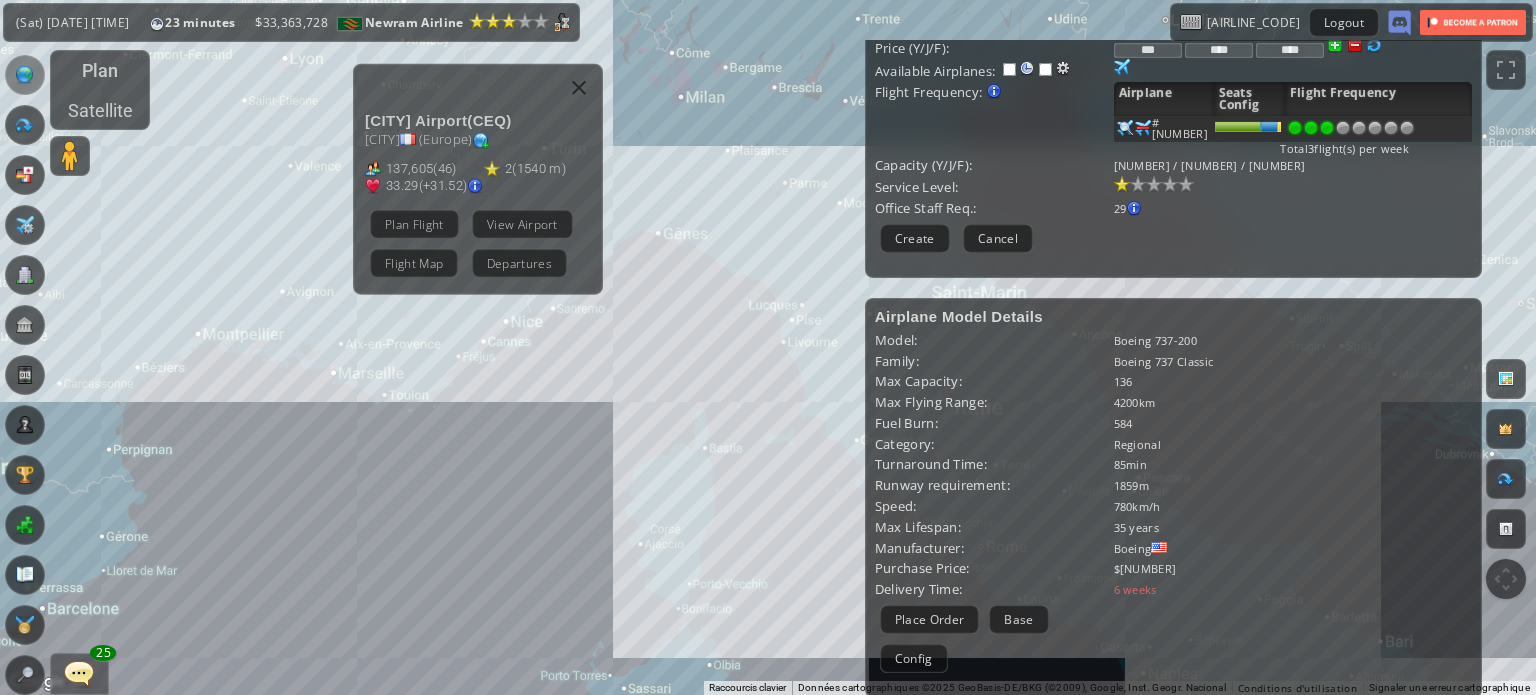 click on "Pour naviguer, appuyez sur les touches fléchées.
[CITY] Airport  ( [AIRPORT_CODE] )
[CITY]	 ( [CONTINENT] )
[NUMBER]	( [NUMBER] )
[NUMBER]	( [NUMBER] m )
[NUMBER]
(+[NUMBER])
Plan Flight
View Airport
Flight Map
Departures" at bounding box center (768, 347) 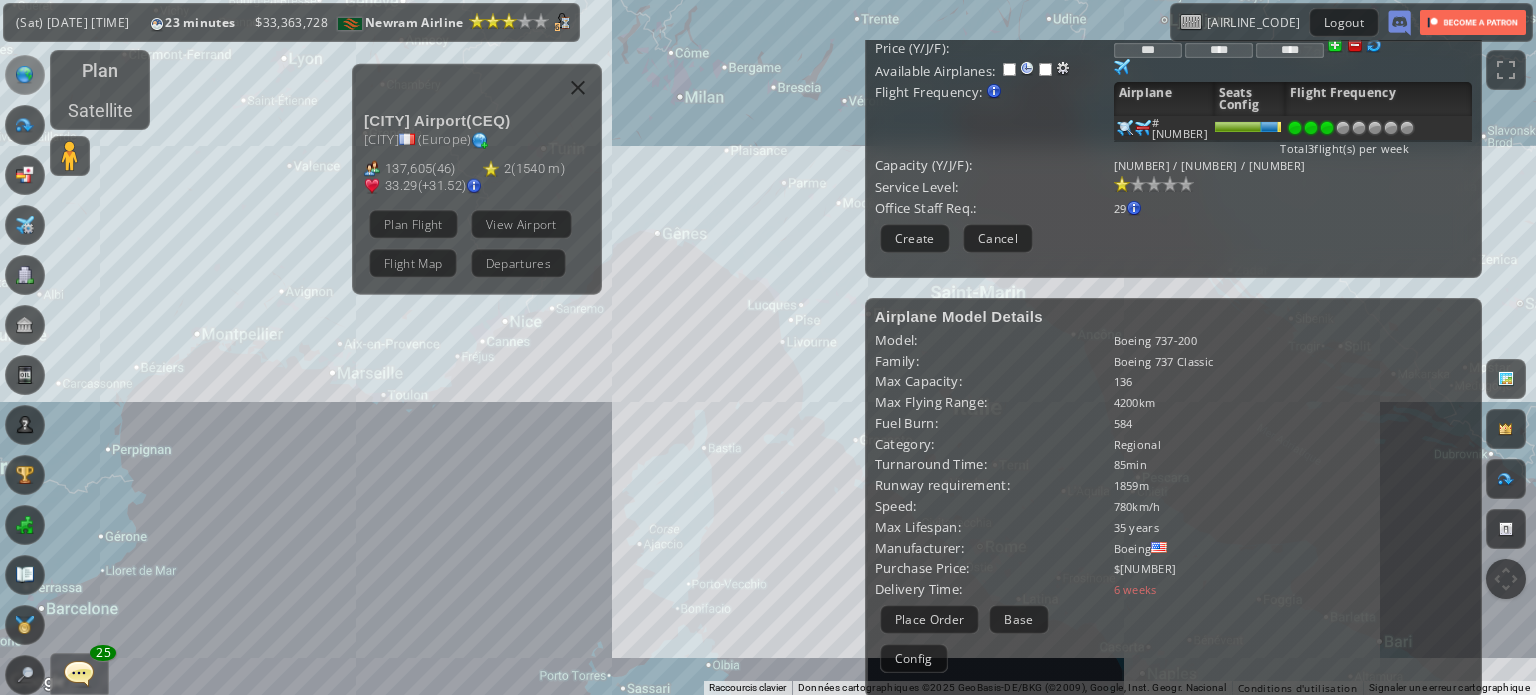 click on "Pour naviguer, appuyez sur les touches fléchées.
[CITY] Airport  ( [AIRPORT_CODE] )
[CITY]	 ( [CONTINENT] )
[NUMBER]	( [NUMBER] )
[NUMBER]	( [NUMBER] m )
[NUMBER]
(+[NUMBER])
Plan Flight
View Airport
Flight Map
Departures" at bounding box center (768, 347) 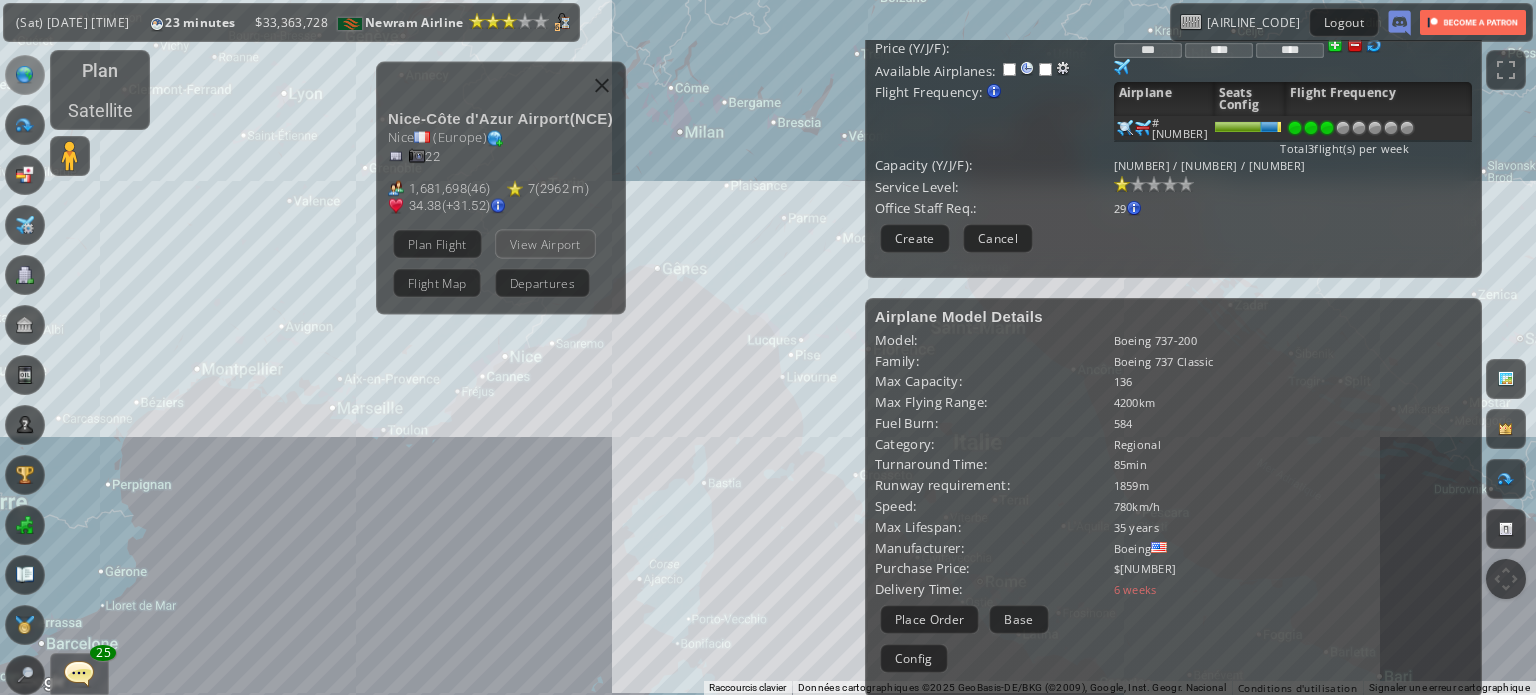 click on "View Airport" at bounding box center (545, 243) 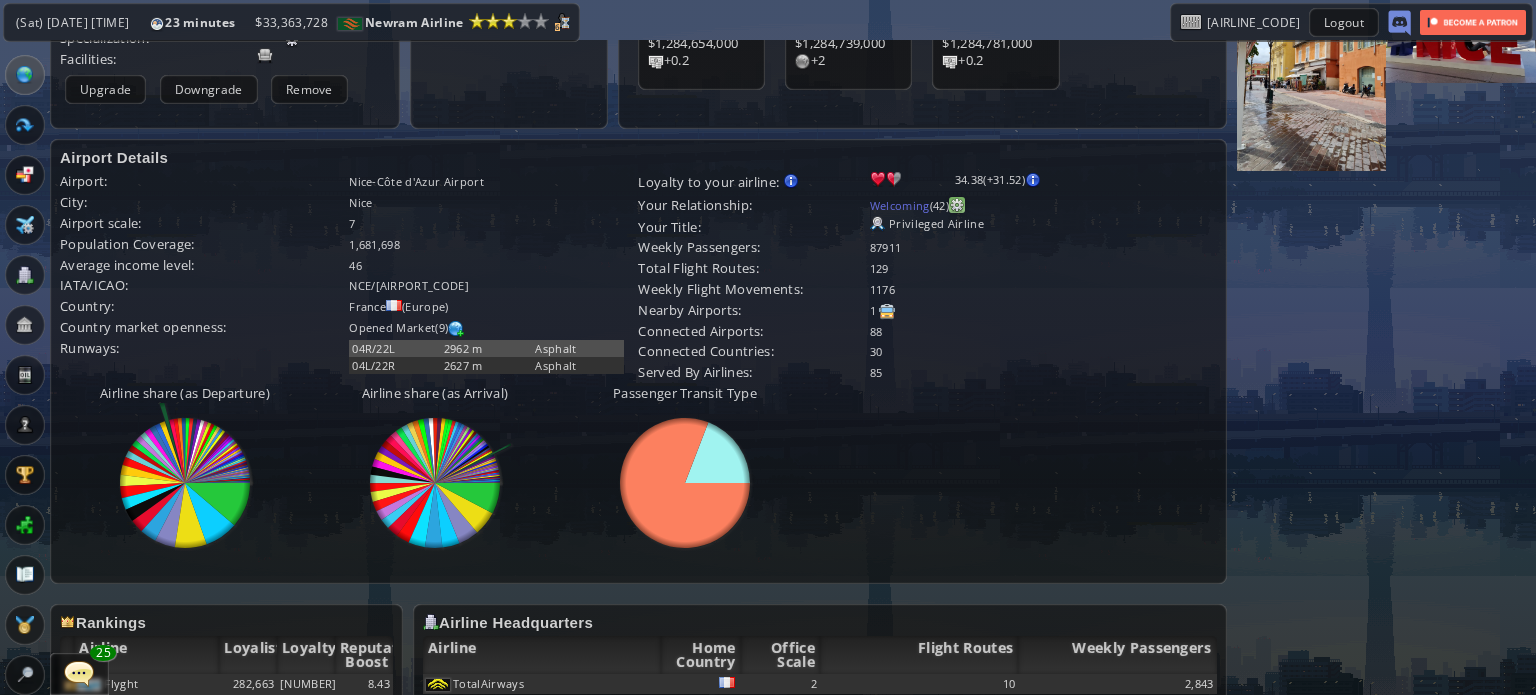 click at bounding box center [957, 205] 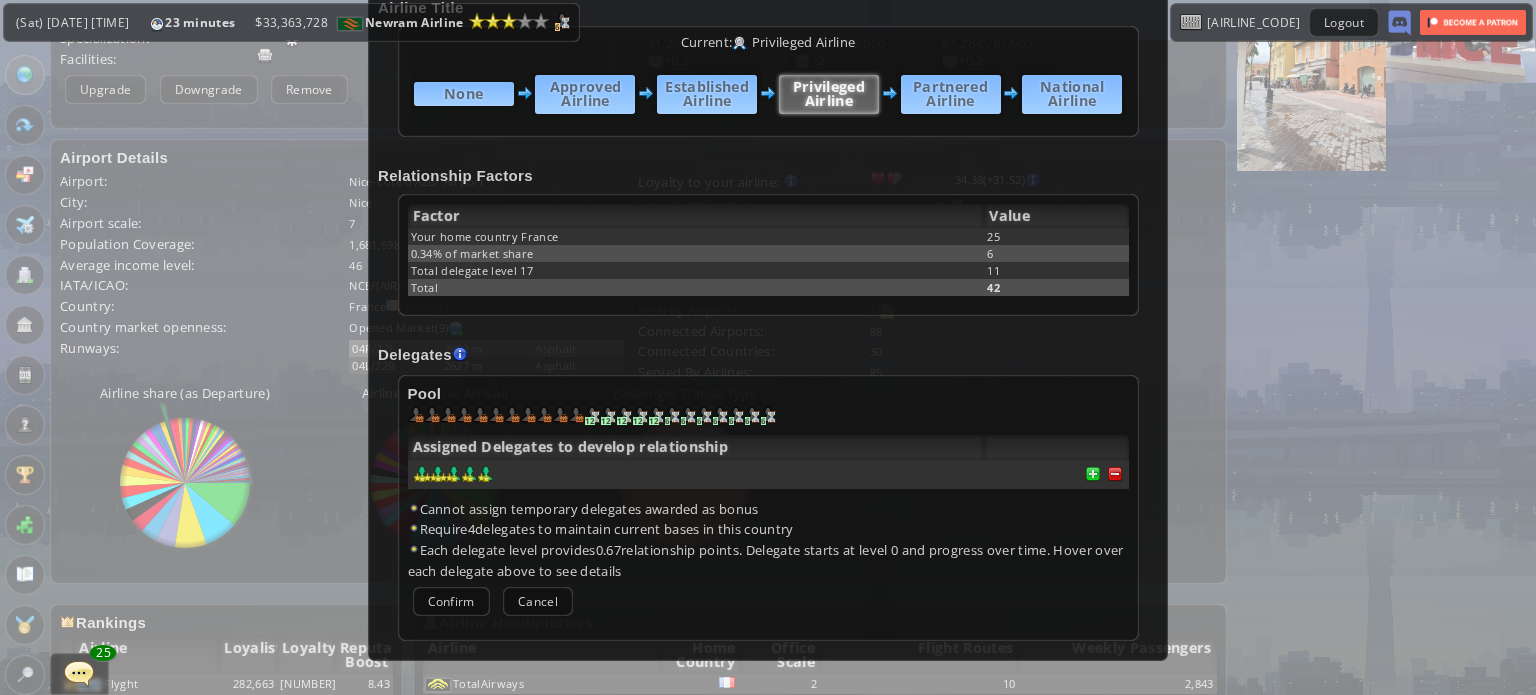 scroll, scrollTop: 400, scrollLeft: 0, axis: vertical 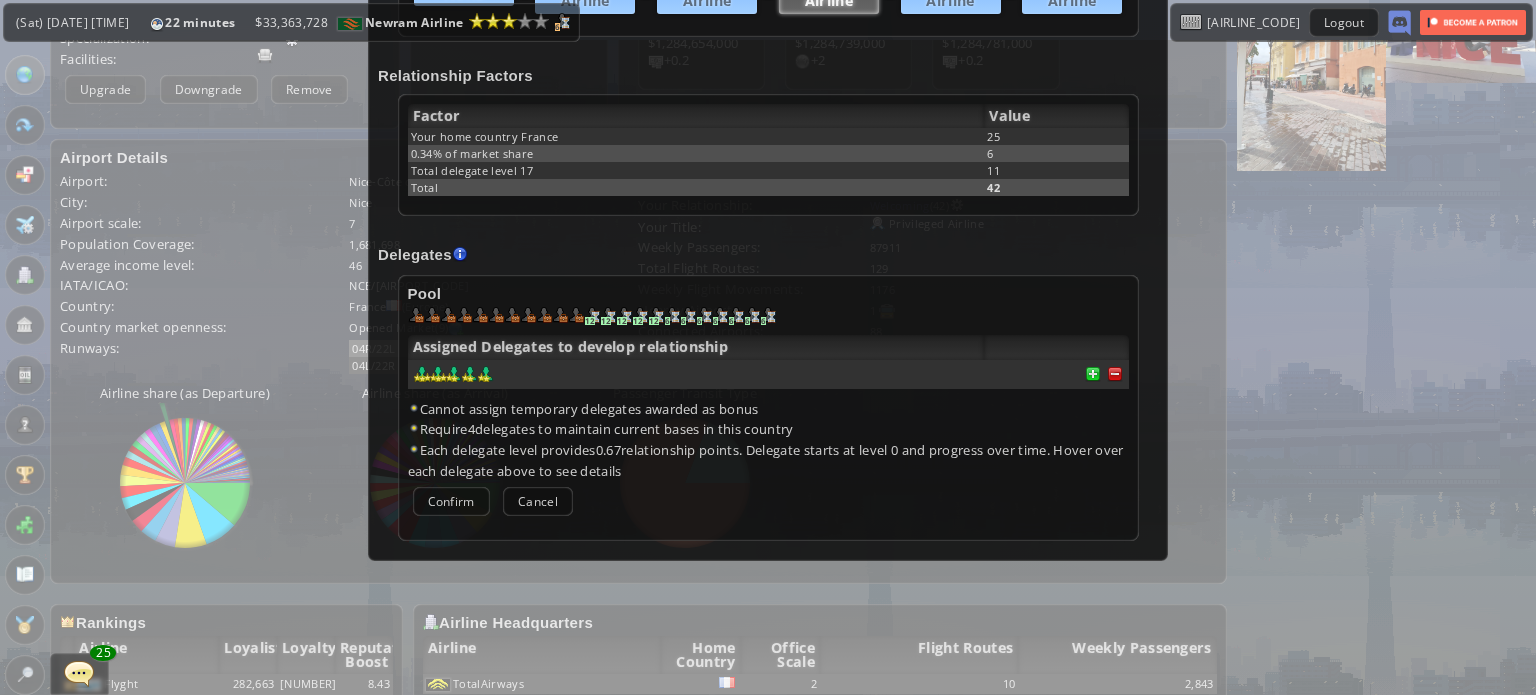 click on "Relationship Factors" at bounding box center (768, 75) 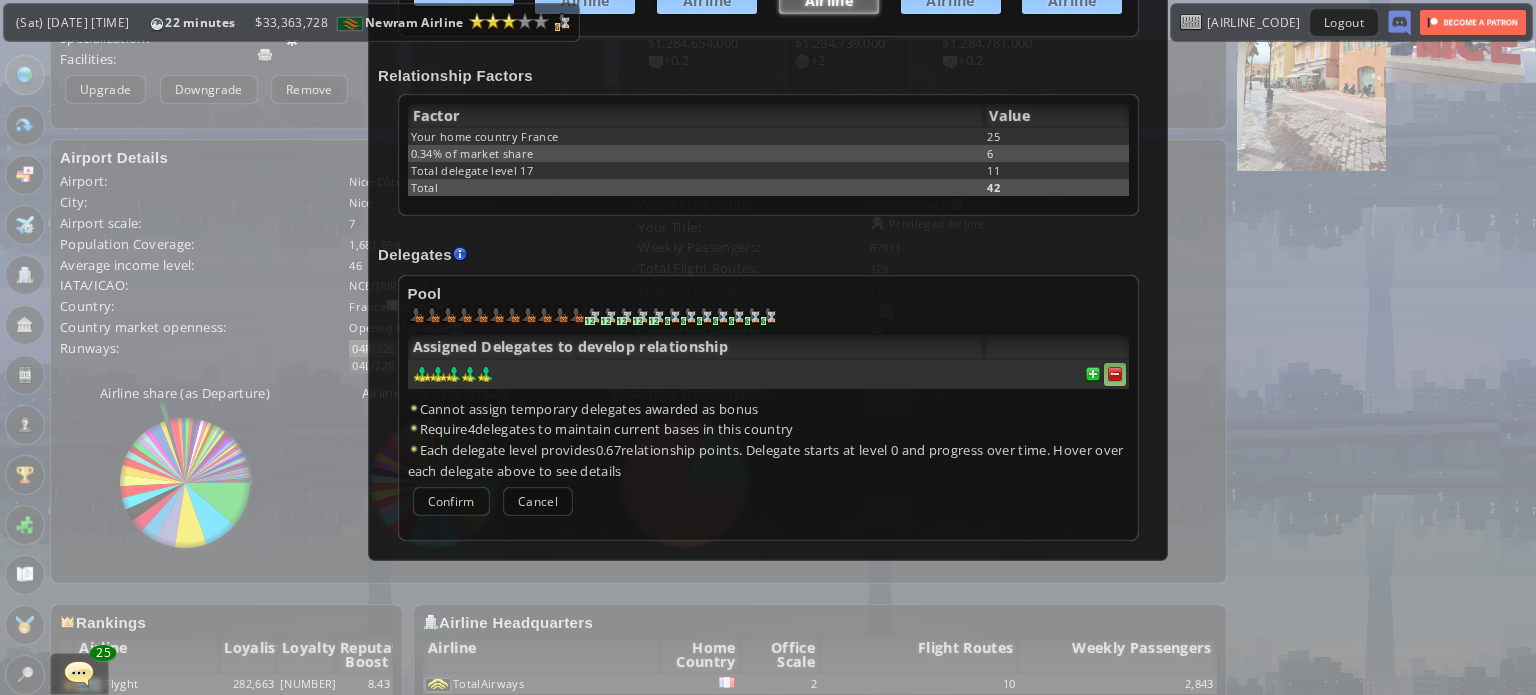 click at bounding box center (1115, 374) 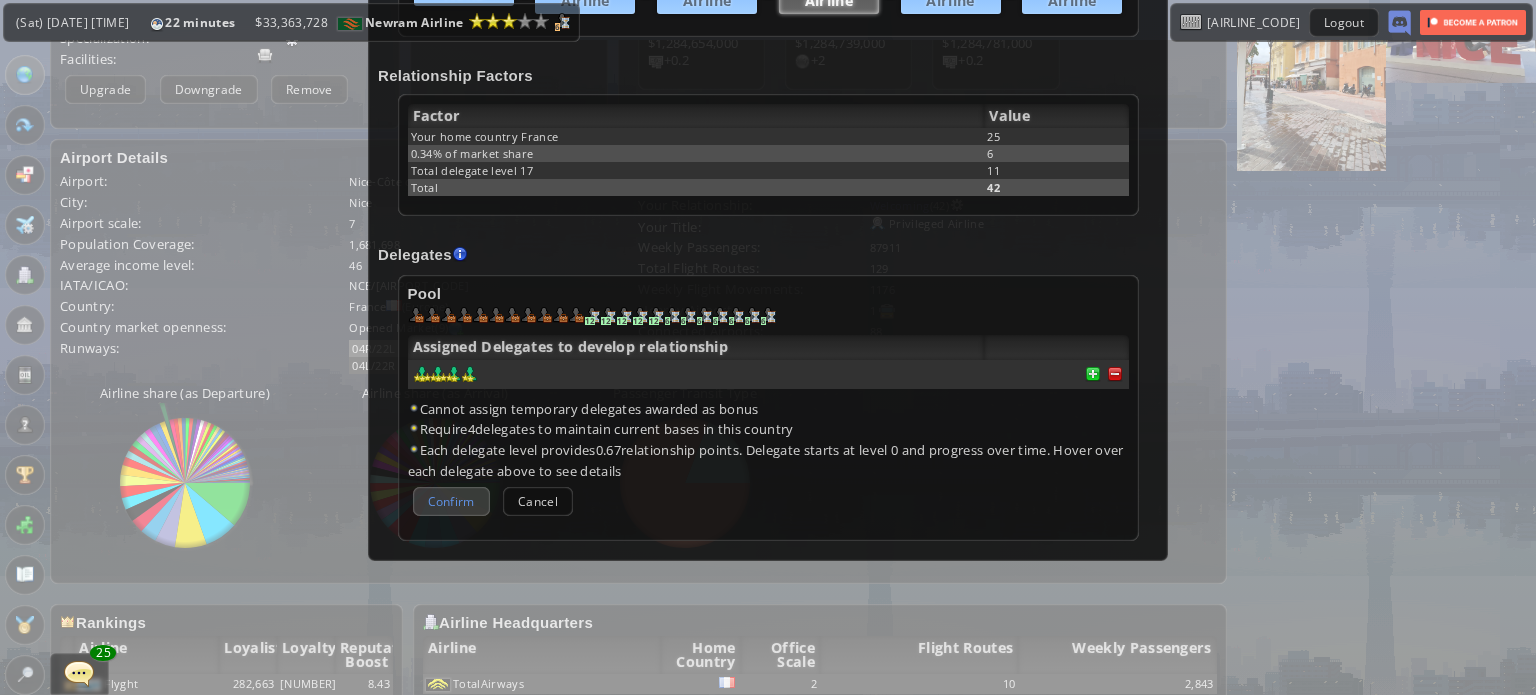 click on "Confirm" at bounding box center [451, 501] 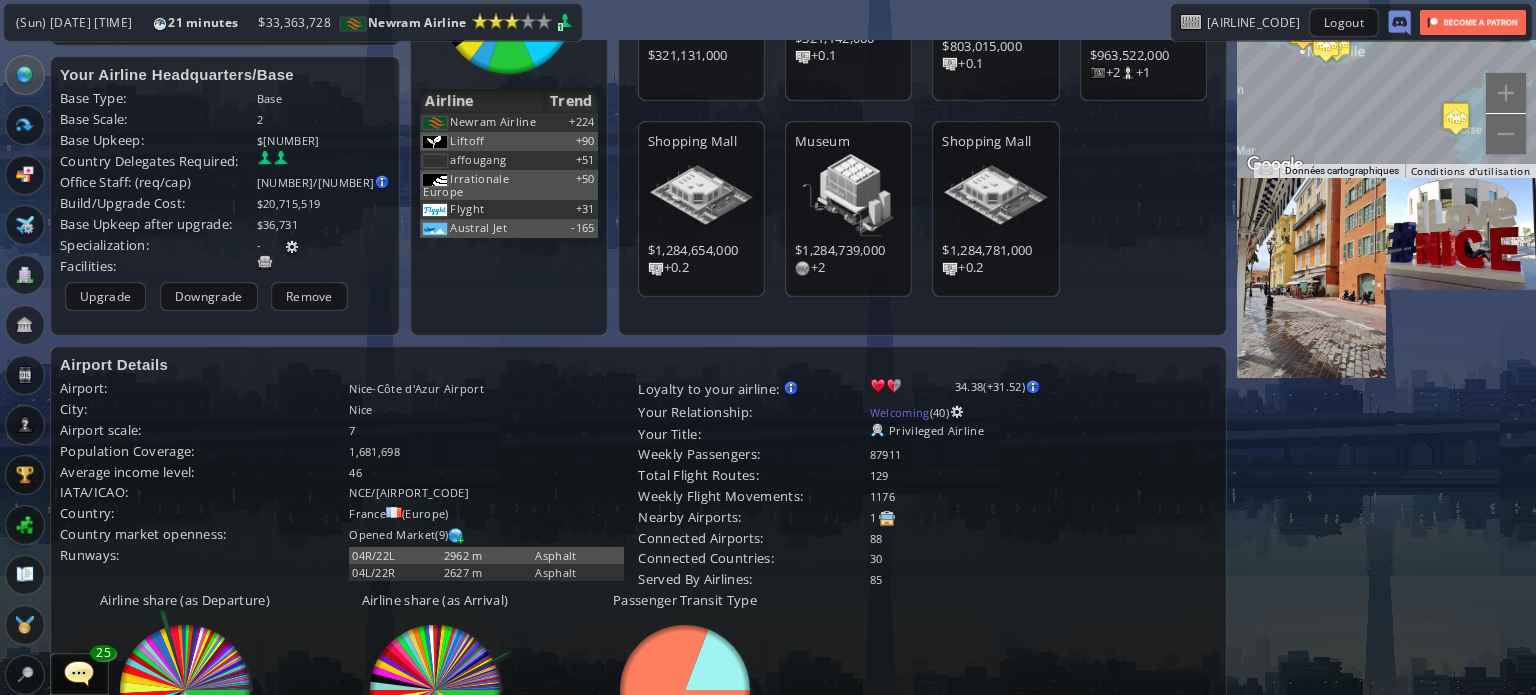 scroll, scrollTop: 661, scrollLeft: 0, axis: vertical 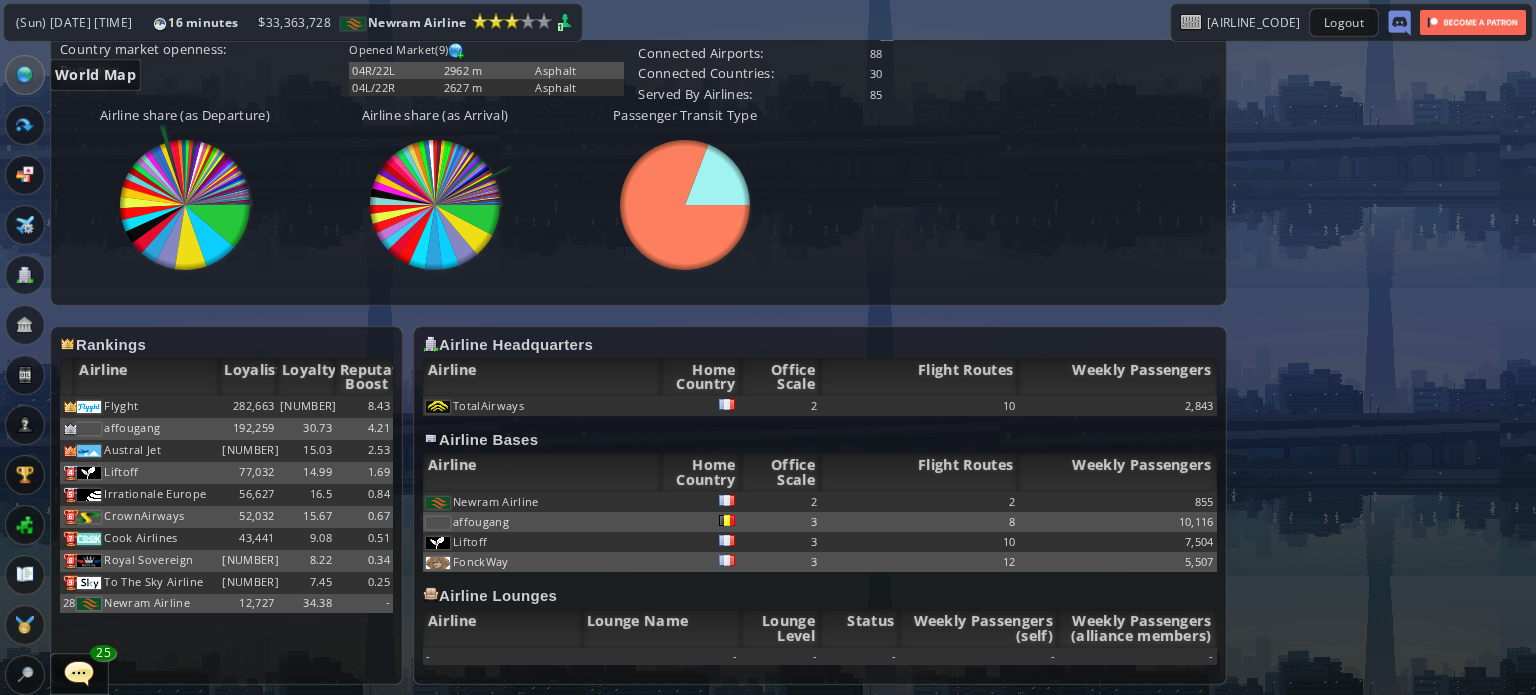 click at bounding box center [25, 75] 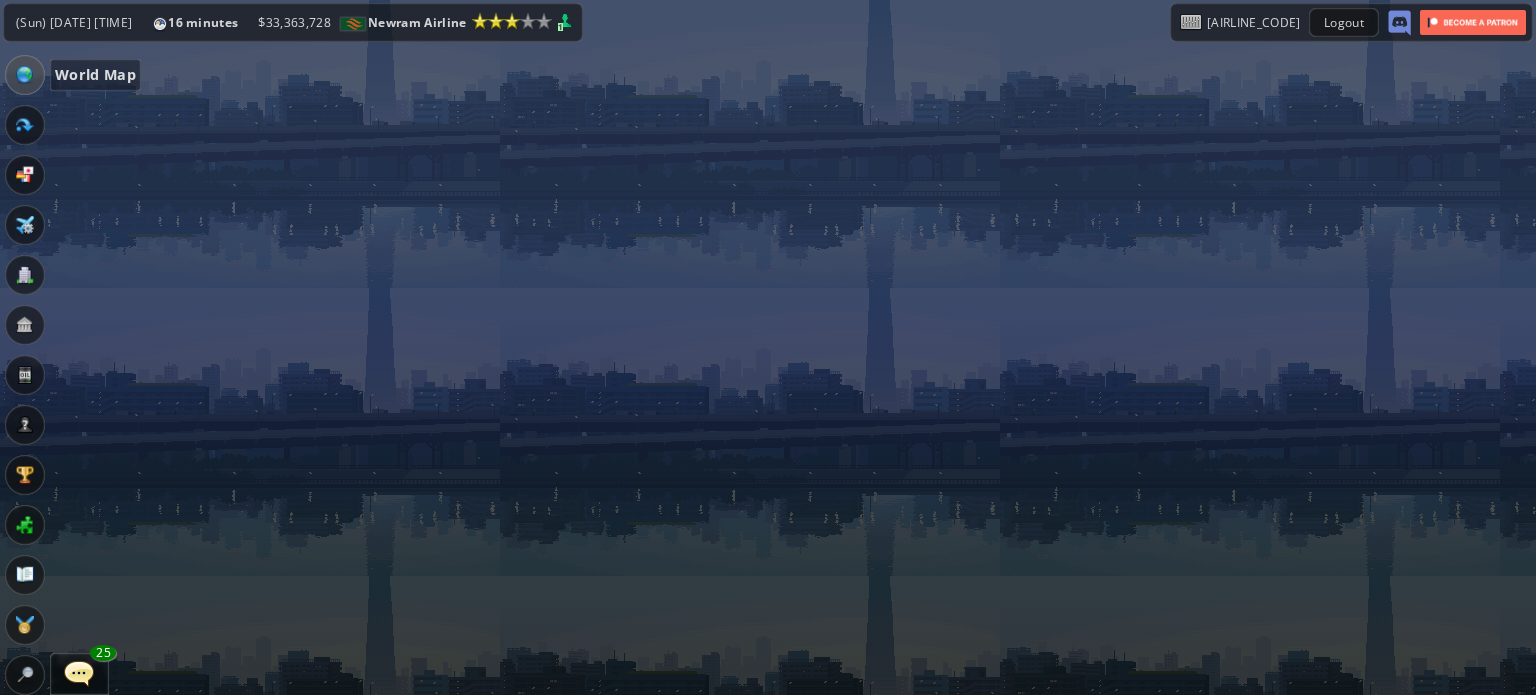 scroll, scrollTop: 368, scrollLeft: 0, axis: vertical 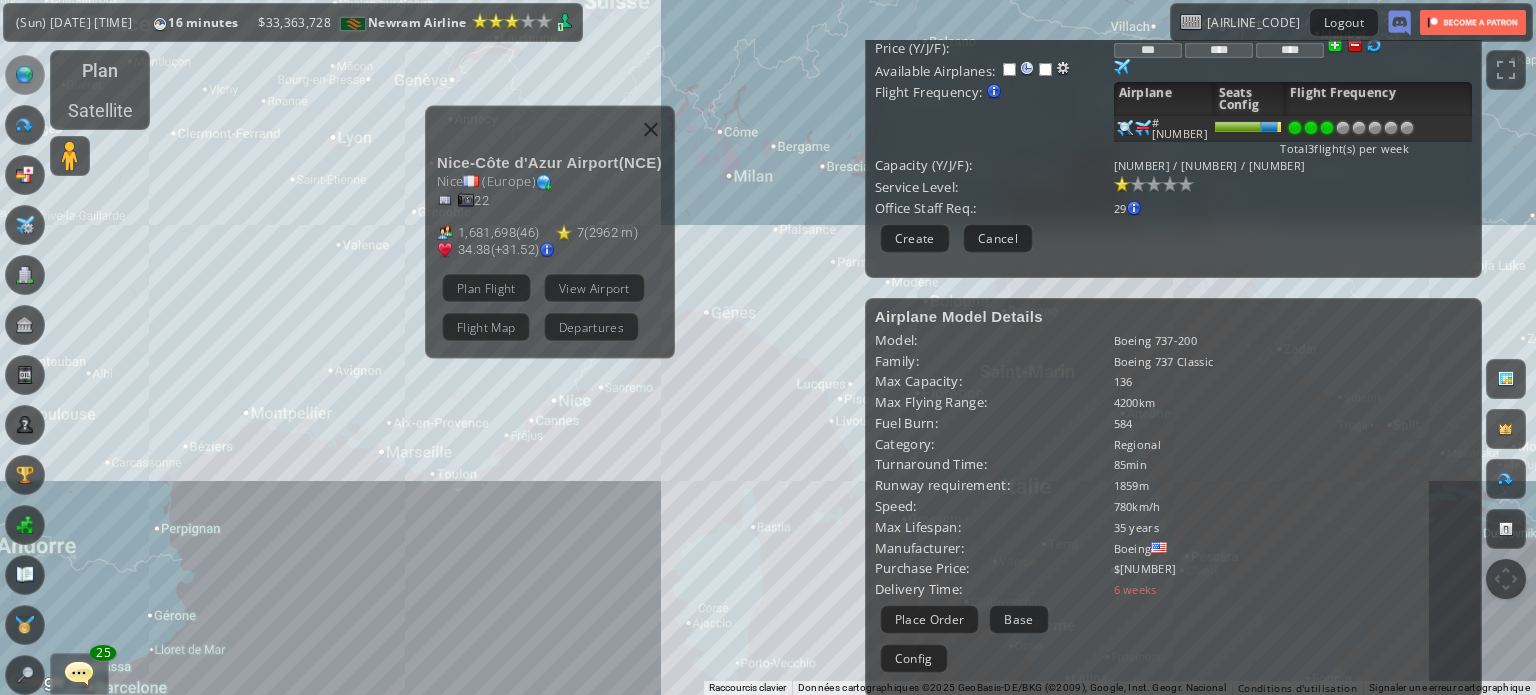 drag, startPoint x: 527, startPoint y: 448, endPoint x: 785, endPoint y: 650, distance: 327.67056 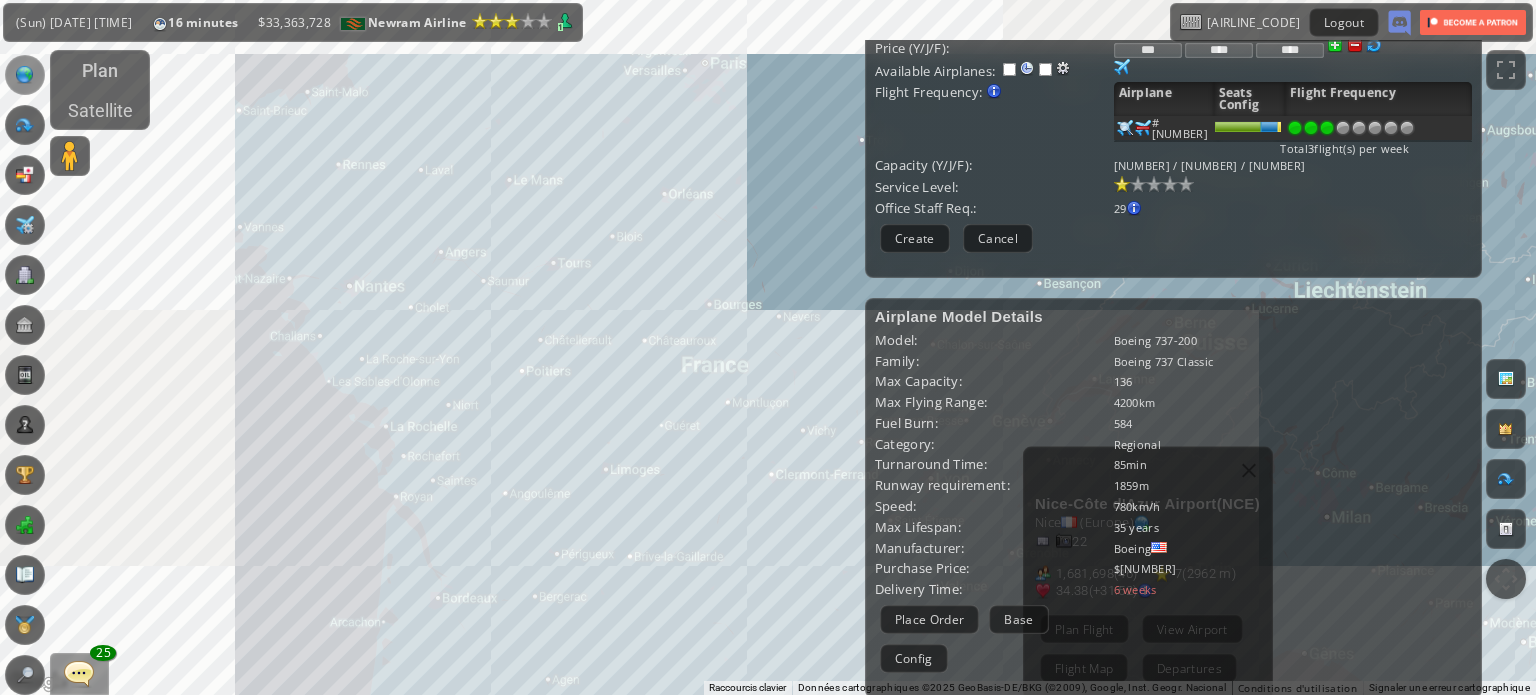 drag, startPoint x: 410, startPoint y: 422, endPoint x: 735, endPoint y: 564, distance: 354.66745 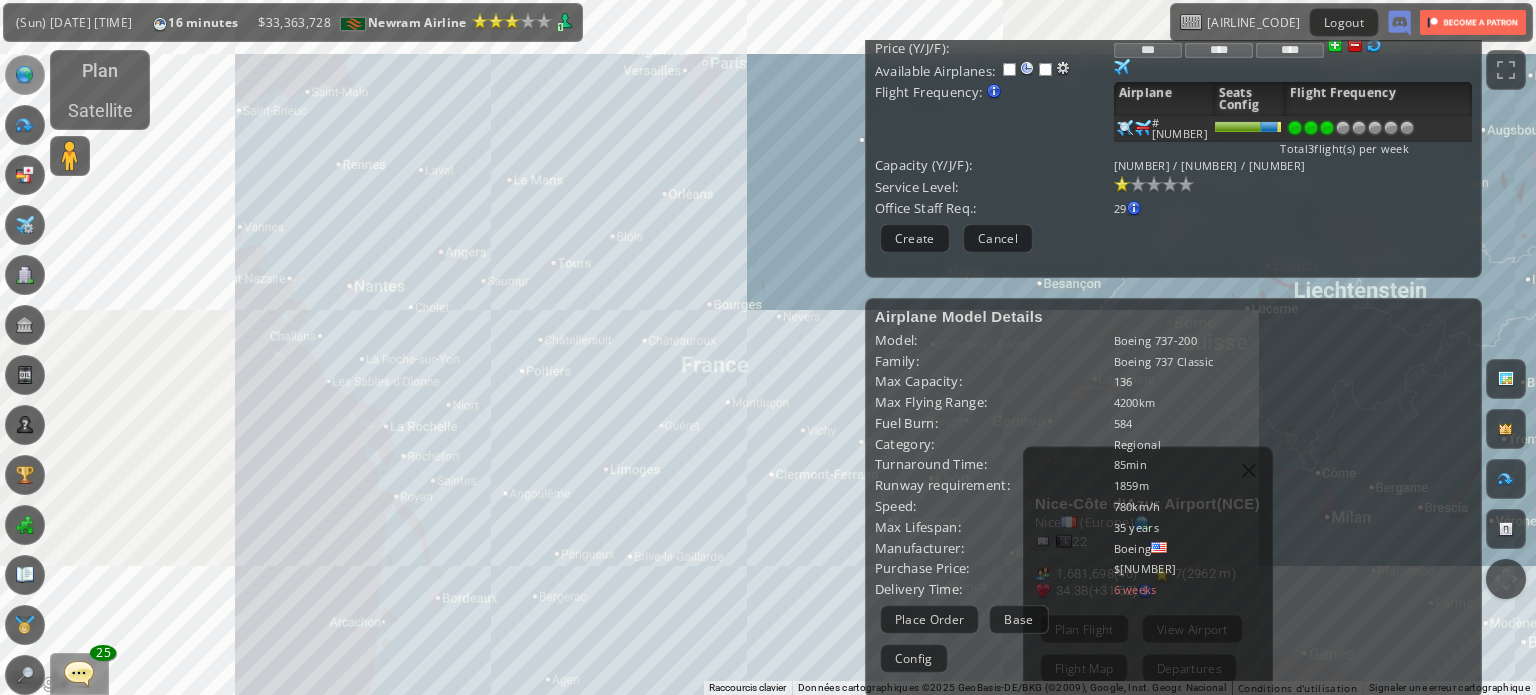click on "[CITY] International Airport ( [IATA_CODE] )
[CITY]	 ( [CONTINENT] )
[NUMBER]
[NUMBER]	( [NUMBER] )
[NUMBER]	( [NUMBER] m )
[NUMBER]
(+[NUMBER])
Plan Flight
View Airport
Flight Map
Departures
City :
[CITY]
Airport Name:
[CITY] International Airport
IATA:
[IATA_CODE]
Airline:
[AIRLINE]
Scale:
[NUMBER]" at bounding box center [768, 347] 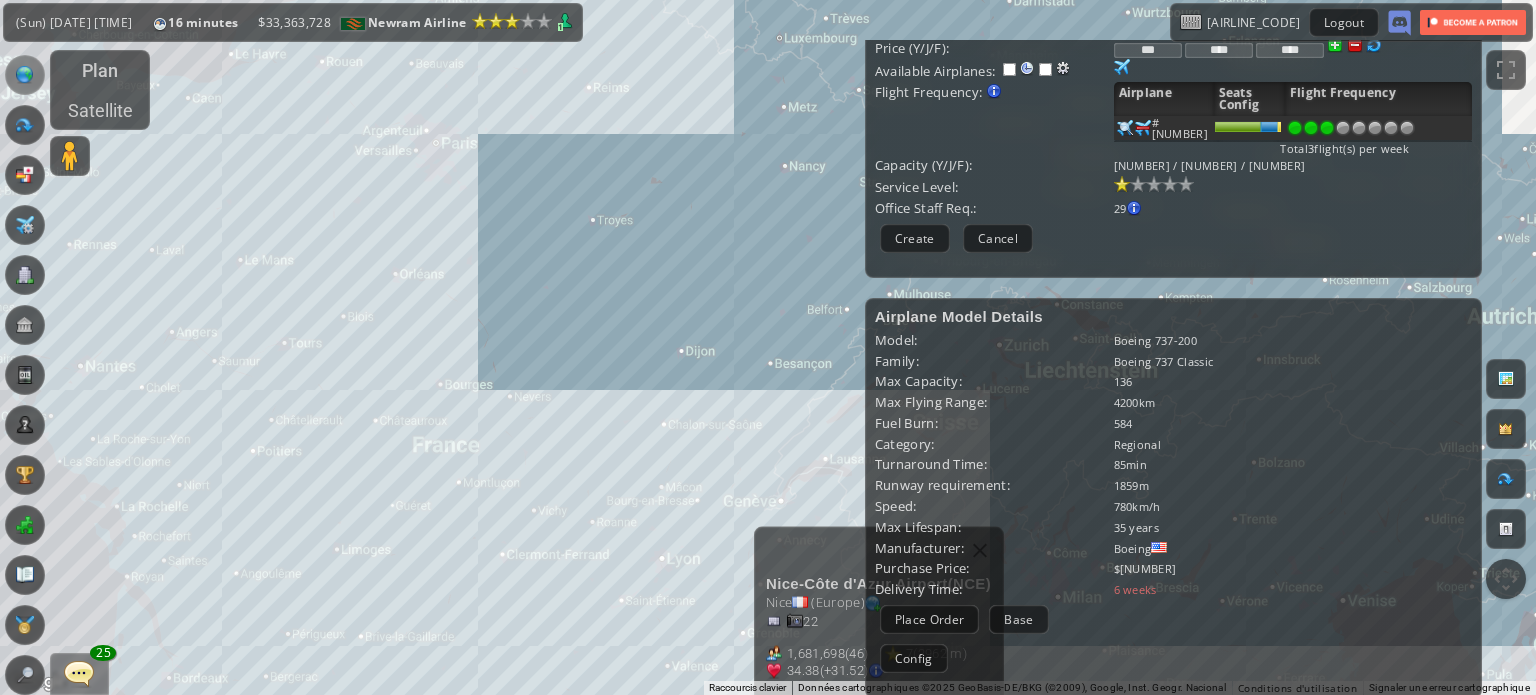 drag, startPoint x: 741, startPoint y: 272, endPoint x: 436, endPoint y: 363, distance: 318.28604 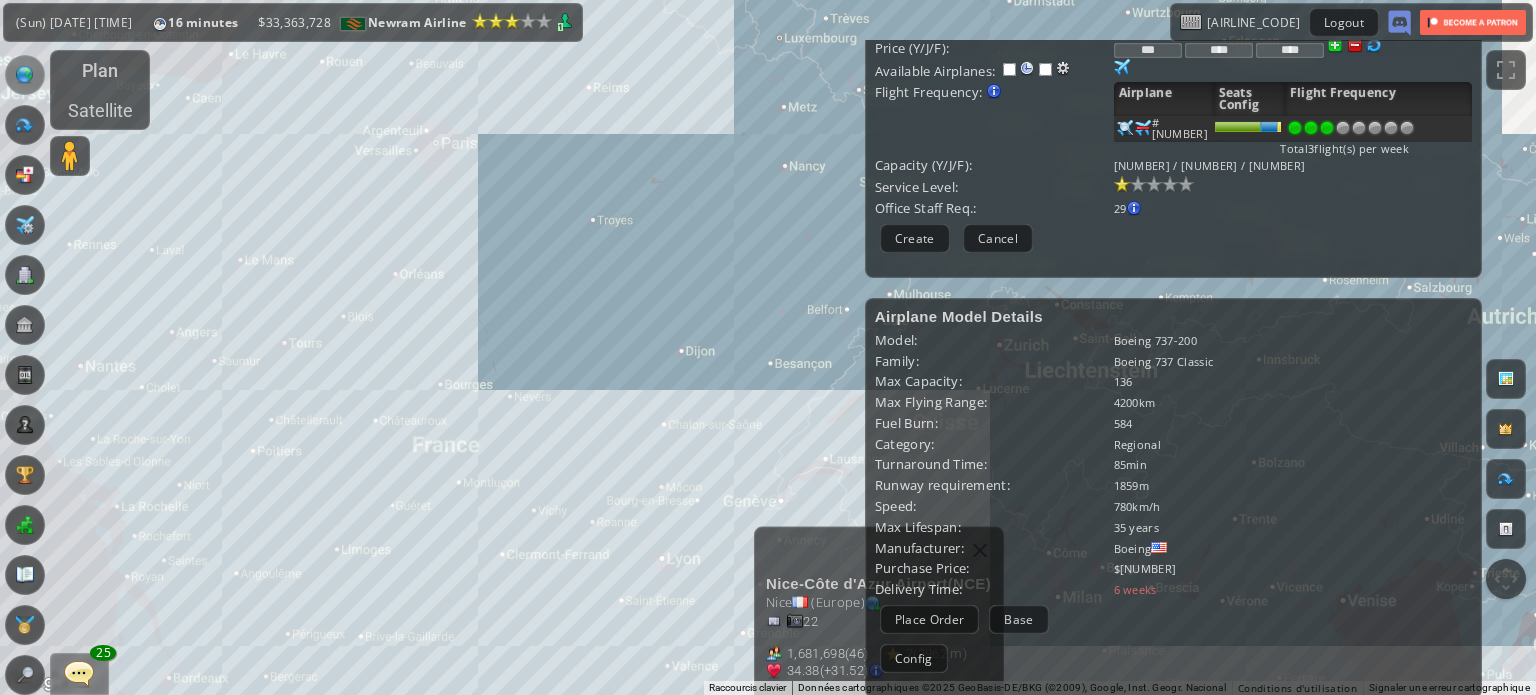click on "[CITY] International Airport ( [IATA_CODE] )
[CITY]	 ( [CONTINENT] )
[NUMBER]
[NUMBER]	( [NUMBER] )
[NUMBER]	( [NUMBER] m )
[NUMBER]
(+[NUMBER])
Plan Flight
View Airport
Flight Map
Departures
City :
[CITY]
Airport Name:
[CITY] International Airport
IATA:
[IATA_CODE]
Airline:
[AIRLINE]
Scale:
[NUMBER]" at bounding box center (768, 347) 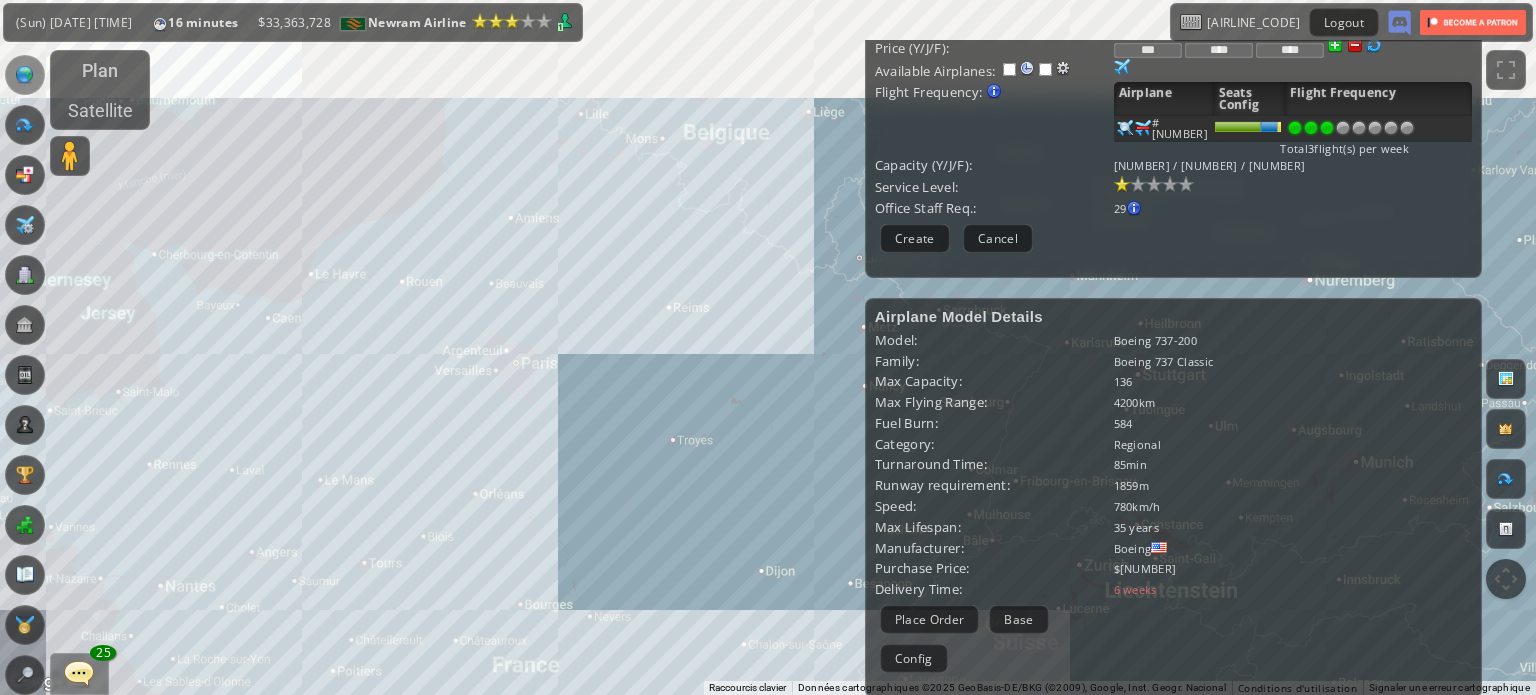 drag, startPoint x: 434, startPoint y: 313, endPoint x: 553, endPoint y: 520, distance: 238.76767 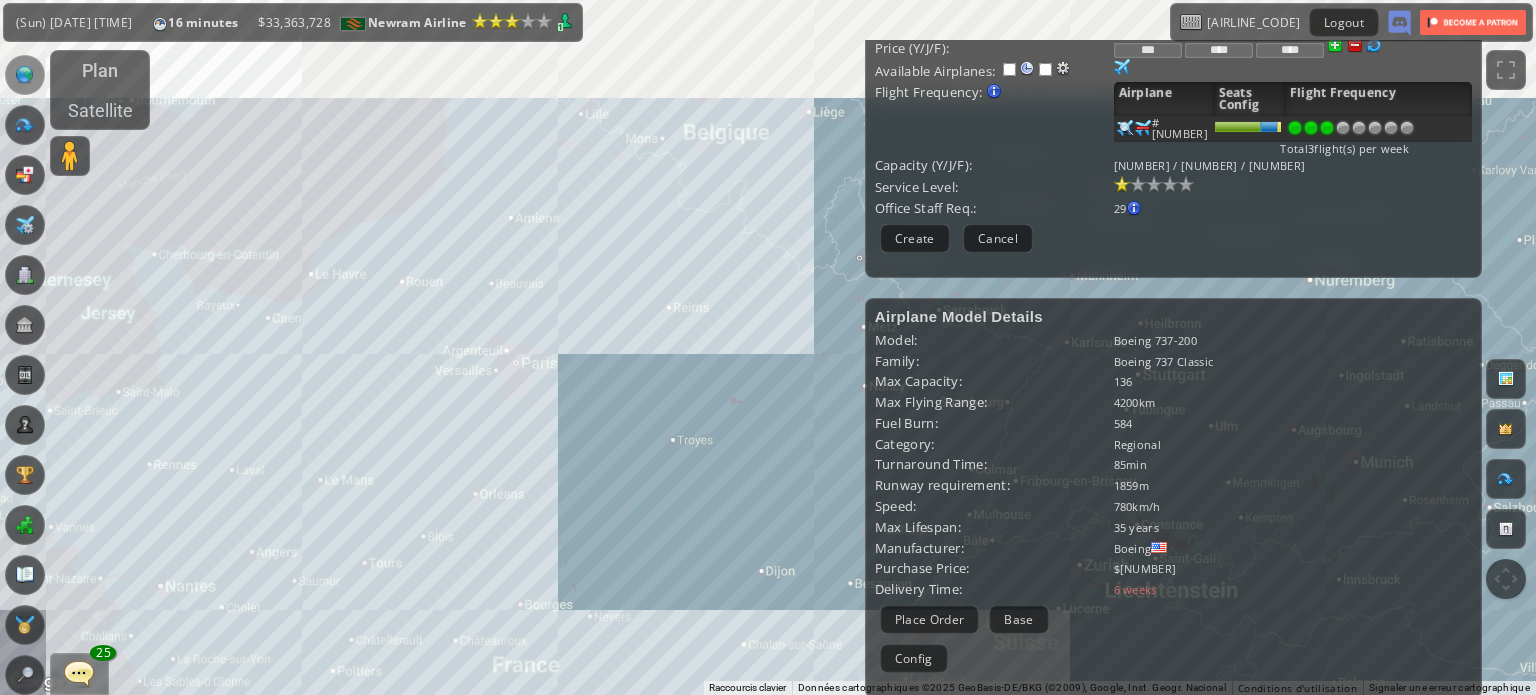 click on "[CITY] International Airport ( [IATA_CODE] )
[CITY]	 ( [CONTINENT] )
[NUMBER]
[NUMBER]	( [NUMBER] )
[NUMBER]	( [NUMBER] m )
[NUMBER]
(+[NUMBER])
Plan Flight
View Airport
Flight Map
Departures
City :
[CITY]
Airport Name:
[CITY] International Airport
IATA:
[IATA_CODE]
Airline:
[AIRLINE]
Scale:
[NUMBER]" at bounding box center (768, 347) 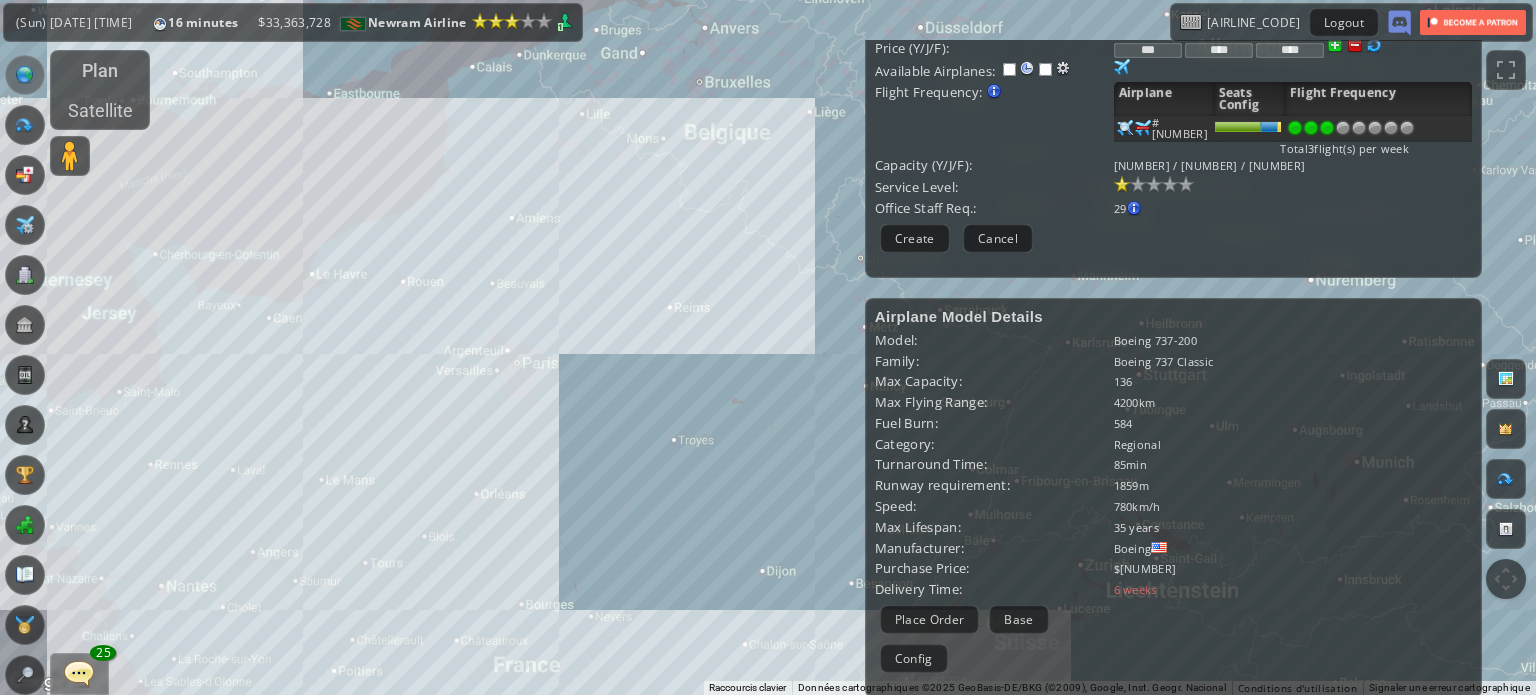 click on "[CITY] International Airport ( [IATA_CODE] )
[CITY]	 ( [CONTINENT] )
[NUMBER]
[NUMBER]	( [NUMBER] )
[NUMBER]	( [NUMBER] m )
[NUMBER]
(+[NUMBER])
Plan Flight
View Airport
Flight Map
Departures
City :
[CITY]
Airport Name:
[CITY] International Airport
IATA:
[IATA_CODE]
Airline:
[AIRLINE]
Scale:
[NUMBER]" at bounding box center (768, 347) 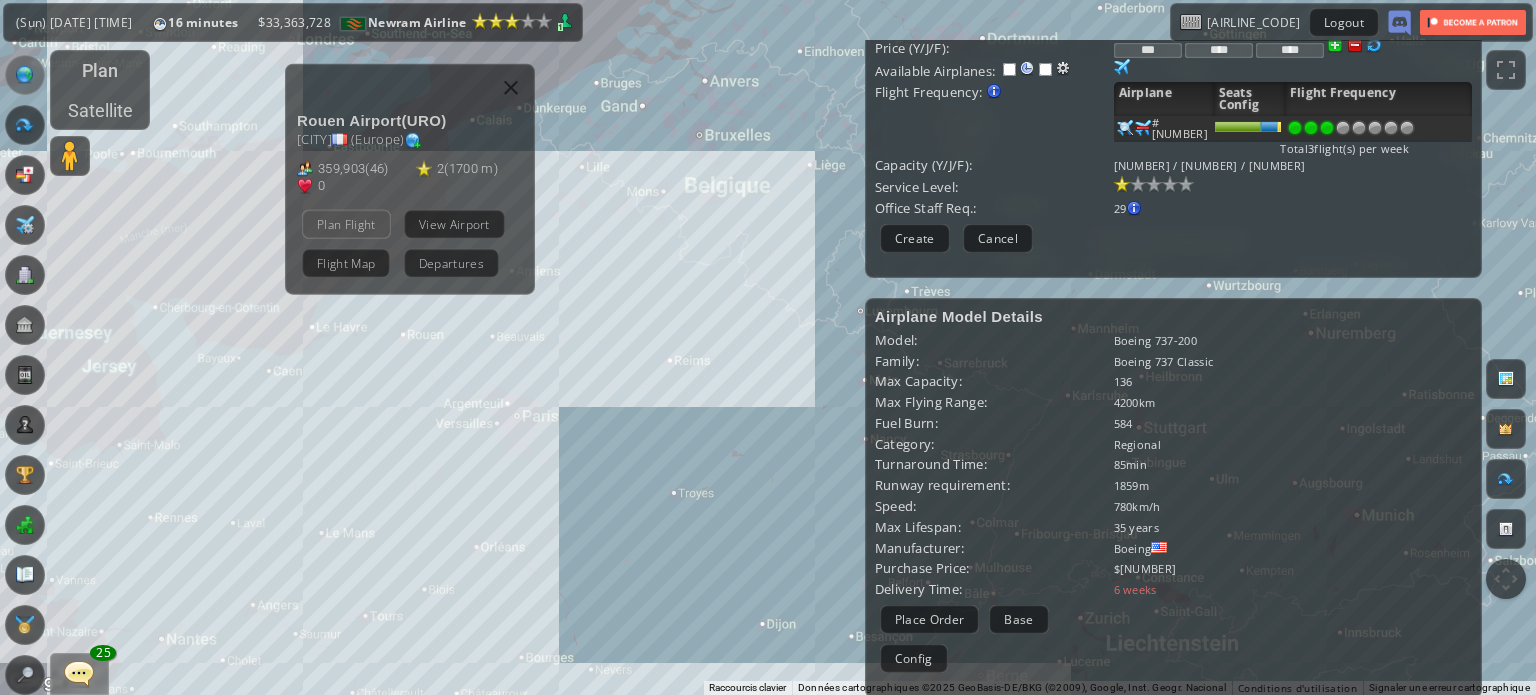 click on "Plan Flight" at bounding box center [346, 223] 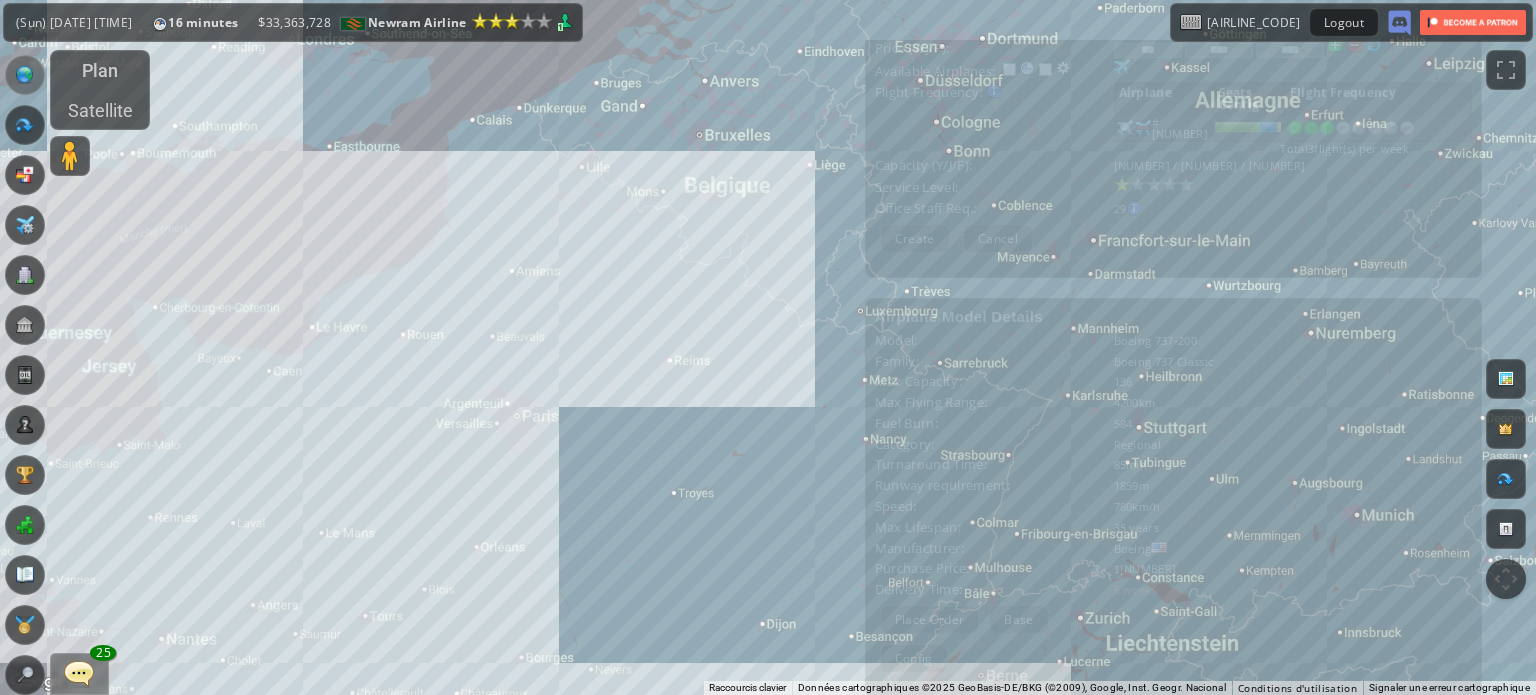 scroll, scrollTop: 0, scrollLeft: 0, axis: both 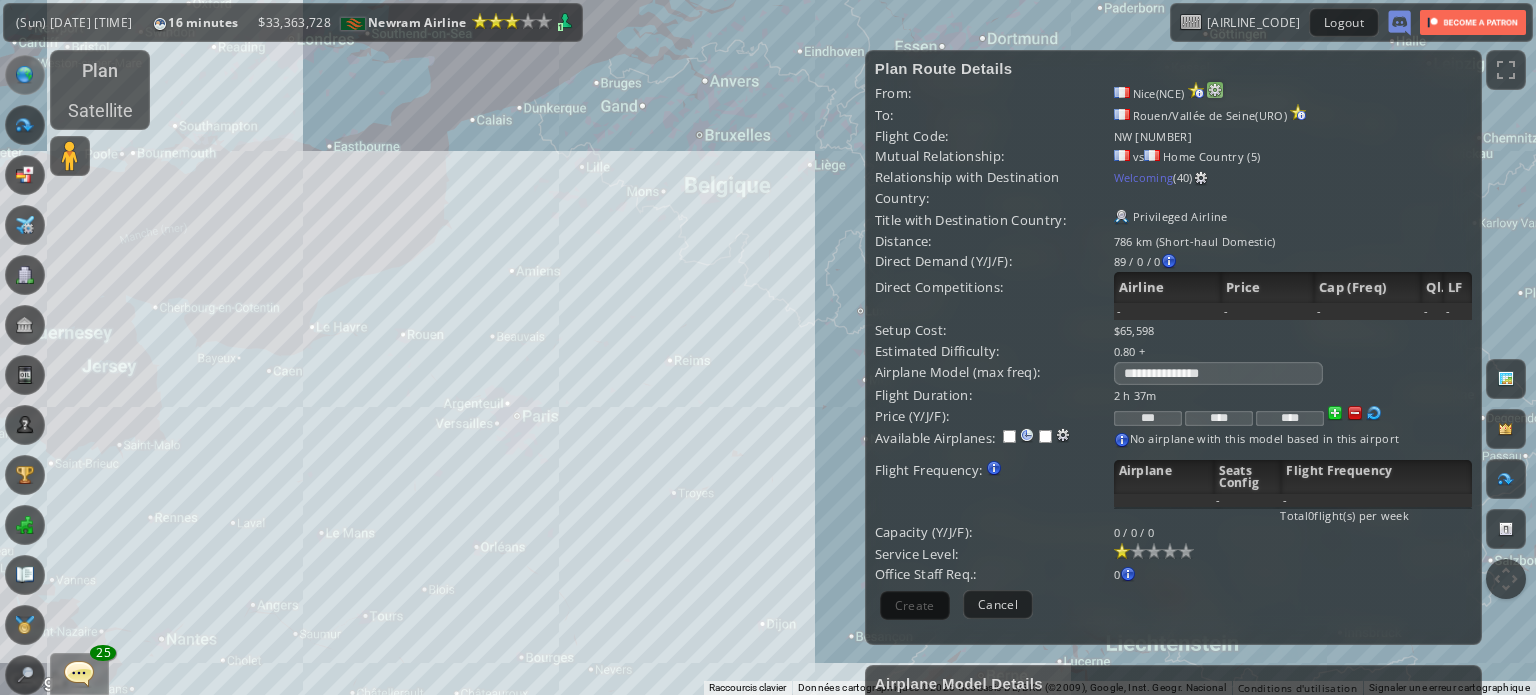 click at bounding box center [1215, 90] 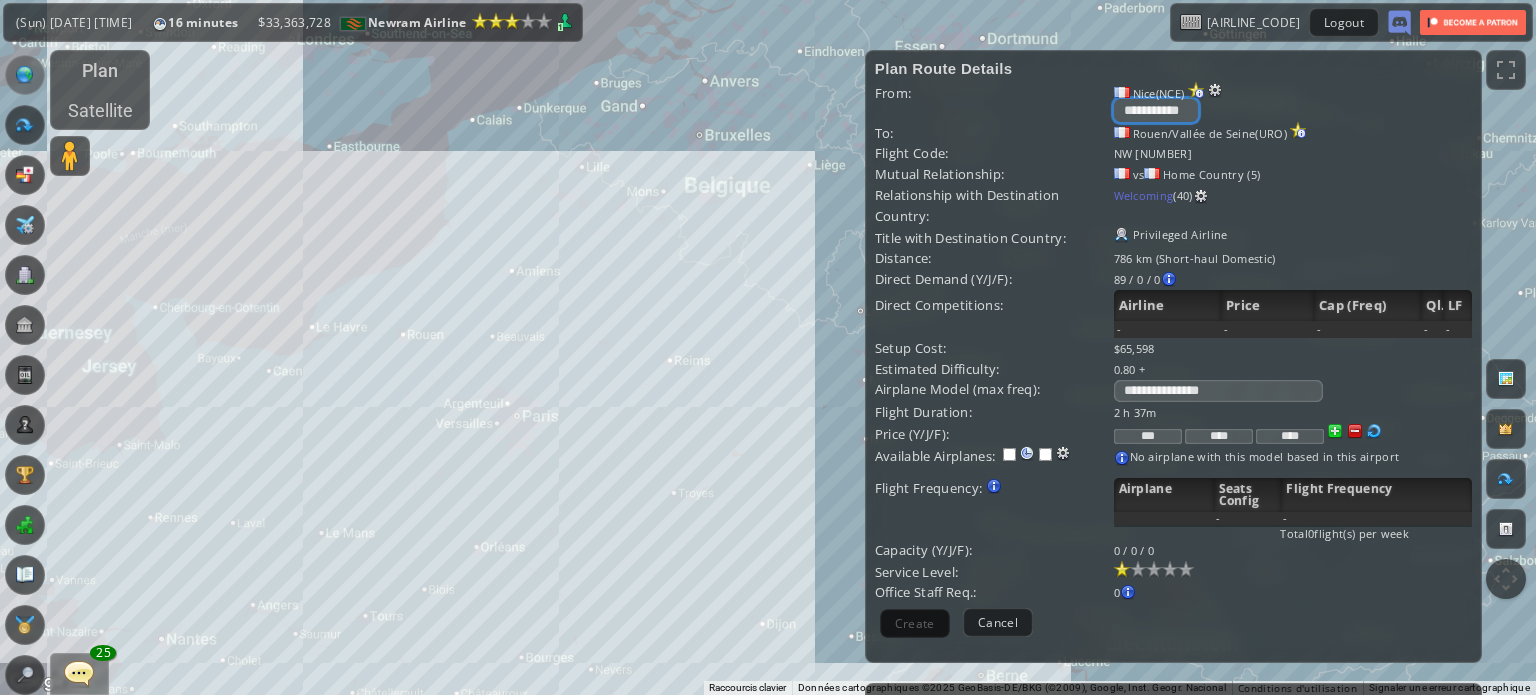 click on "**********" at bounding box center [1156, 110] 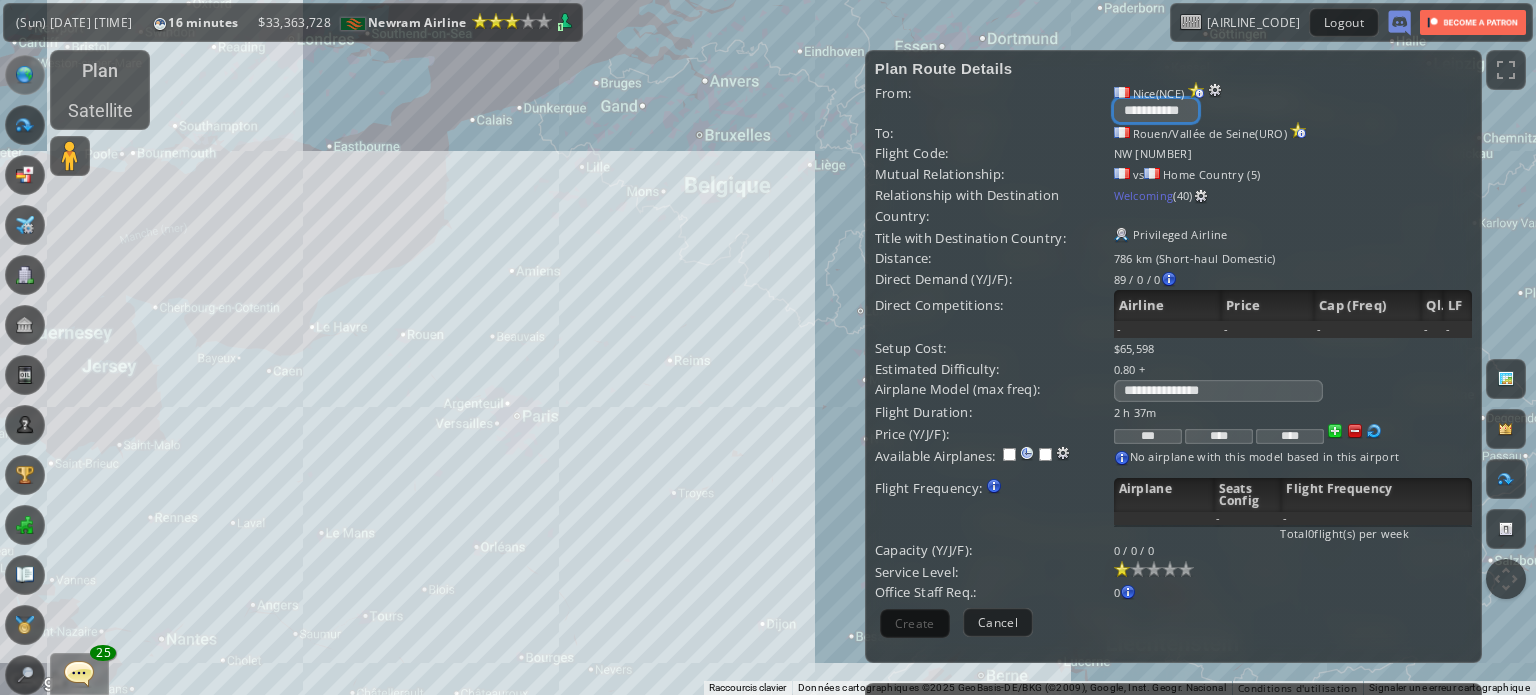 select on "****" 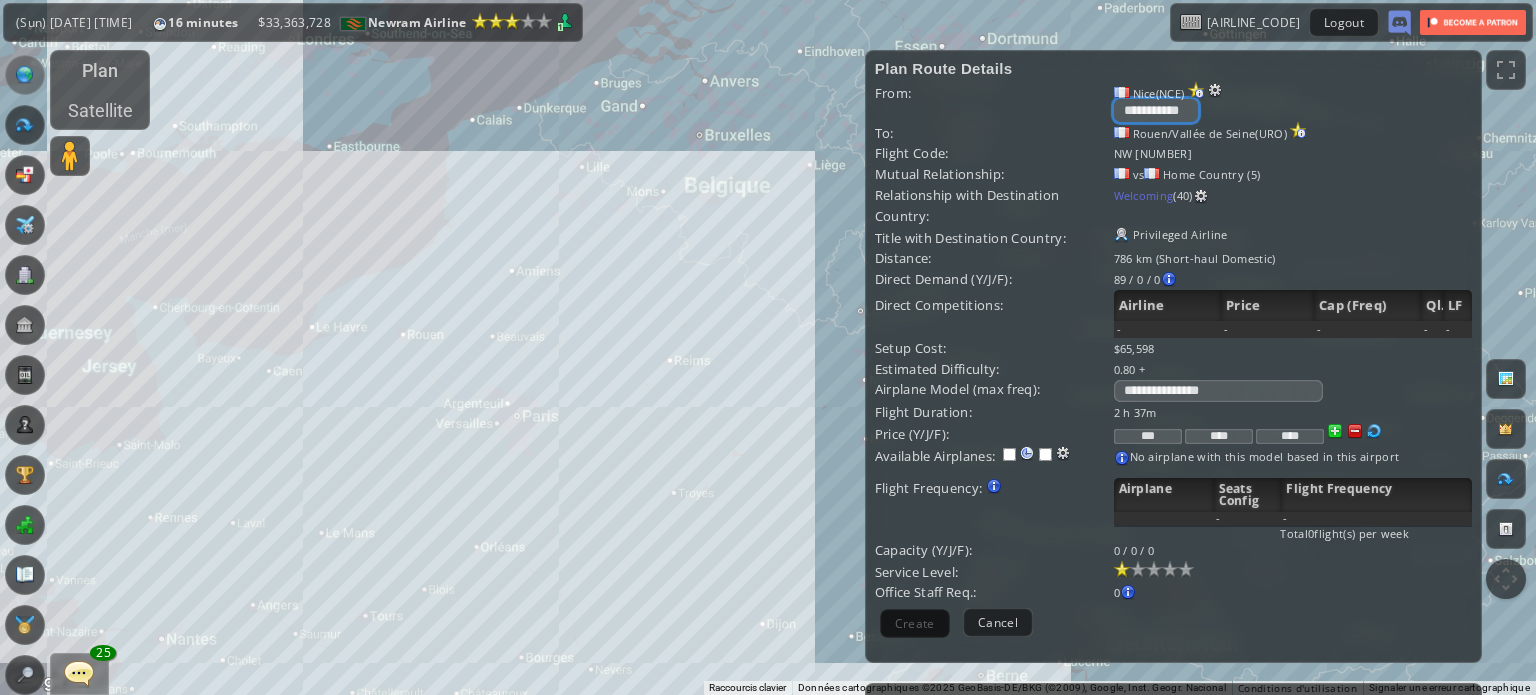 click on "**********" at bounding box center (1156, 110) 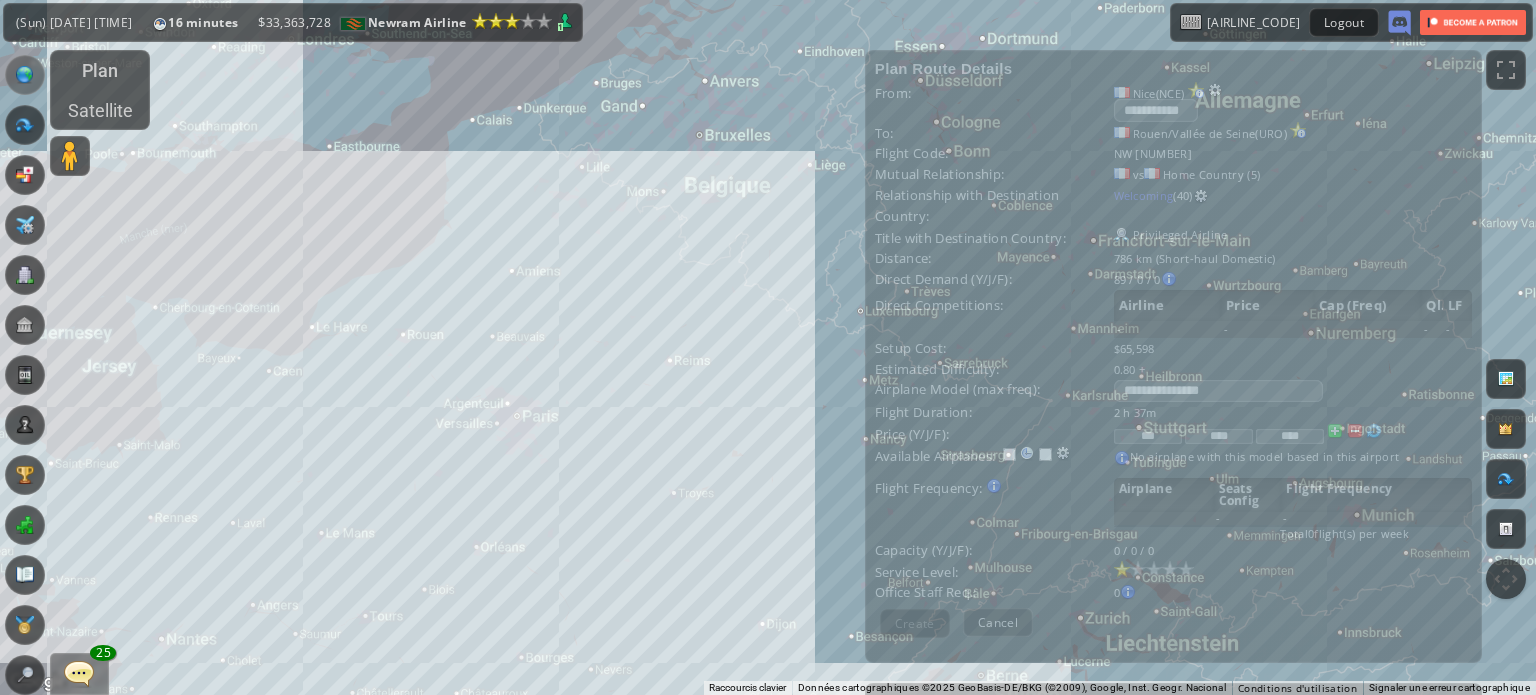 click on "**********" at bounding box center [768, 347] 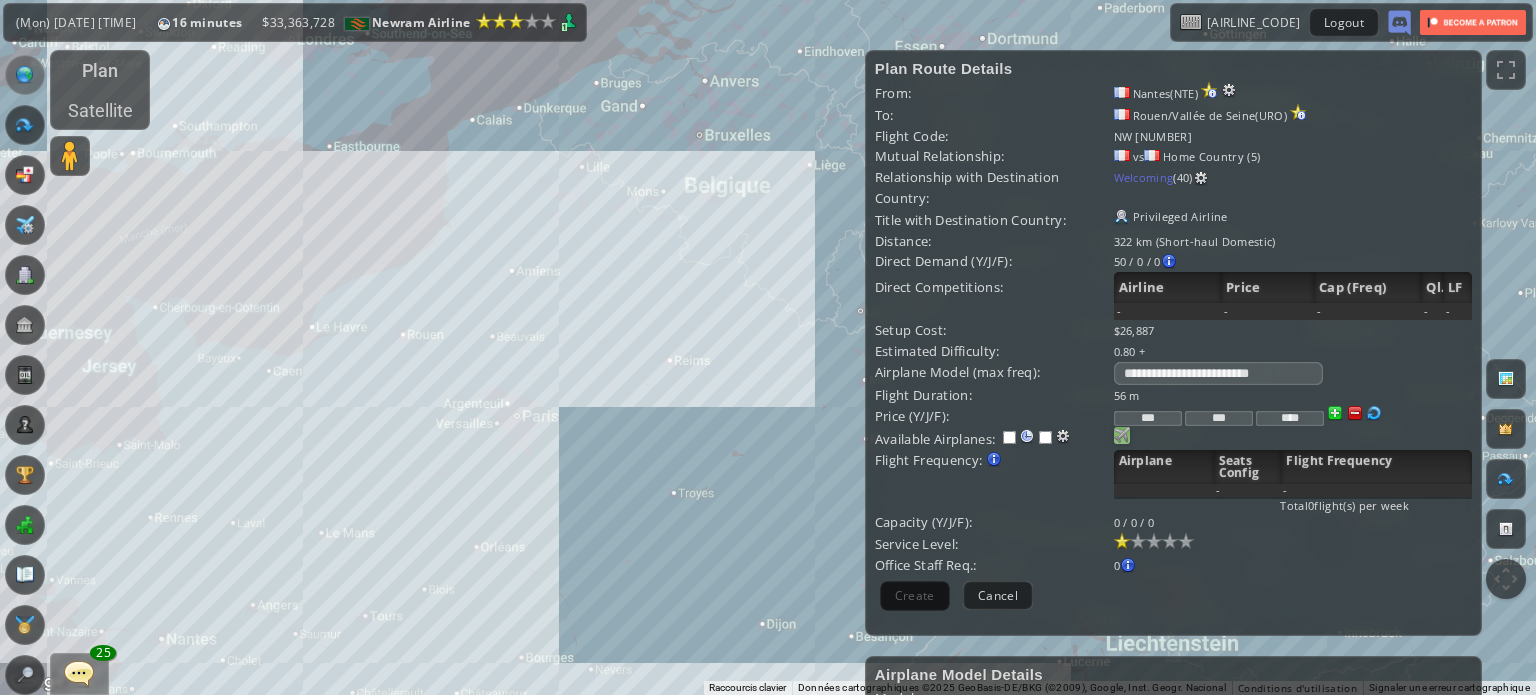 click at bounding box center (1122, 435) 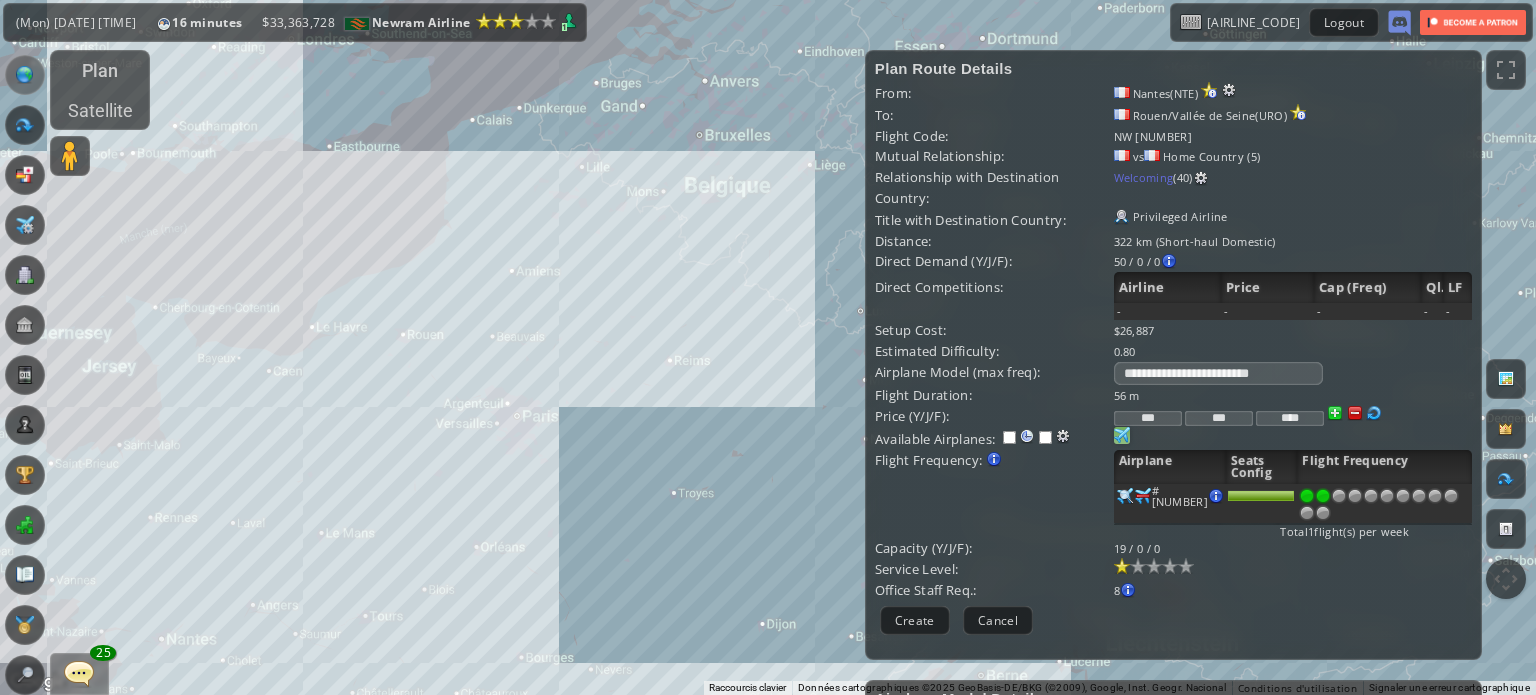 click at bounding box center [1323, 496] 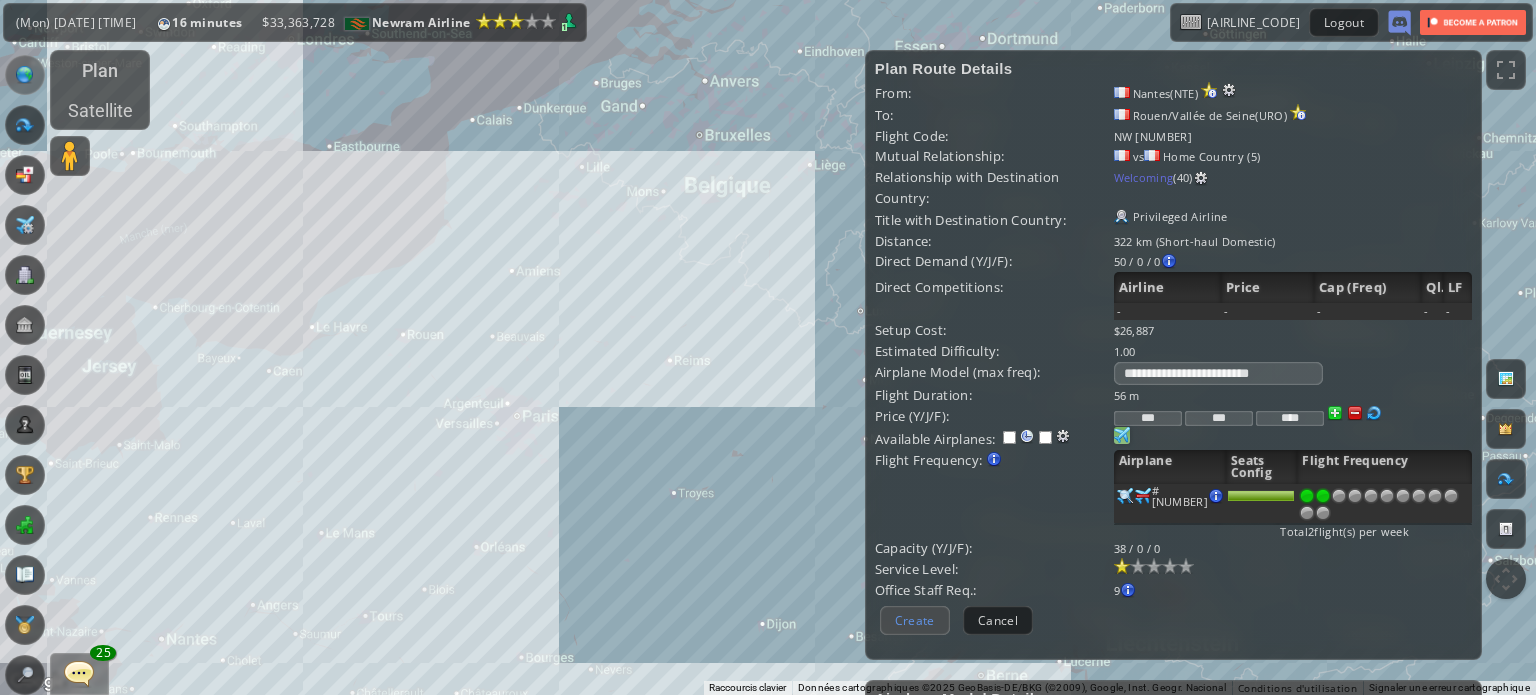 click on "Create" at bounding box center (915, 620) 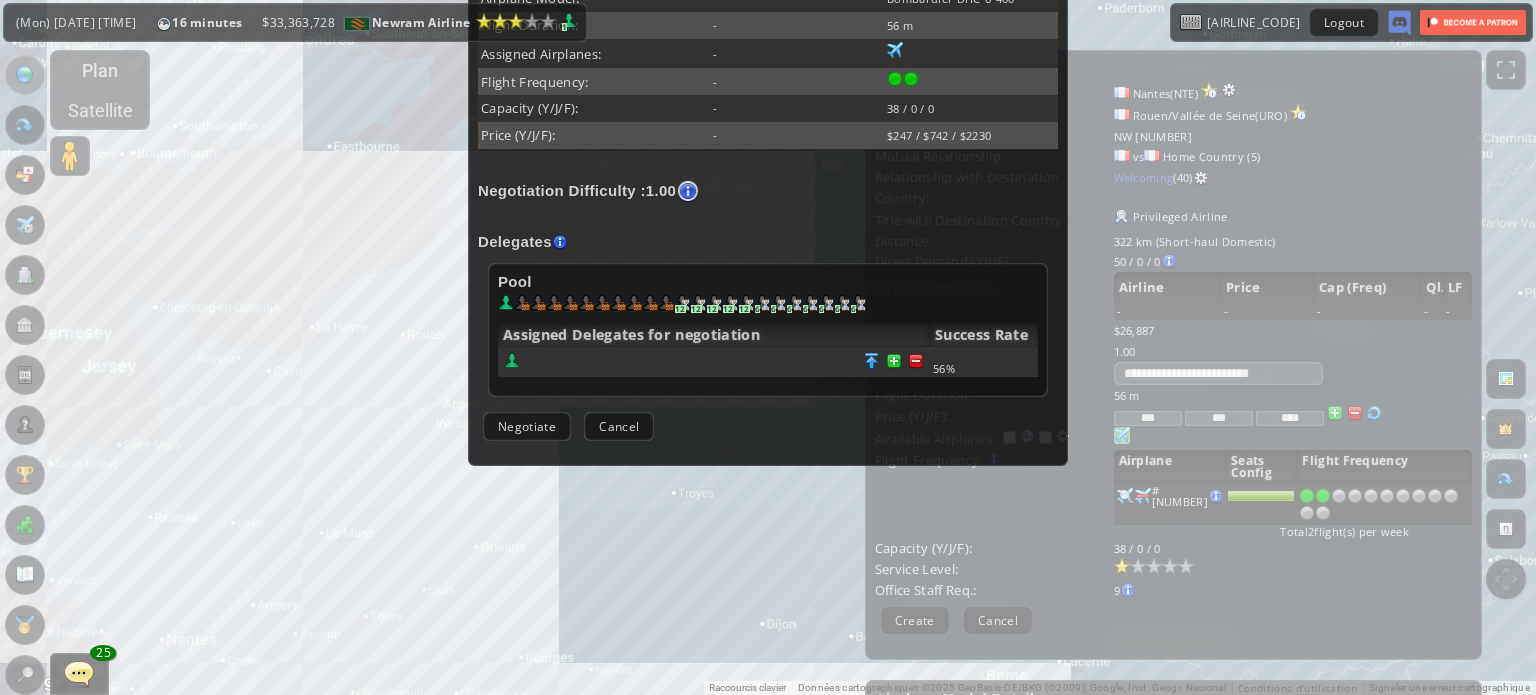 scroll, scrollTop: 494, scrollLeft: 0, axis: vertical 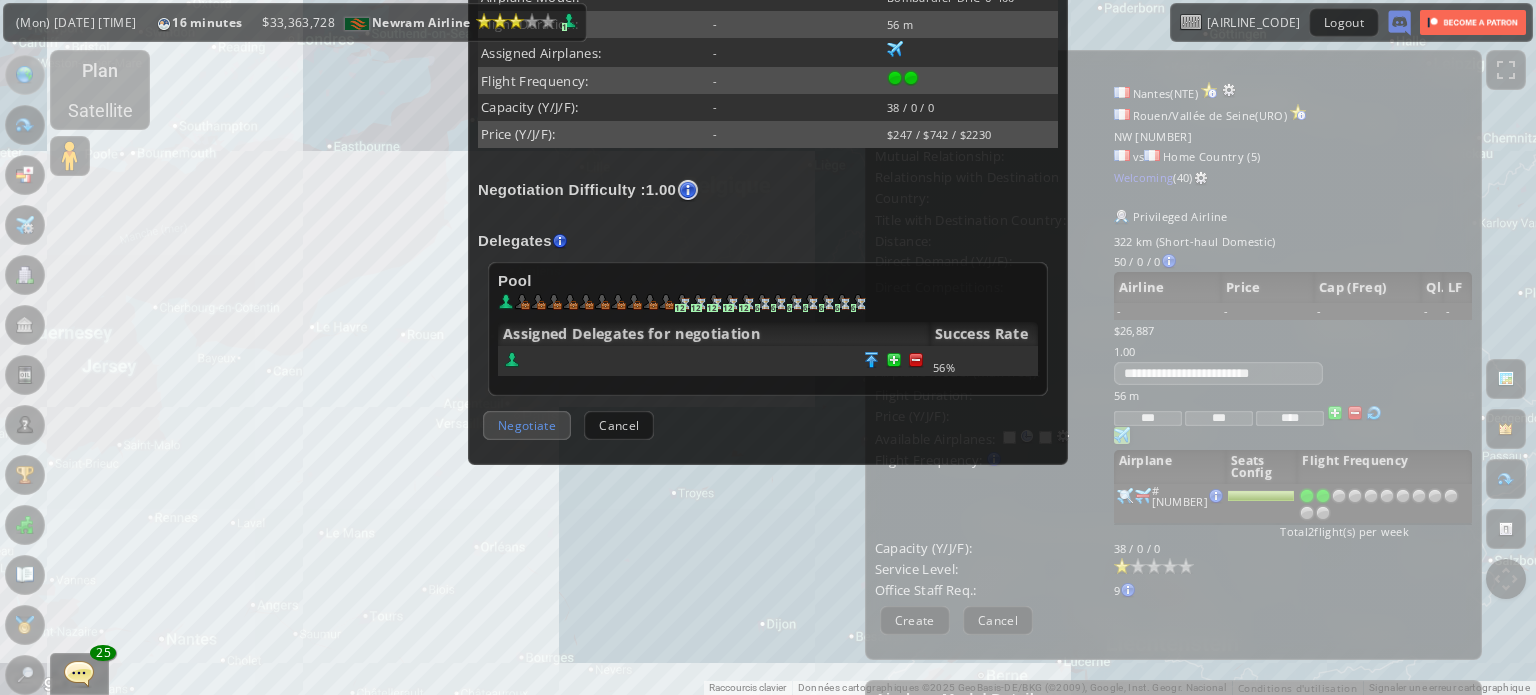 click on "Negotiate" at bounding box center (527, 425) 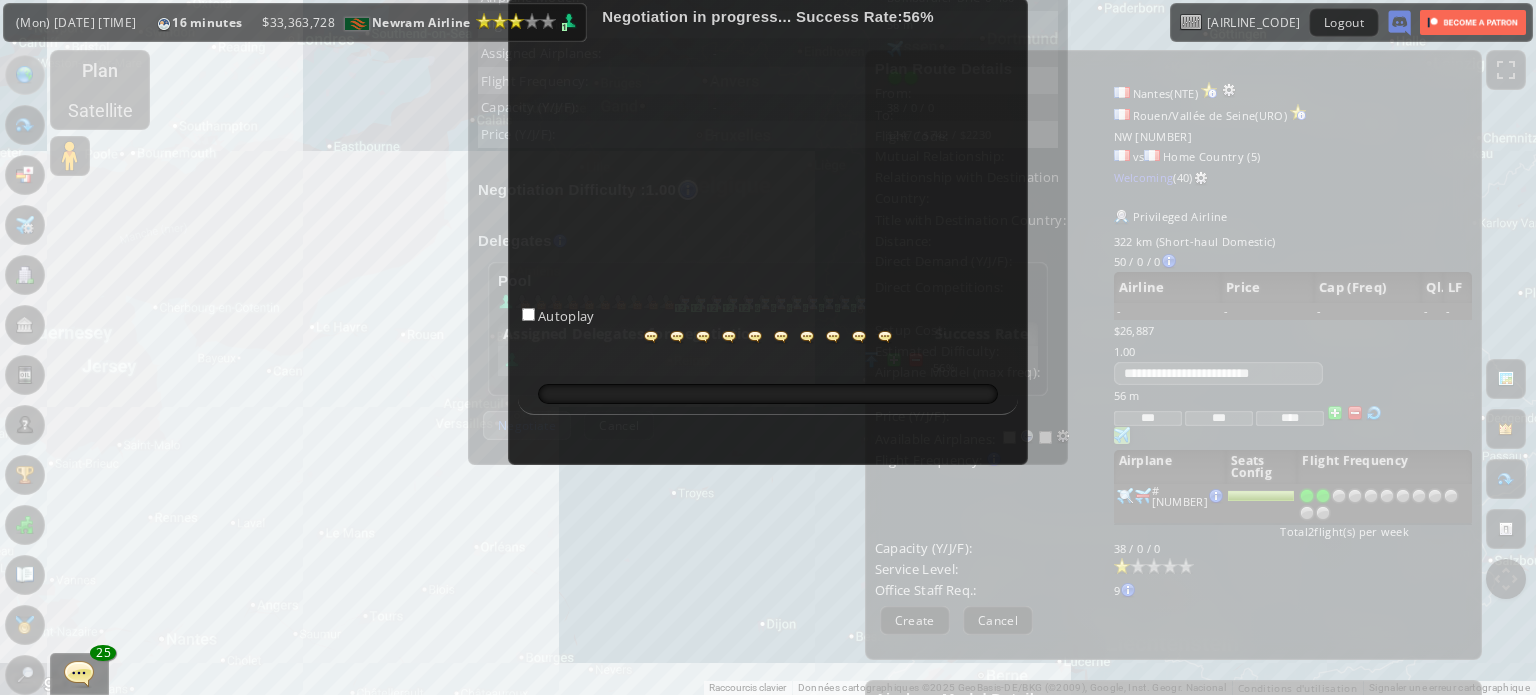 scroll, scrollTop: 232, scrollLeft: 0, axis: vertical 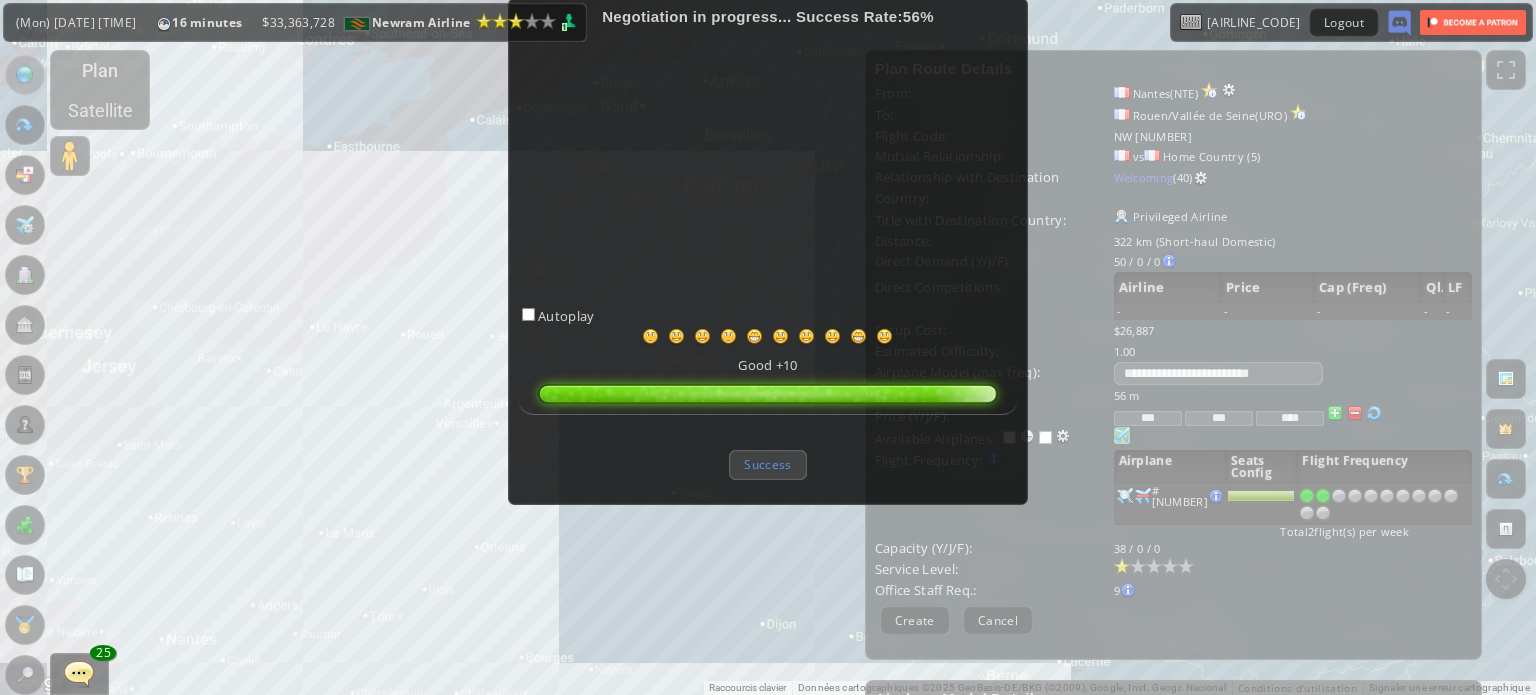 click on "Success" at bounding box center [767, 464] 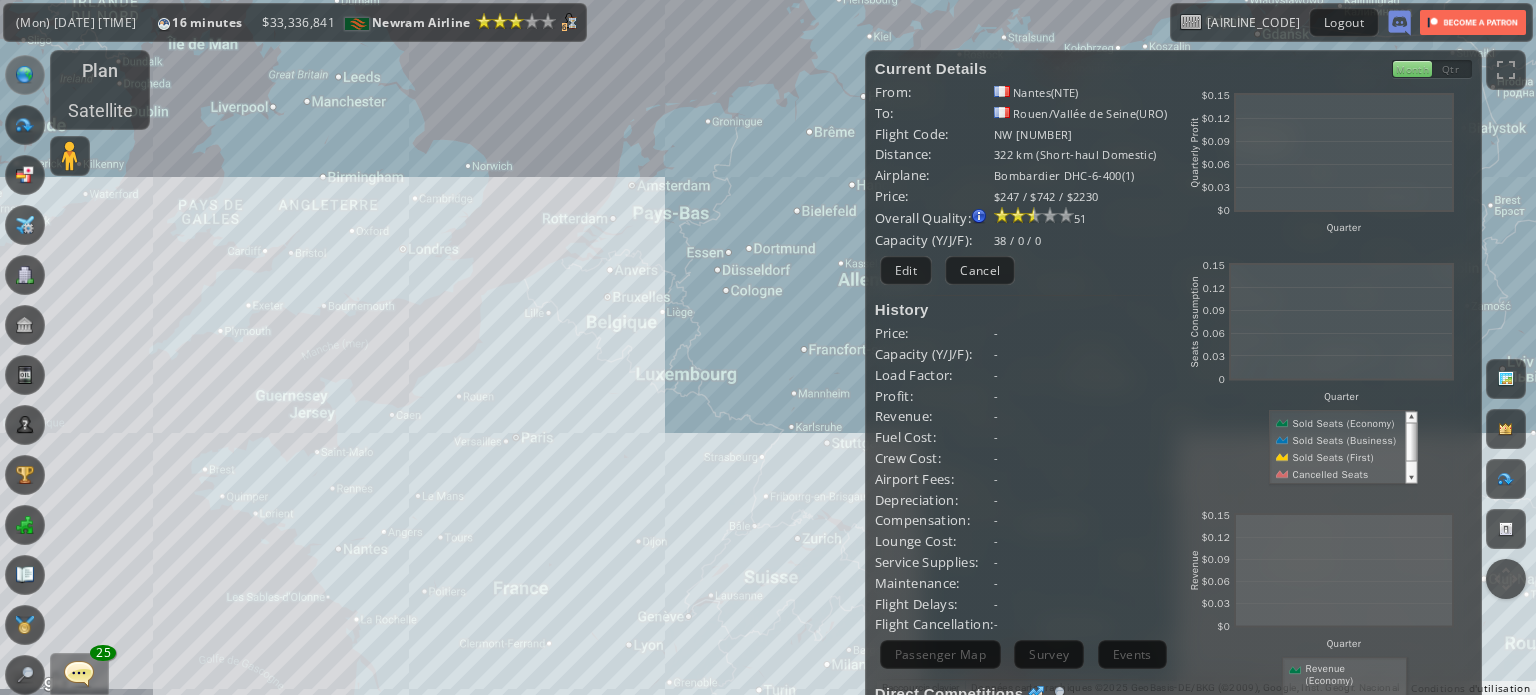 click on "Pour naviguer, appuyez sur les touches fléchées." at bounding box center (768, 347) 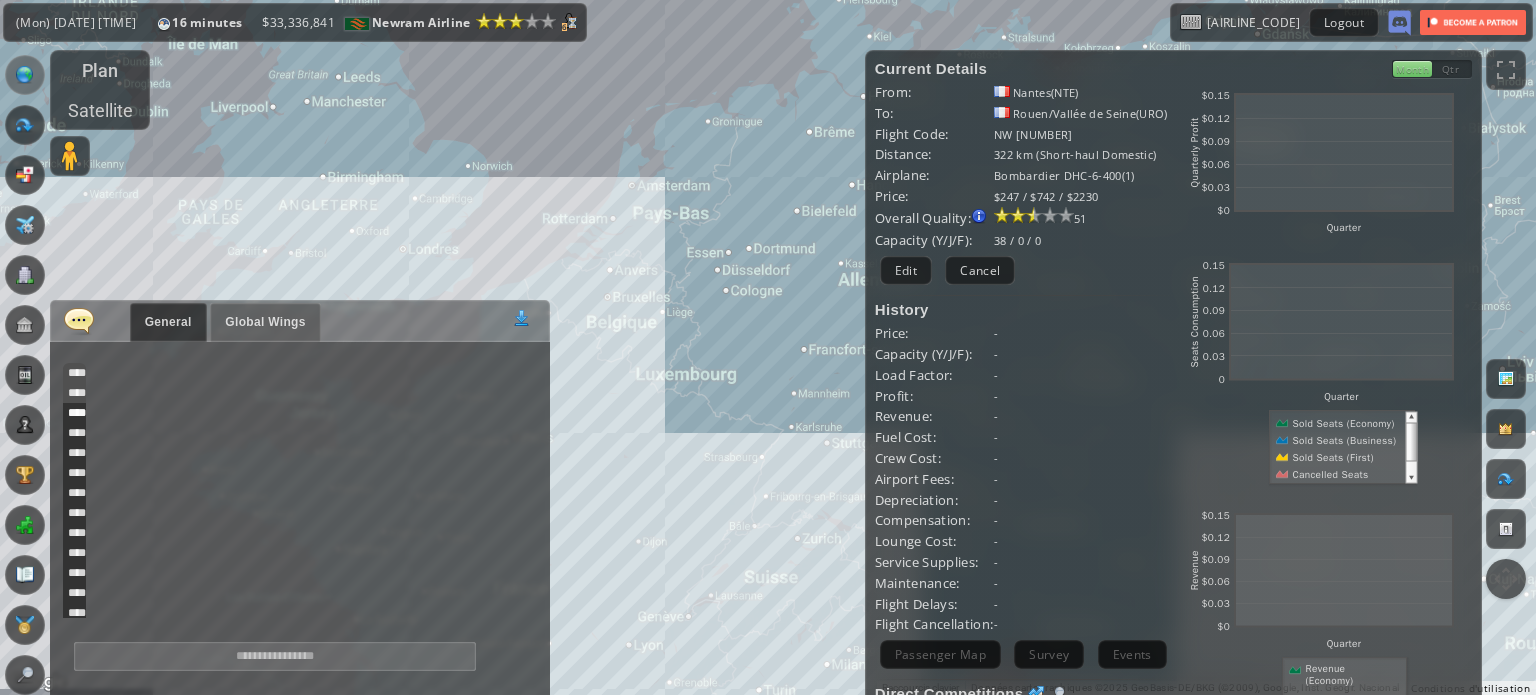 scroll, scrollTop: 320, scrollLeft: 0, axis: vertical 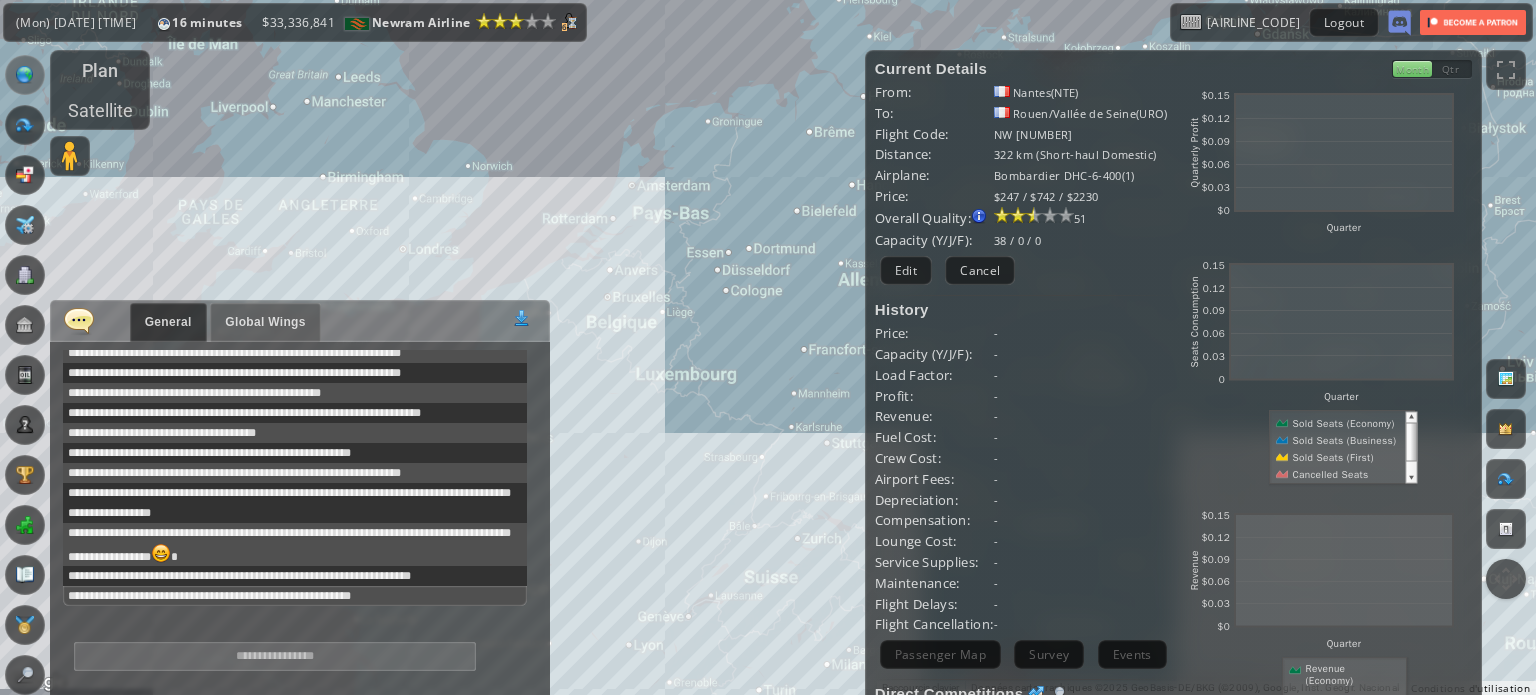 click at bounding box center [79, 320] 